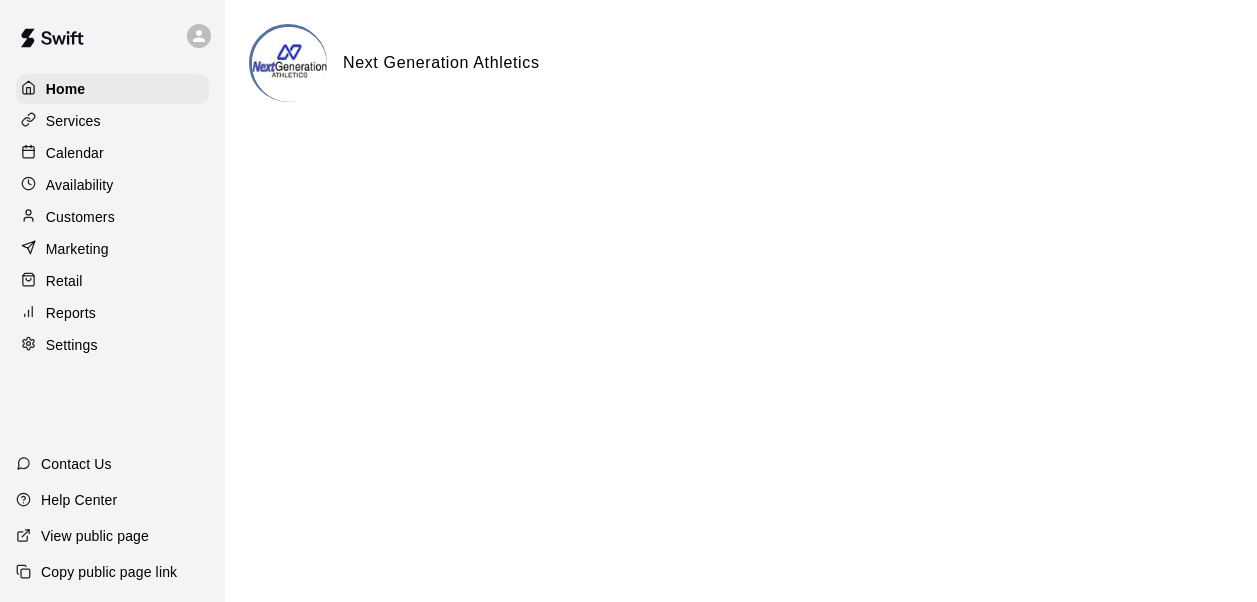 scroll, scrollTop: 0, scrollLeft: 0, axis: both 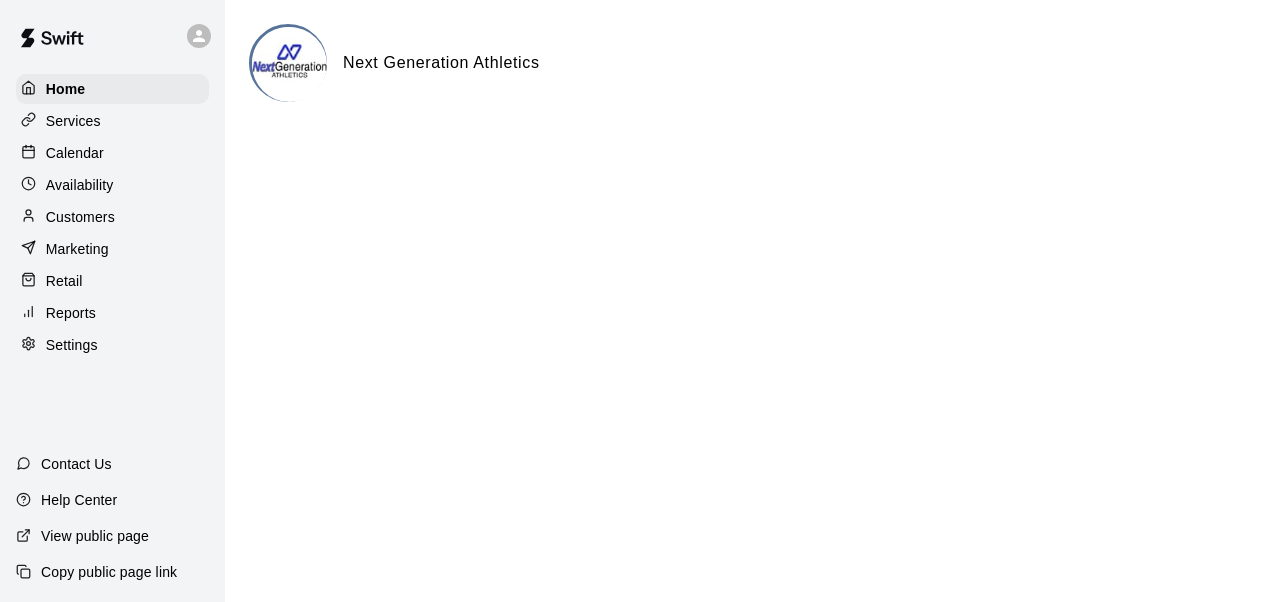 click on "Calendar" at bounding box center [75, 153] 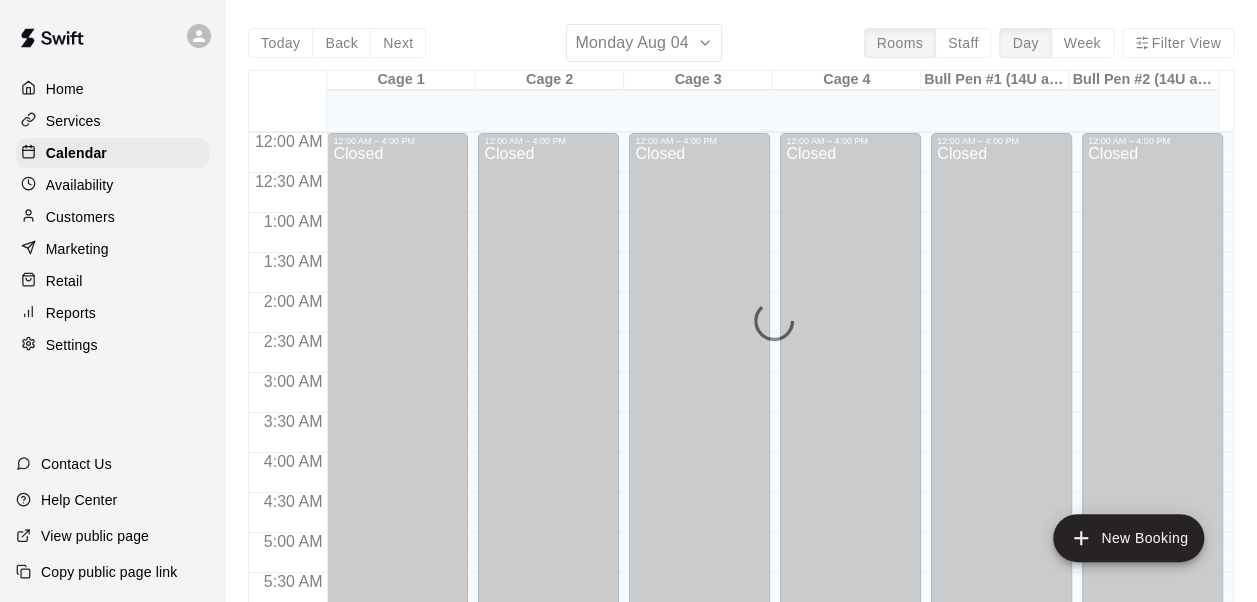 scroll, scrollTop: 837, scrollLeft: 0, axis: vertical 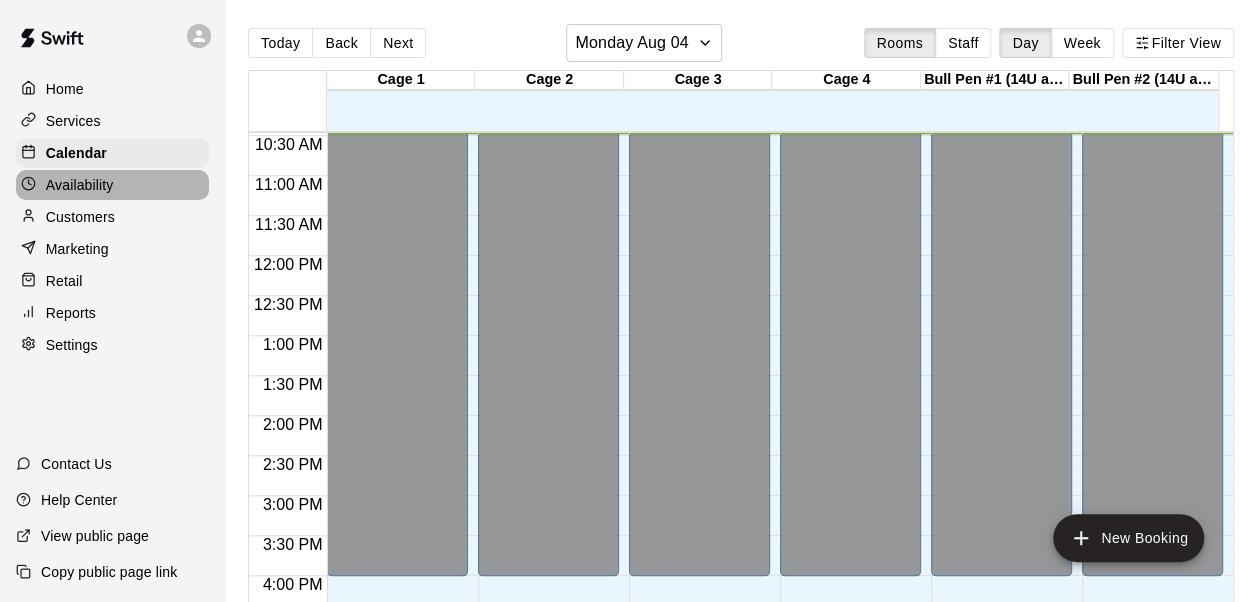 click on "Availability" at bounding box center (112, 185) 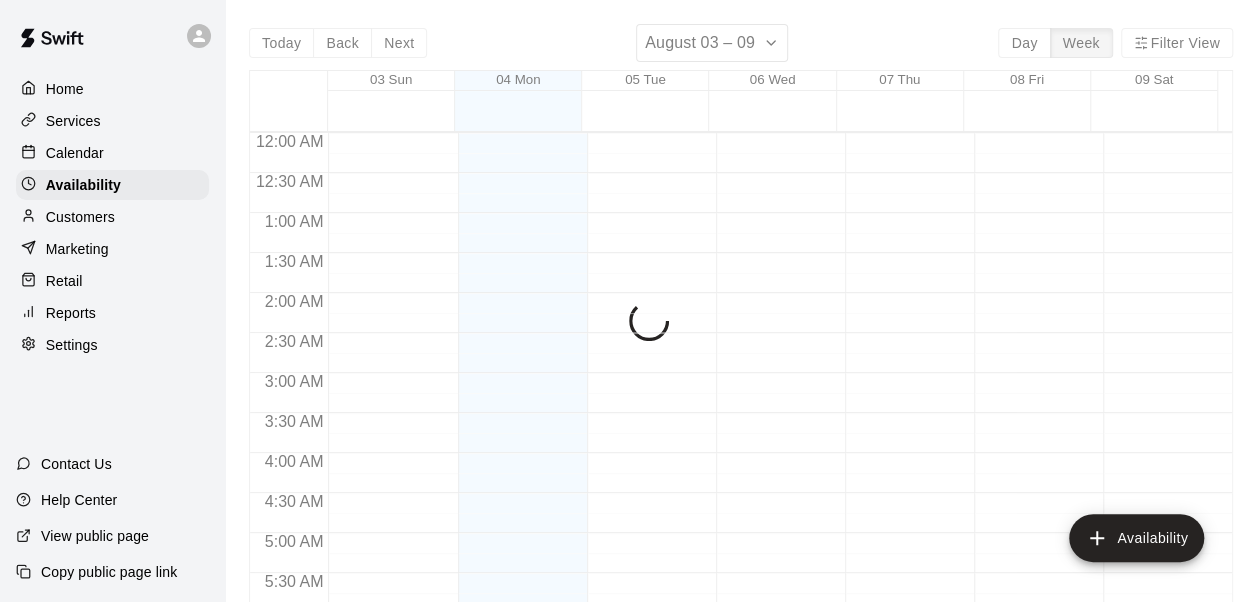 scroll, scrollTop: 837, scrollLeft: 0, axis: vertical 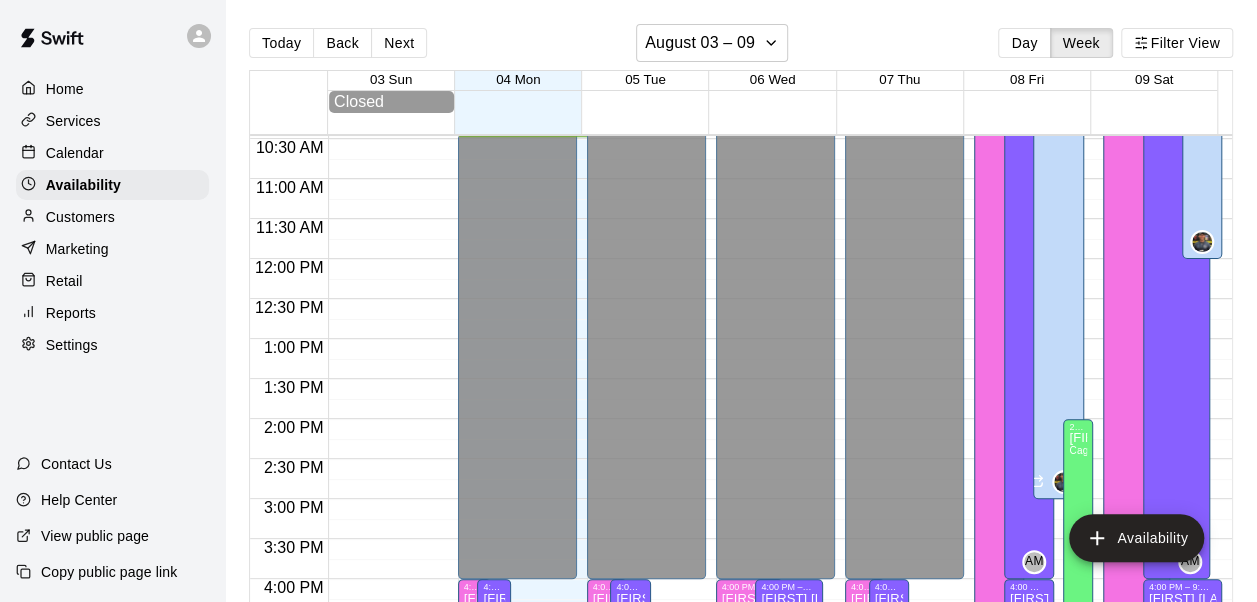 click on "Calendar" at bounding box center [112, 153] 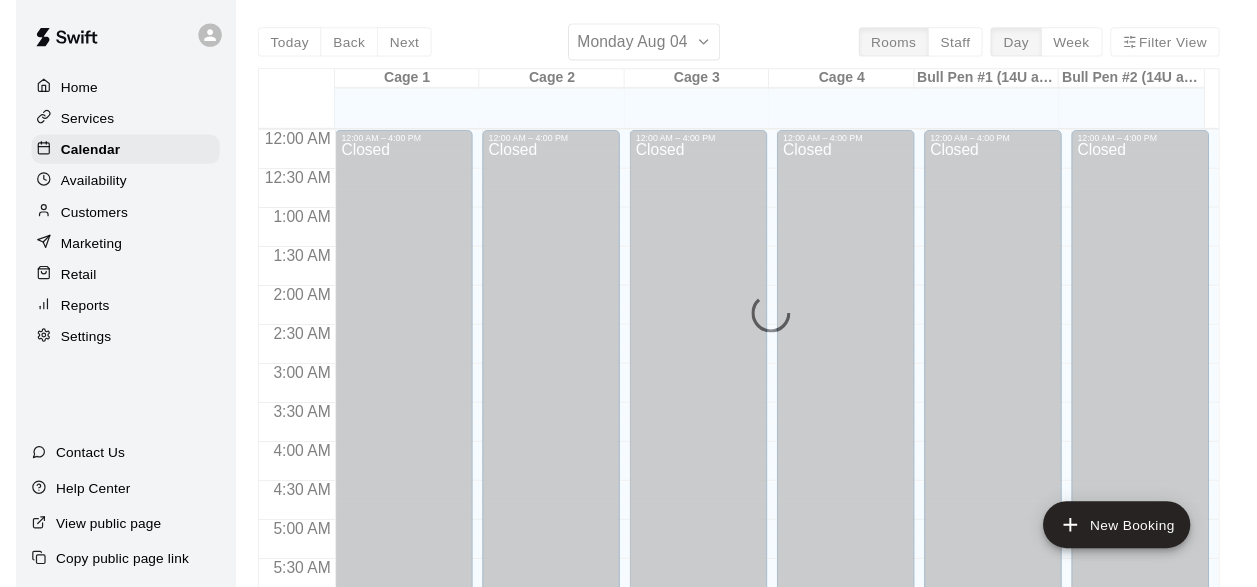 scroll, scrollTop: 838, scrollLeft: 0, axis: vertical 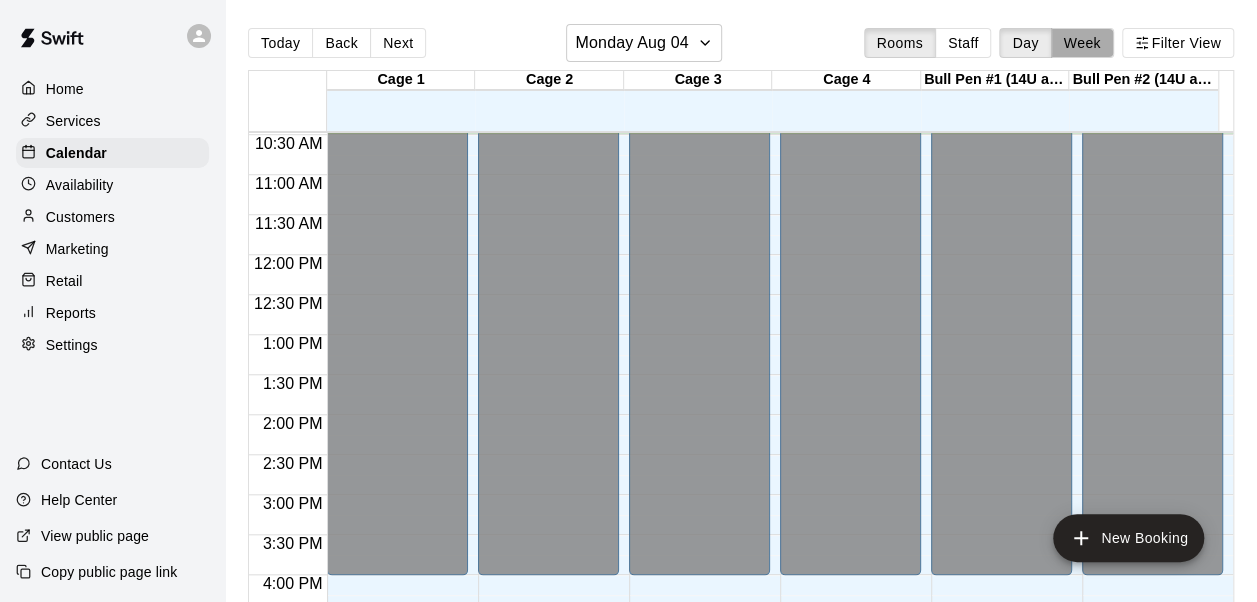 click on "Week" at bounding box center [1082, 43] 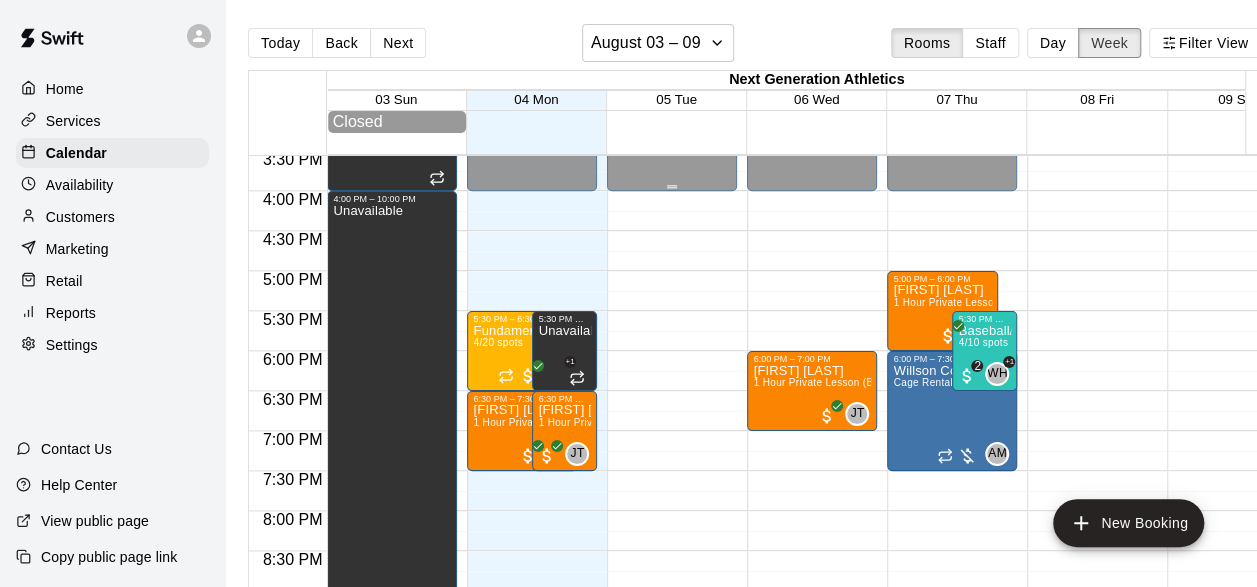 scroll, scrollTop: 1246, scrollLeft: 0, axis: vertical 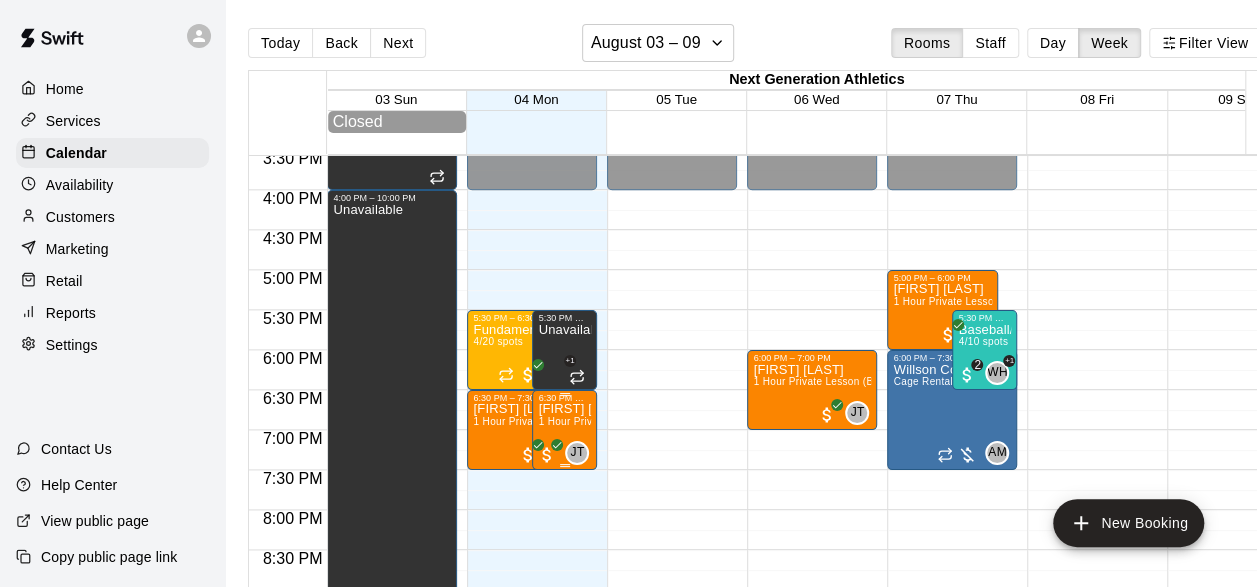 click on "[FIRST] [LAST]" at bounding box center (564, 409) 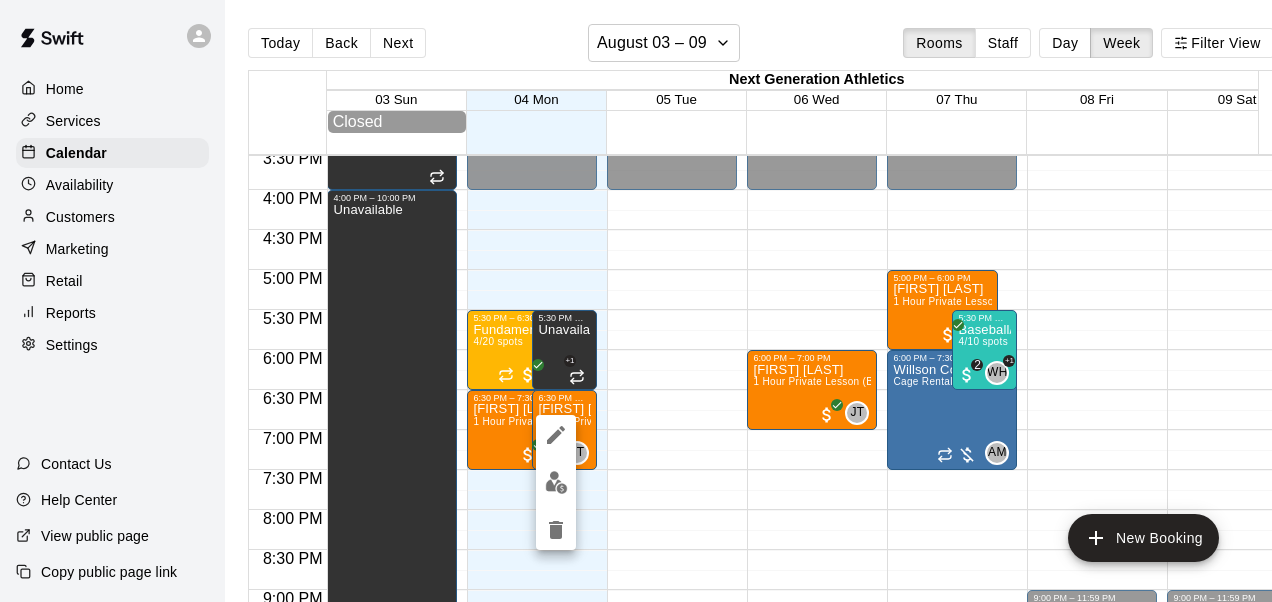 click at bounding box center [636, 301] 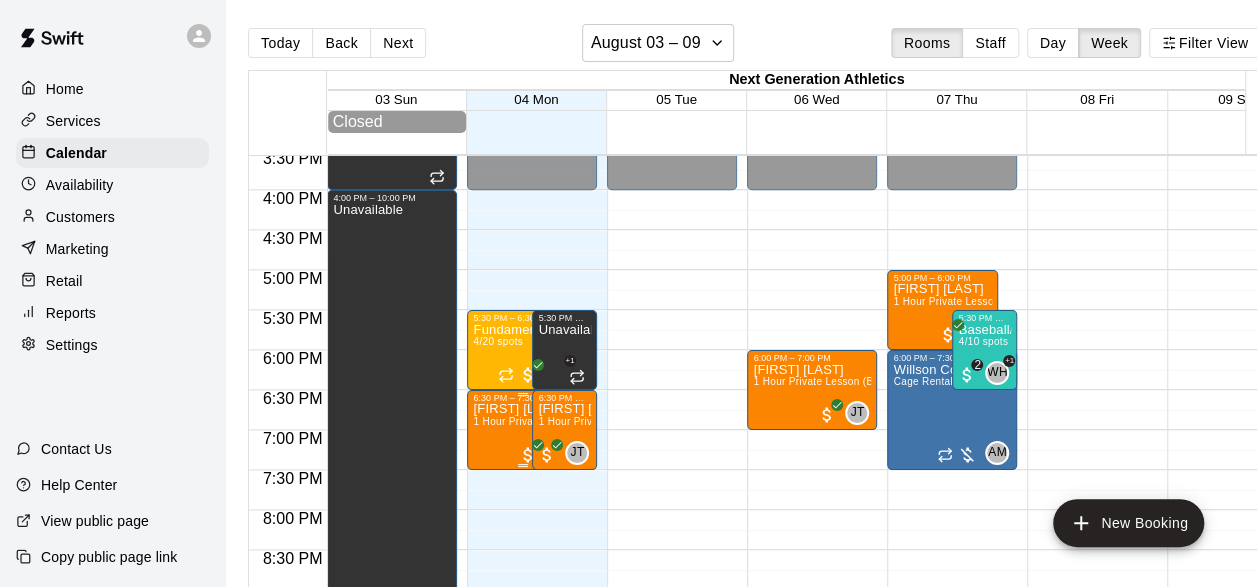 click on "1 Hour Private Lesson (Baseball / Softball fielding and hitting)" at bounding box center (619, 421) 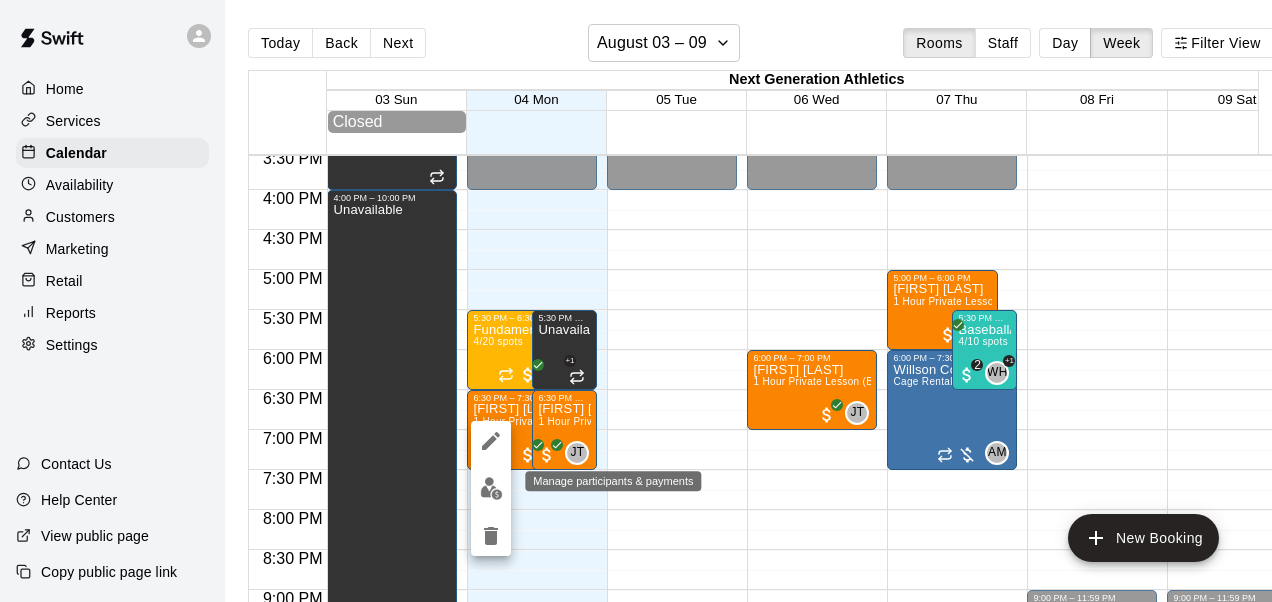click at bounding box center [491, 488] 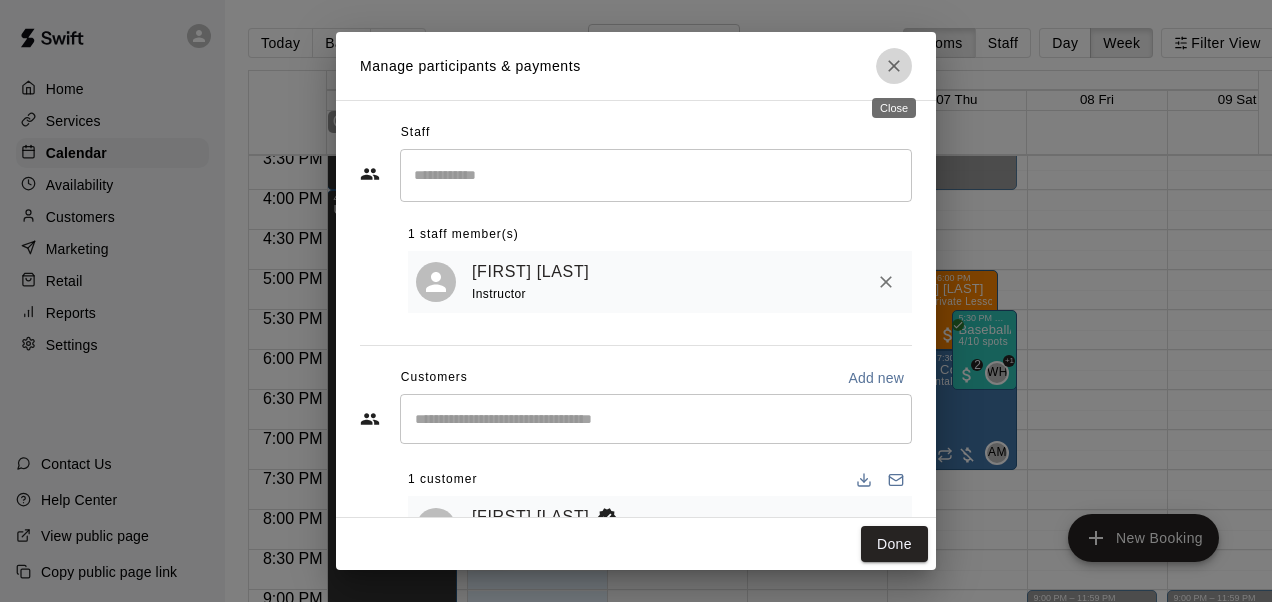 click 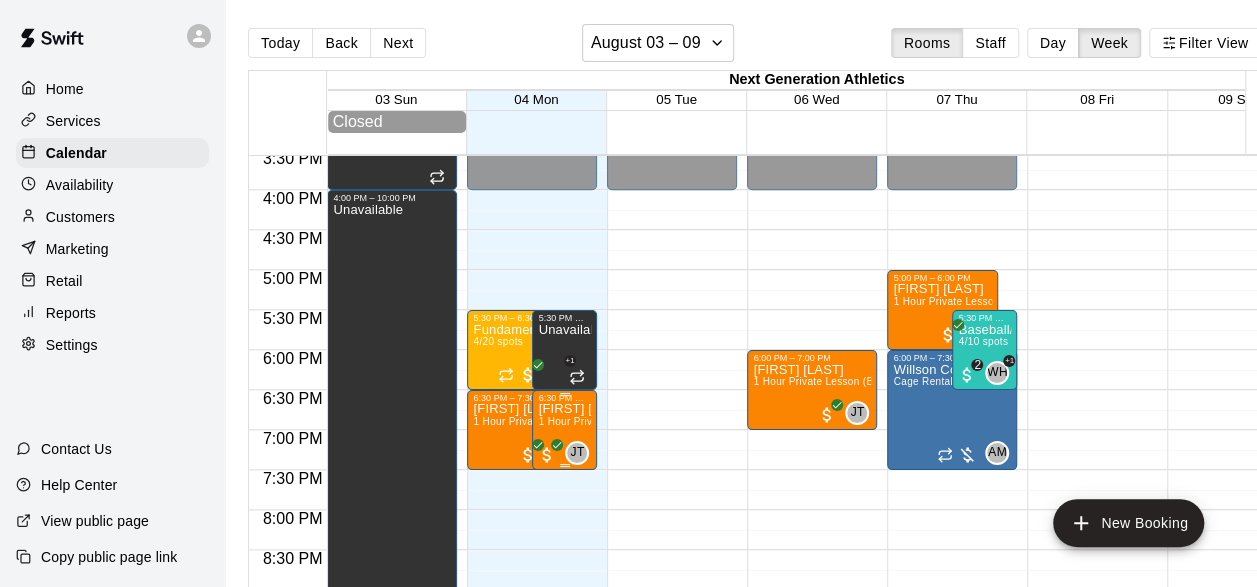 click on "[FIRST] [LAST]" at bounding box center (564, 409) 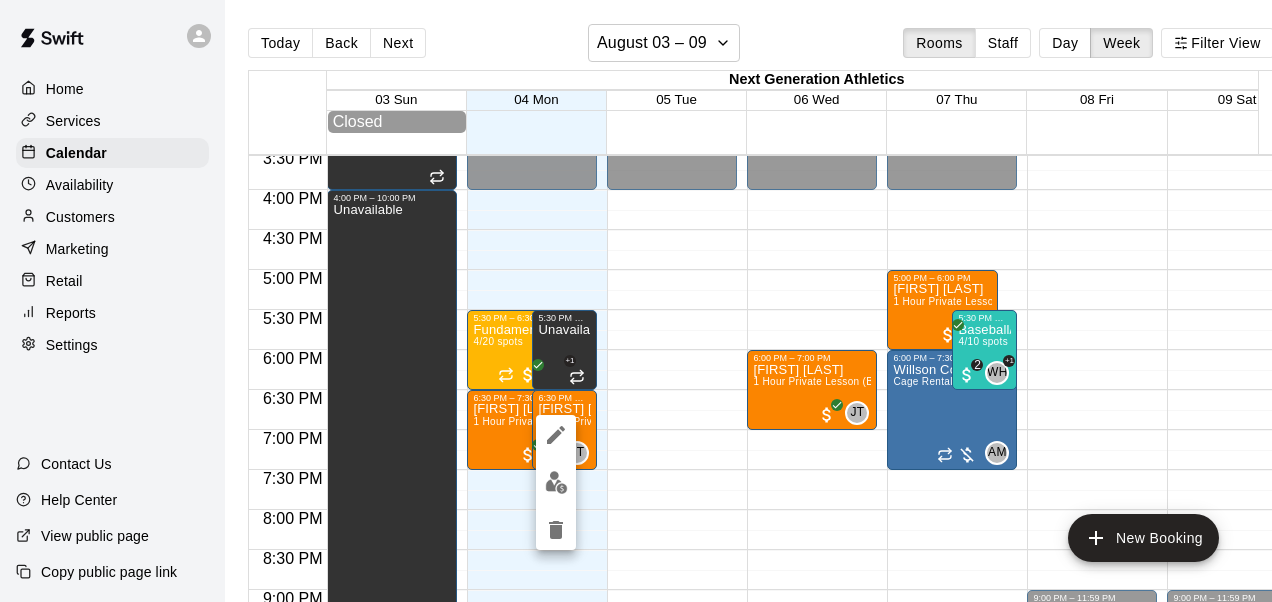 click at bounding box center (636, 301) 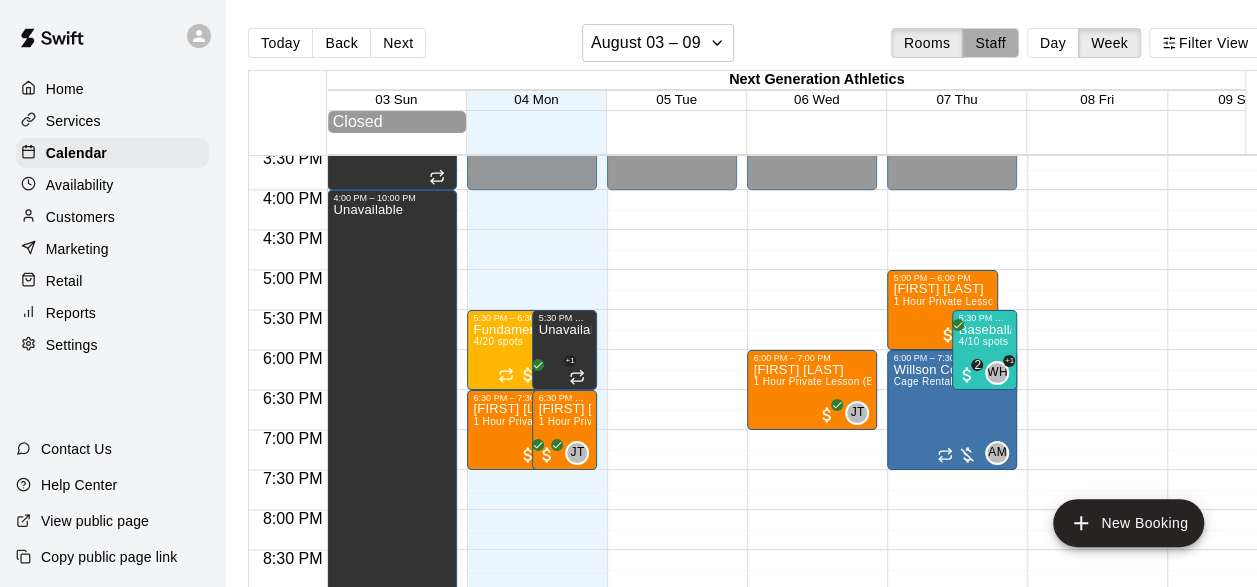 click on "Staff" at bounding box center (990, 43) 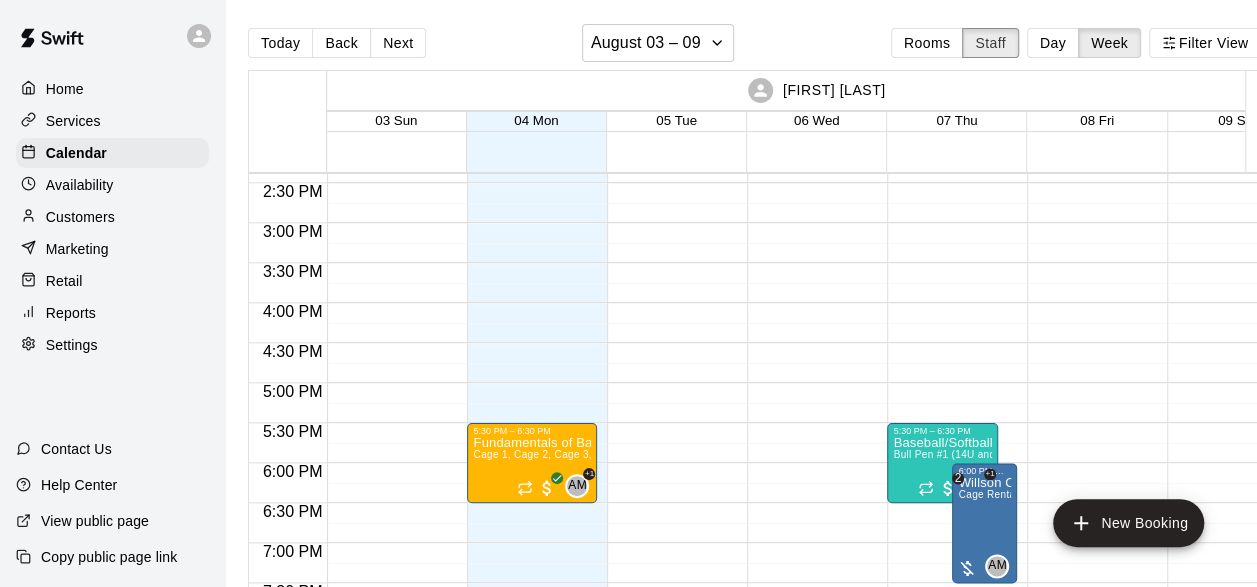 scroll, scrollTop: 1160, scrollLeft: 0, axis: vertical 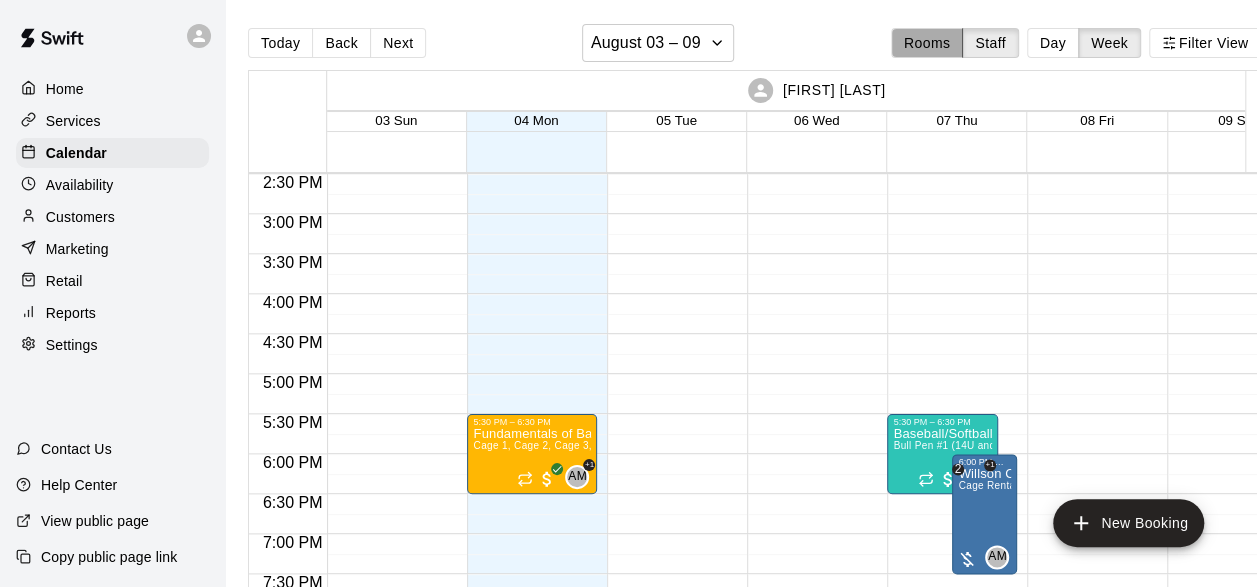 click on "Rooms" at bounding box center [927, 43] 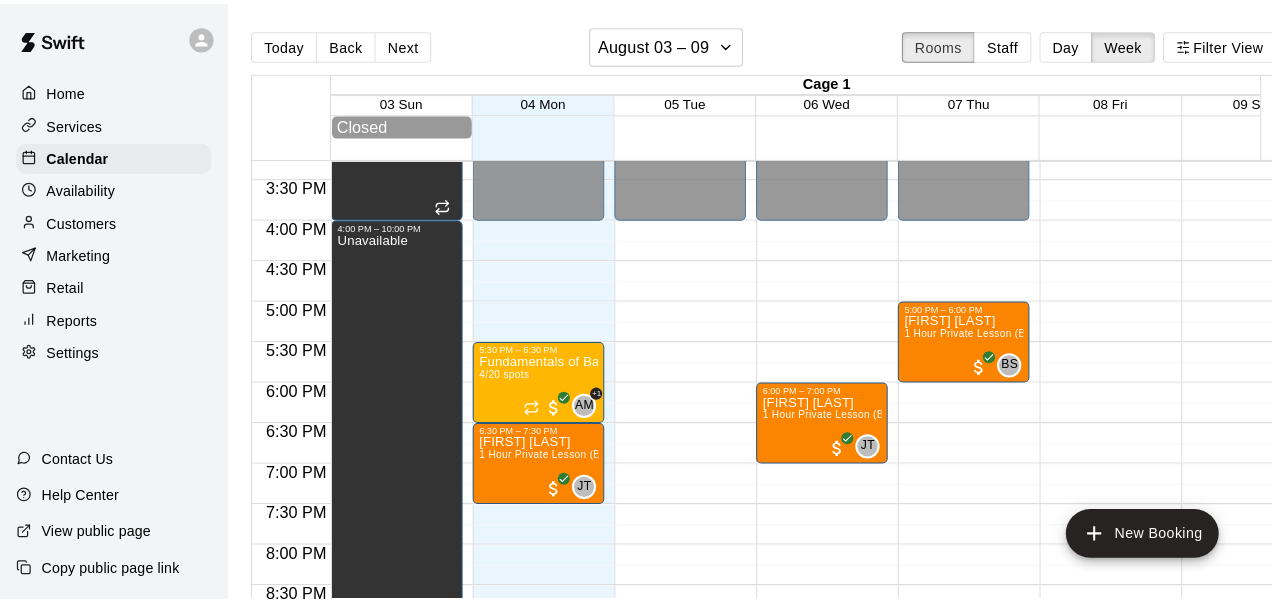 scroll, scrollTop: 1221, scrollLeft: 0, axis: vertical 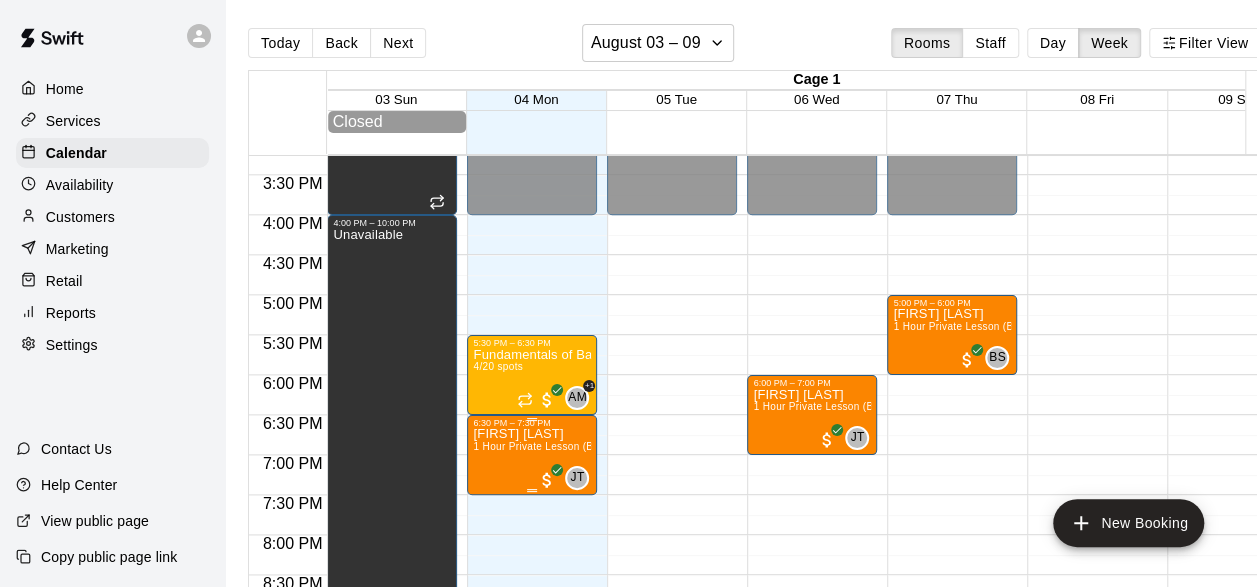 click on "6:30 PM – 7:30 PM Layton Braudaway 1 Hour Private Lesson (Baseball / Softball fielding and hitting) JT 0" at bounding box center [532, 455] 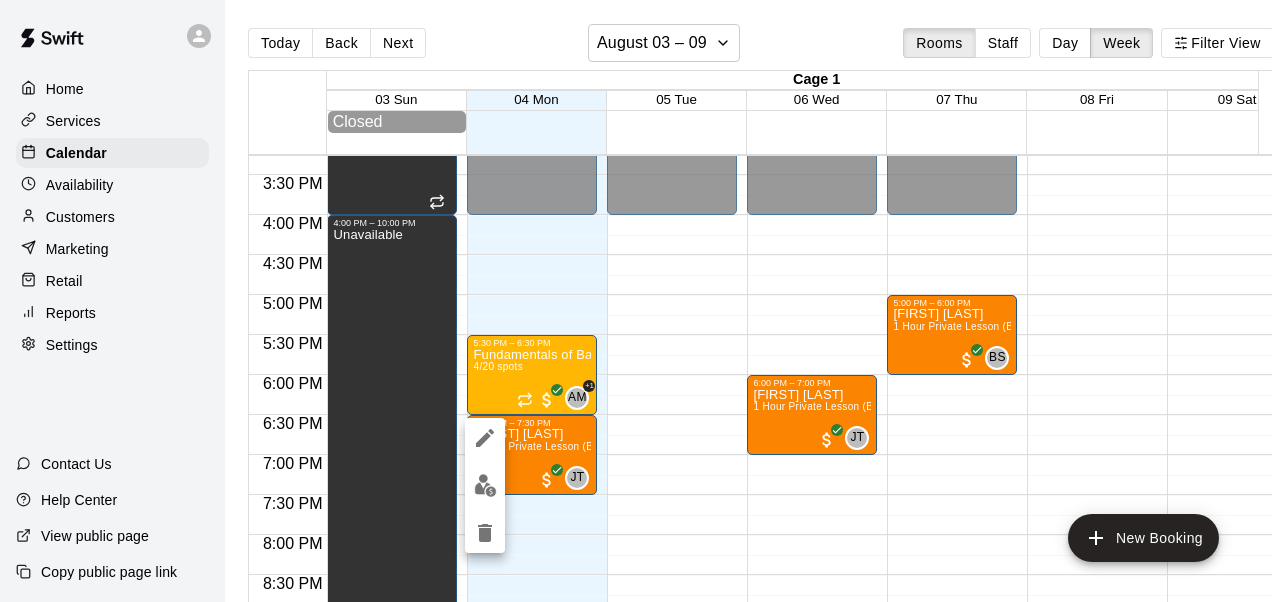 click at bounding box center [636, 301] 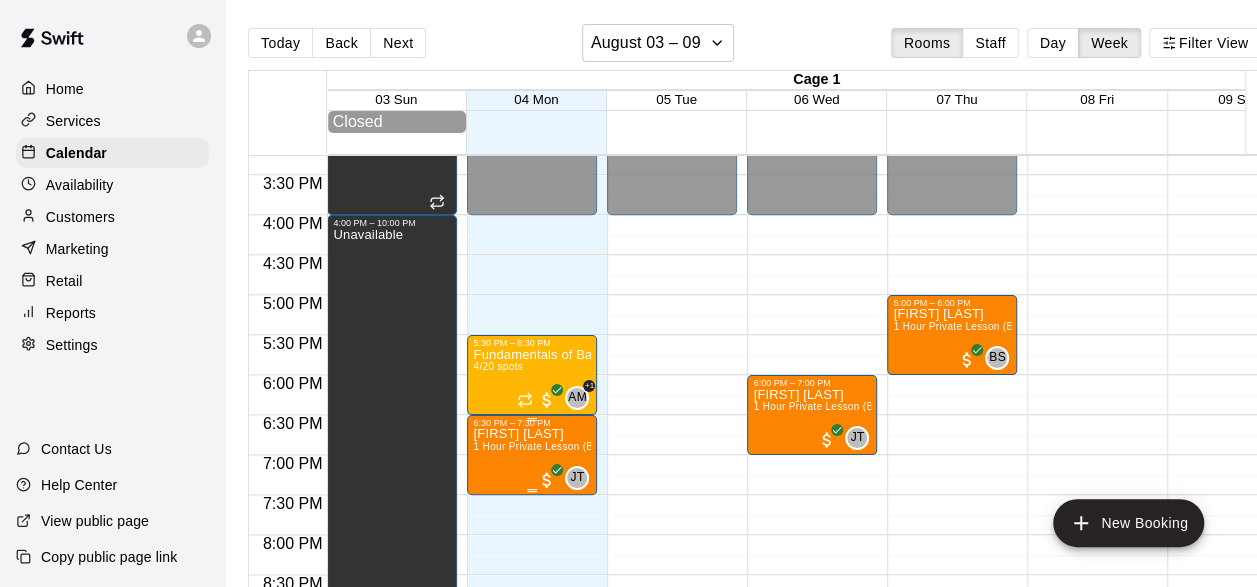 click on "1 Hour Private Lesson (Baseball / Softball fielding and hitting)" at bounding box center (619, 446) 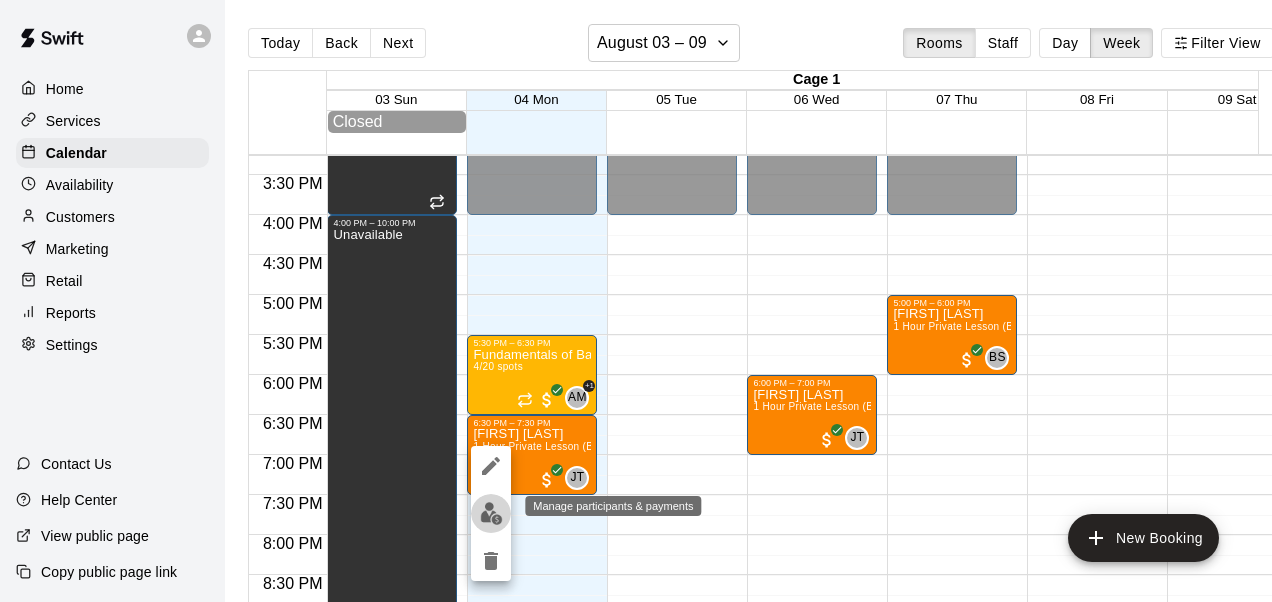 click at bounding box center (491, 513) 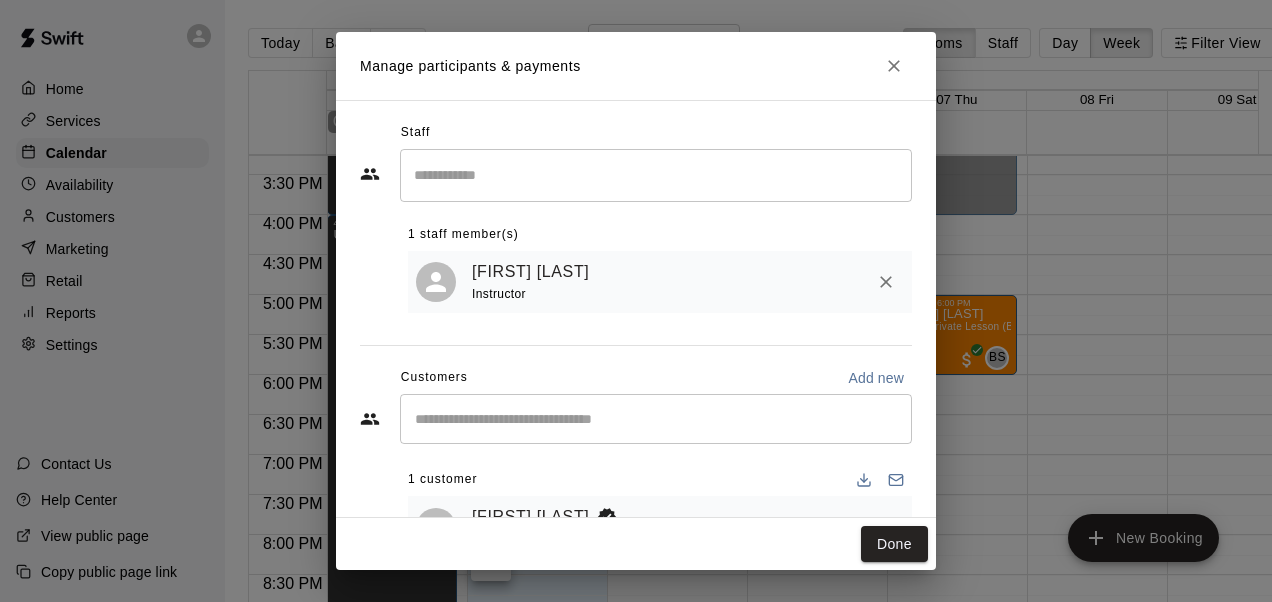 scroll, scrollTop: 79, scrollLeft: 0, axis: vertical 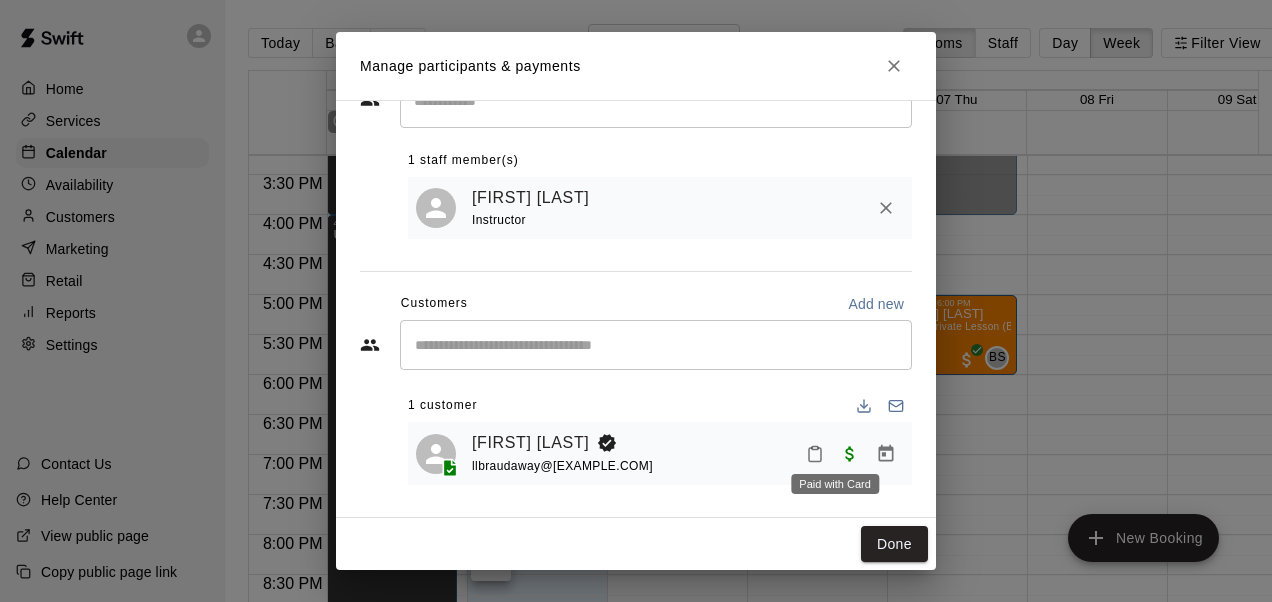 click at bounding box center [850, 452] 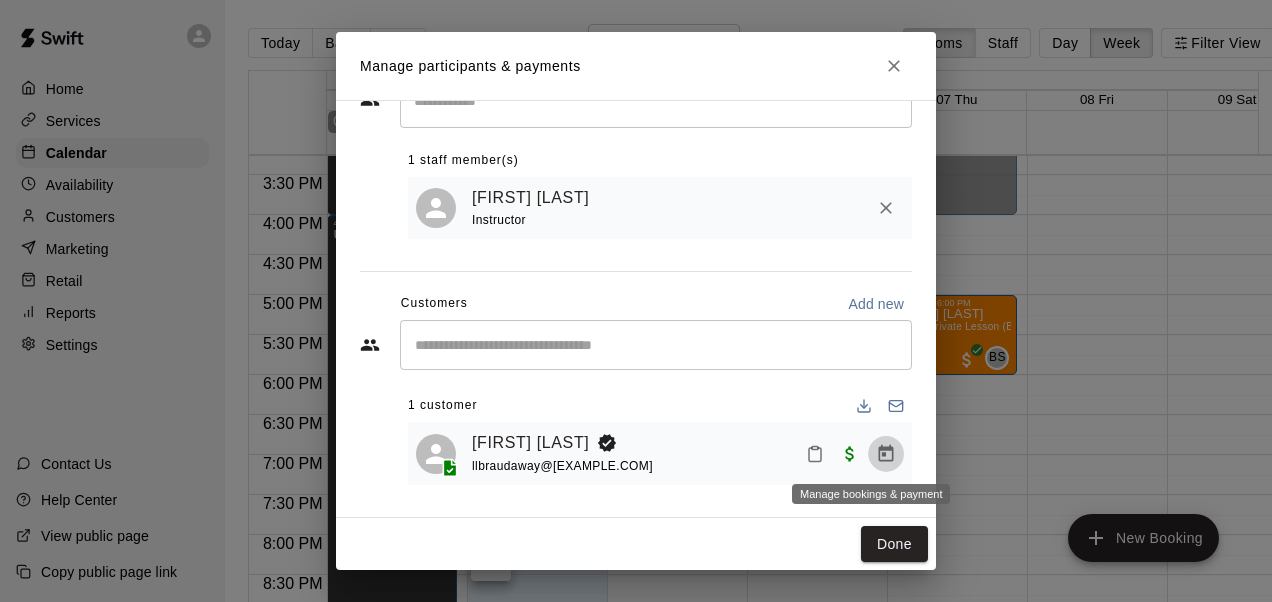 click 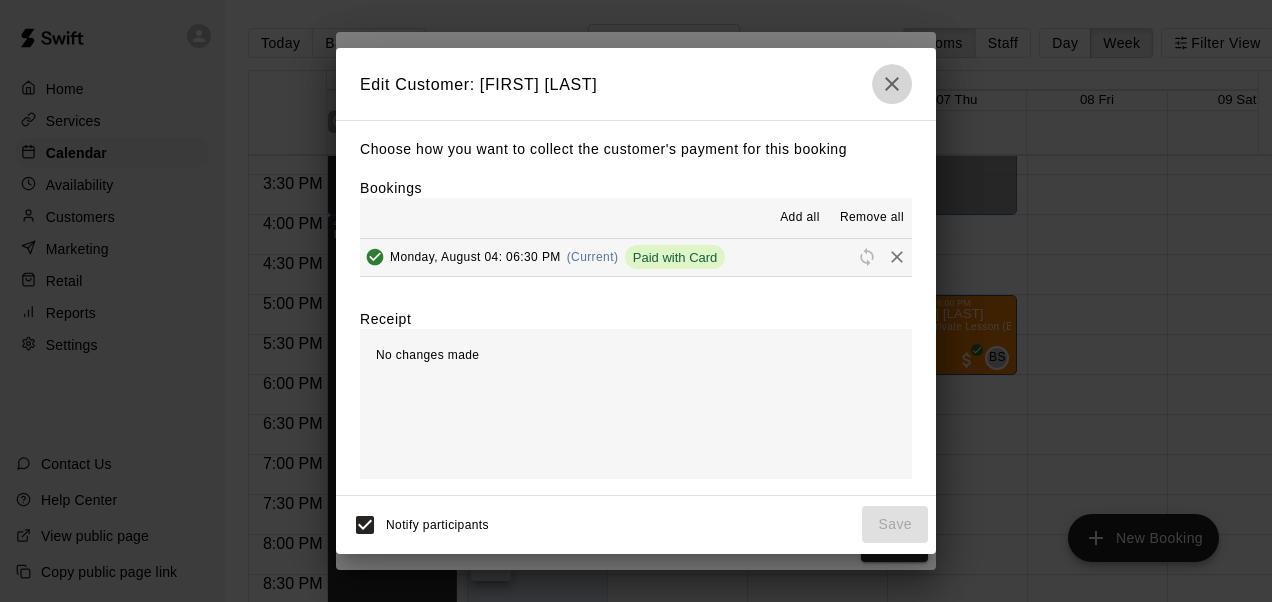 click 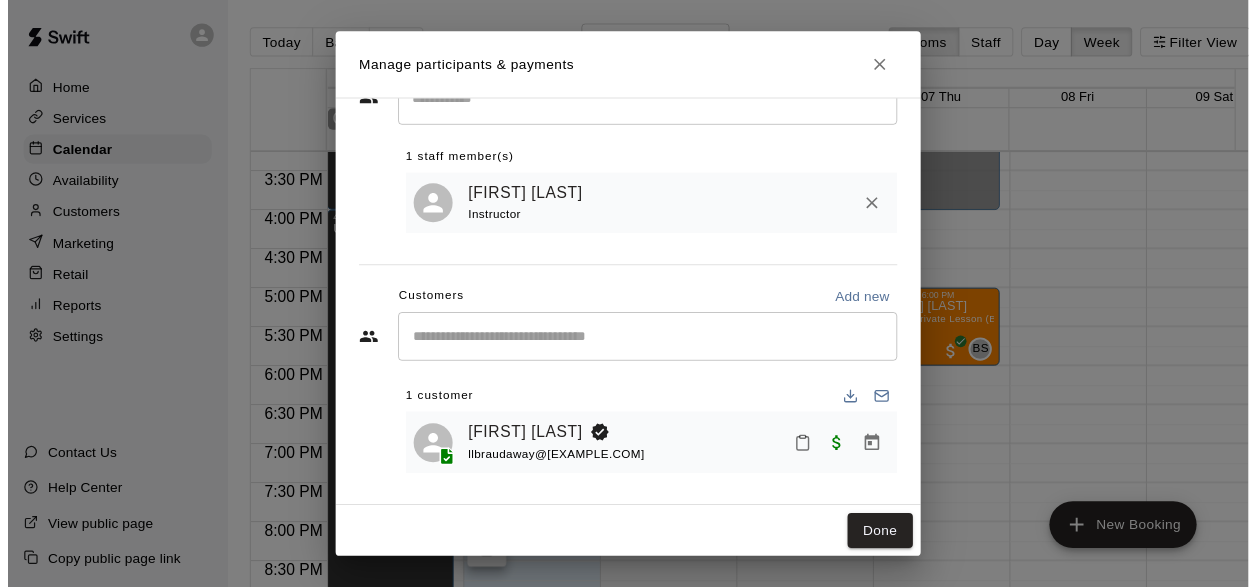 scroll, scrollTop: 0, scrollLeft: 0, axis: both 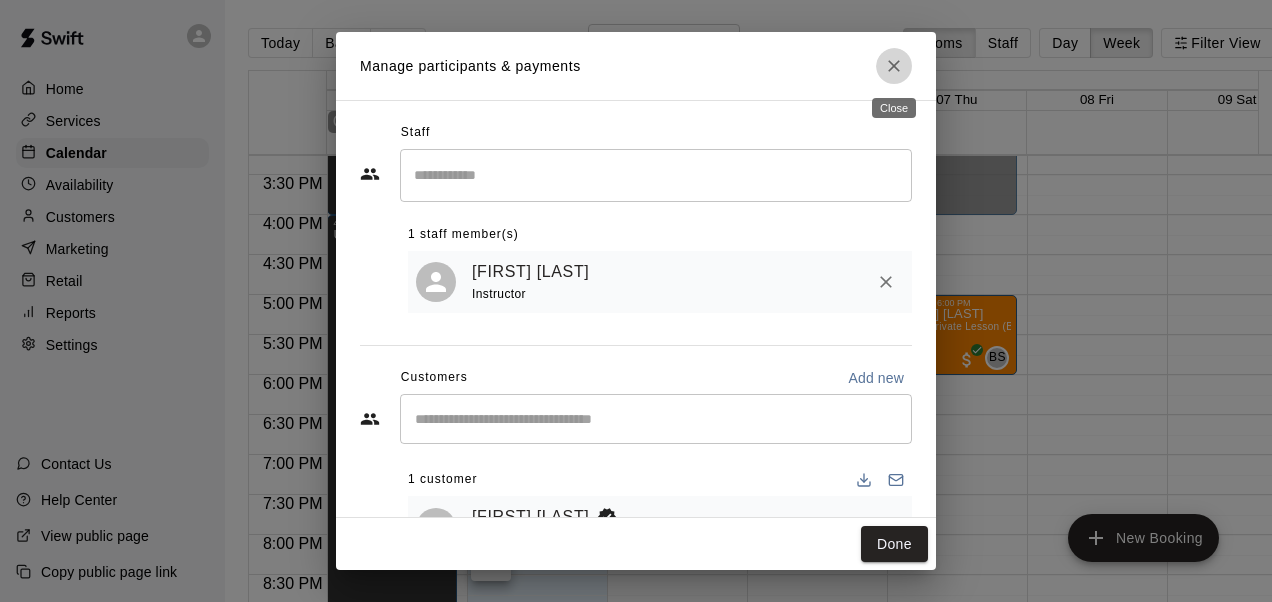click 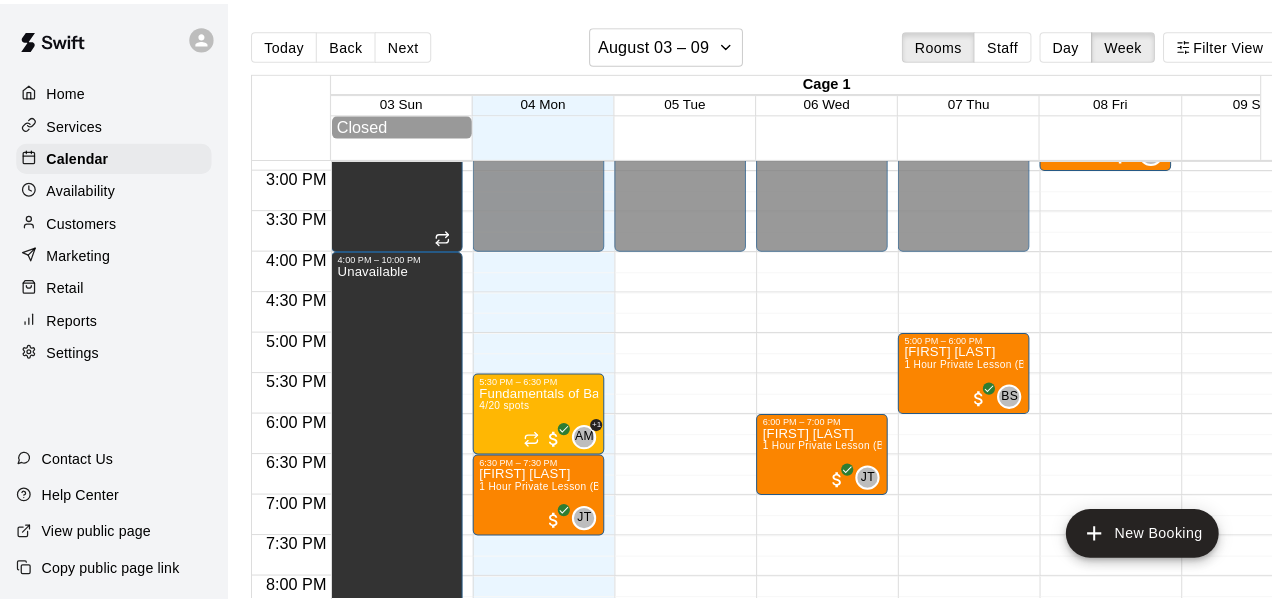 scroll, scrollTop: 1202, scrollLeft: 0, axis: vertical 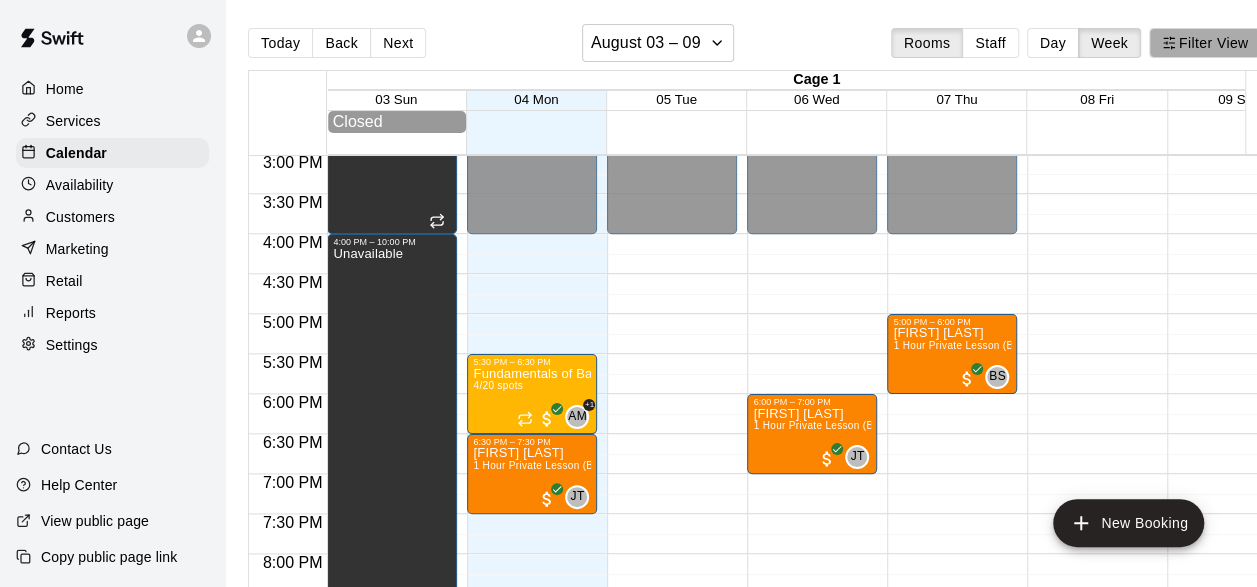 click on "Filter View" at bounding box center [1205, 43] 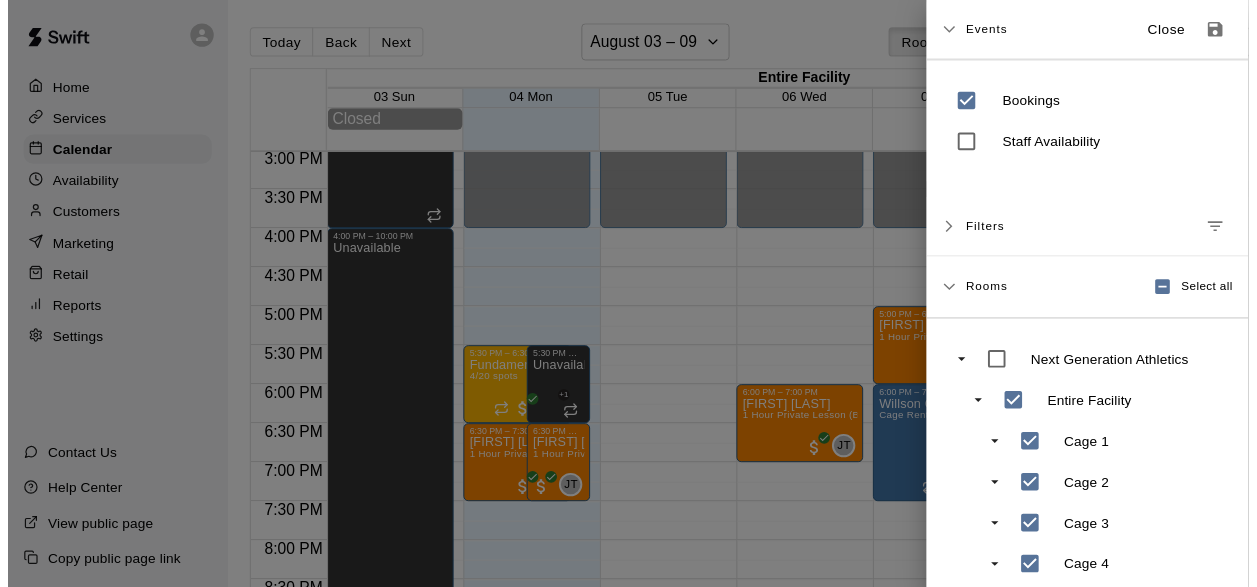 scroll, scrollTop: 114, scrollLeft: 0, axis: vertical 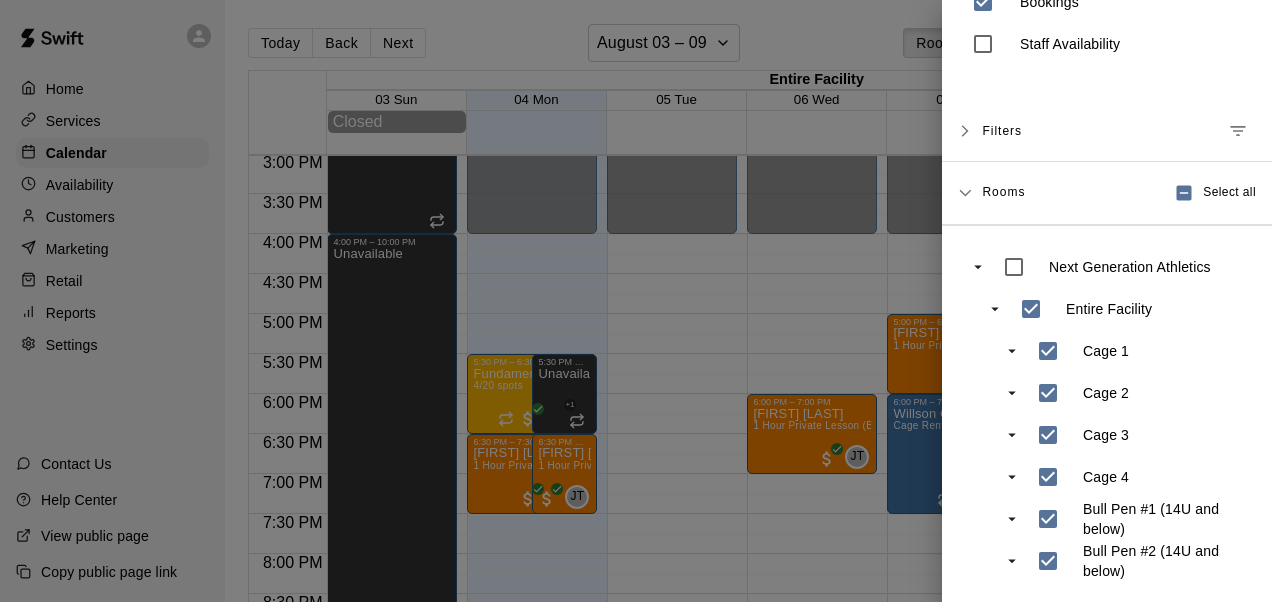 click at bounding box center (636, 301) 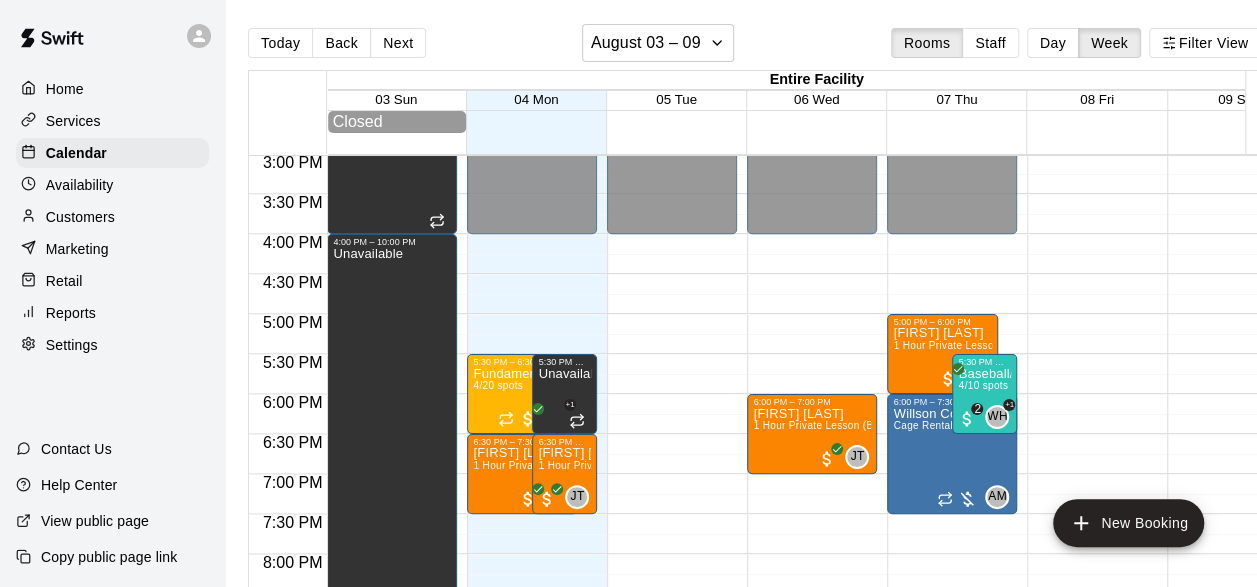 scroll, scrollTop: 1202, scrollLeft: 313, axis: both 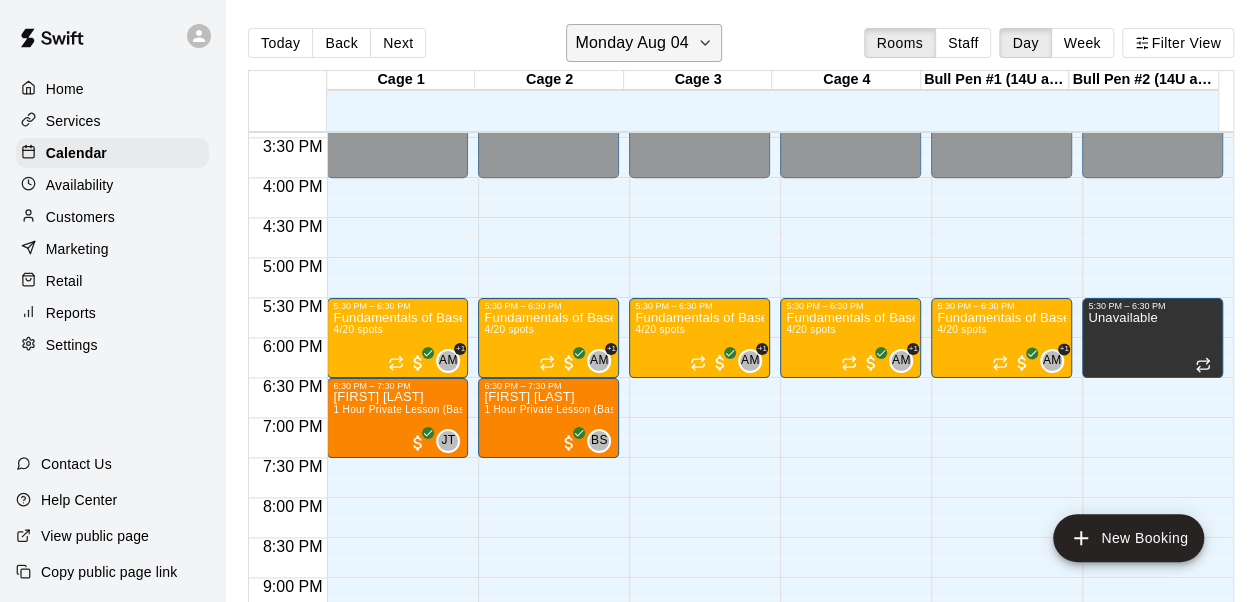 click on "Monday Aug 04" at bounding box center [631, 43] 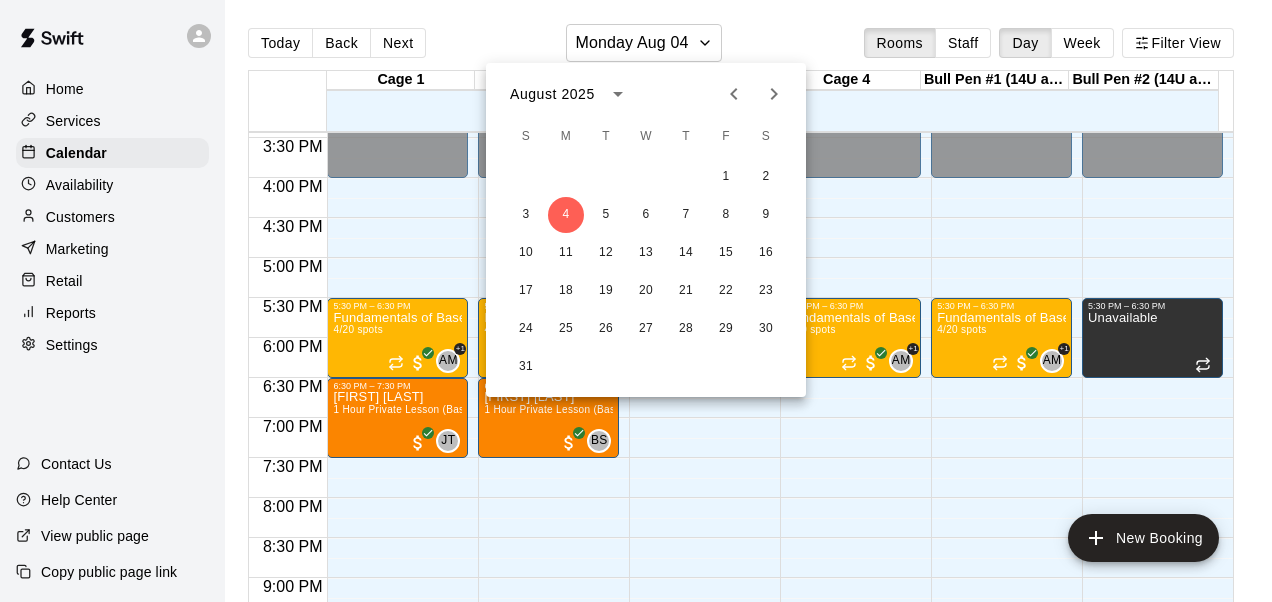 click at bounding box center [636, 301] 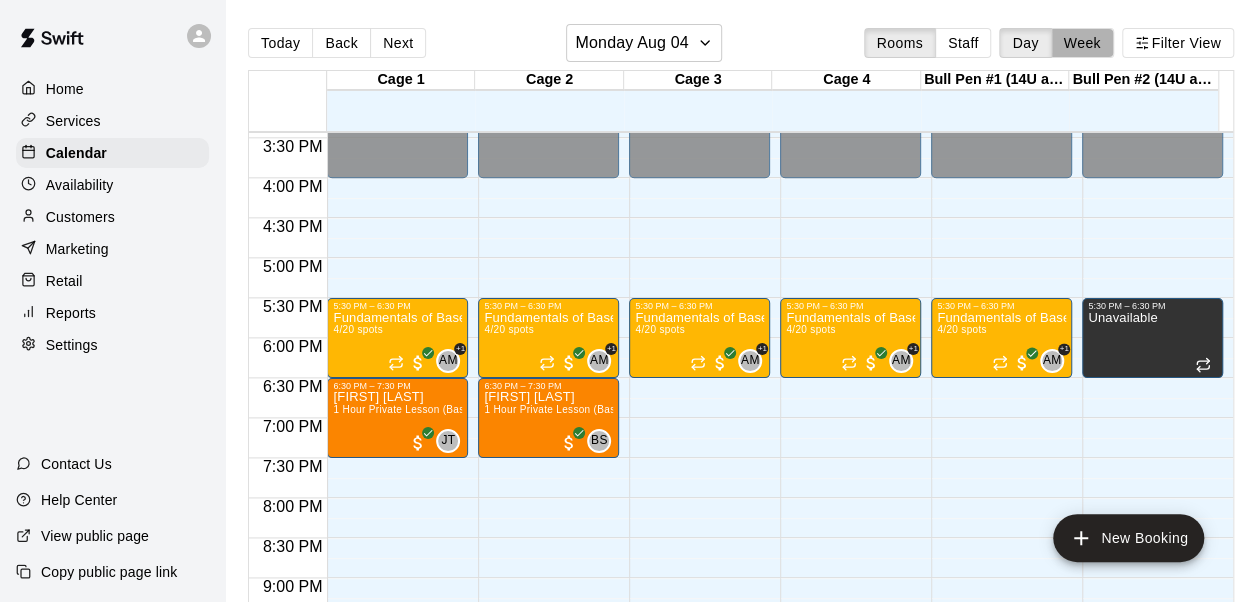 click on "Week" at bounding box center [1082, 43] 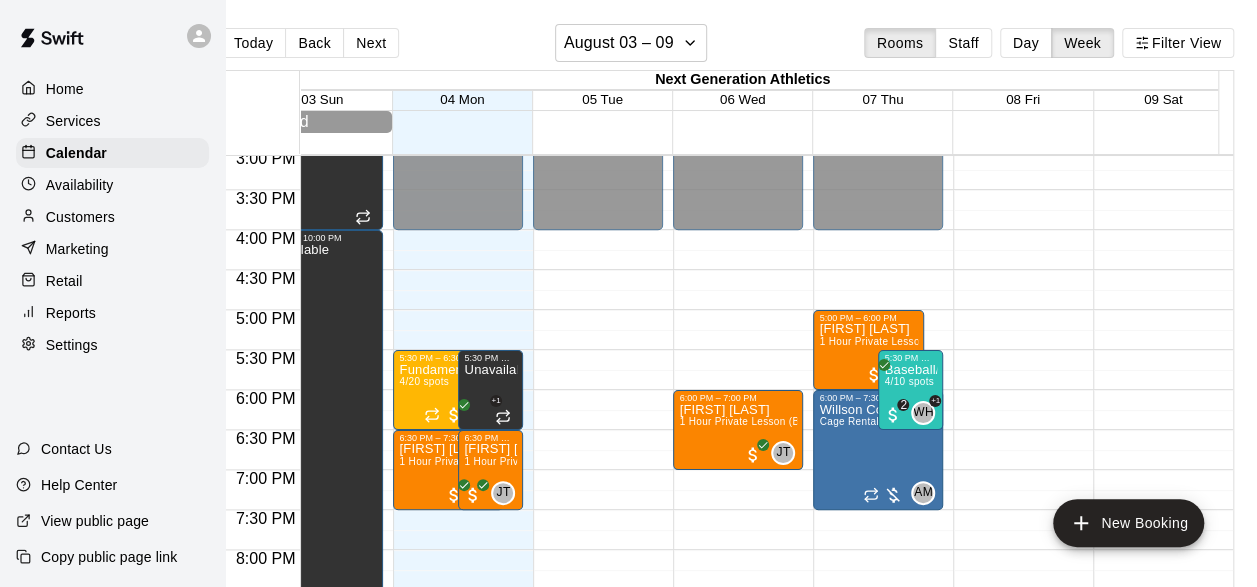 click on "Marketing" at bounding box center (77, 249) 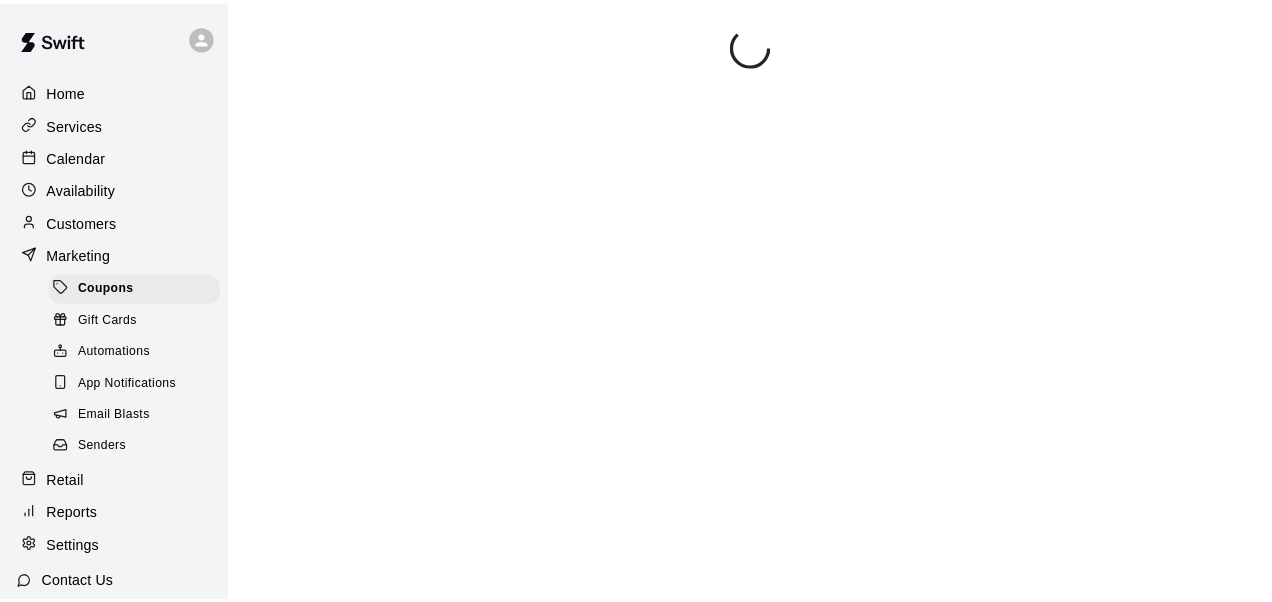 scroll, scrollTop: 0, scrollLeft: 0, axis: both 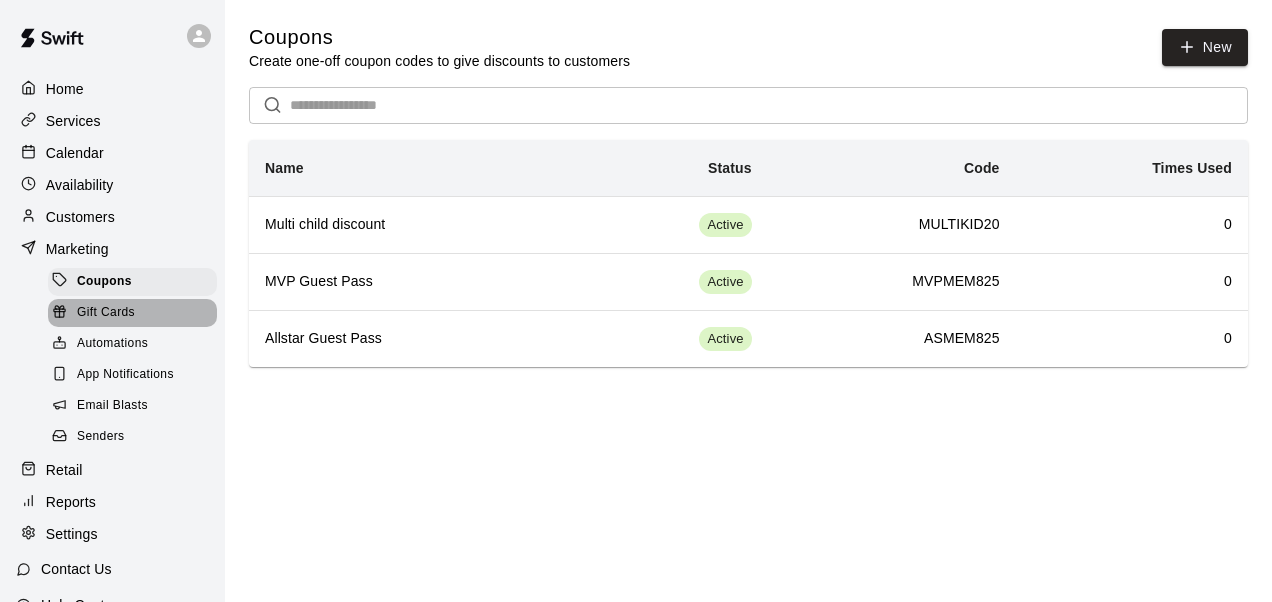 click on "Gift Cards" at bounding box center [132, 313] 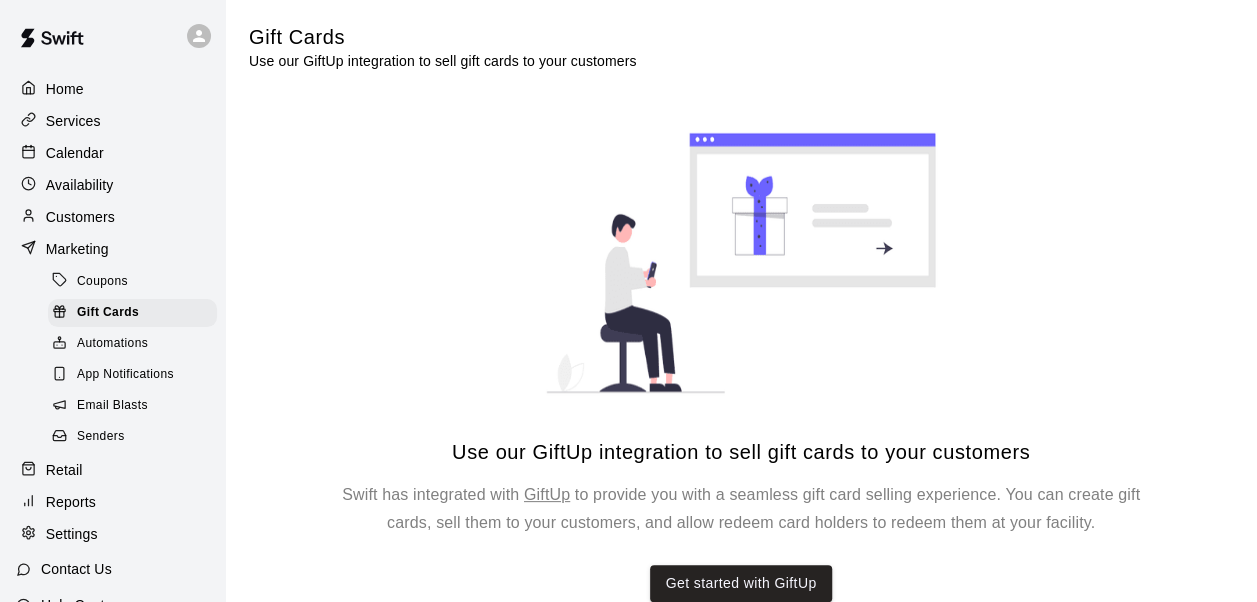 click on "Automations" at bounding box center [112, 344] 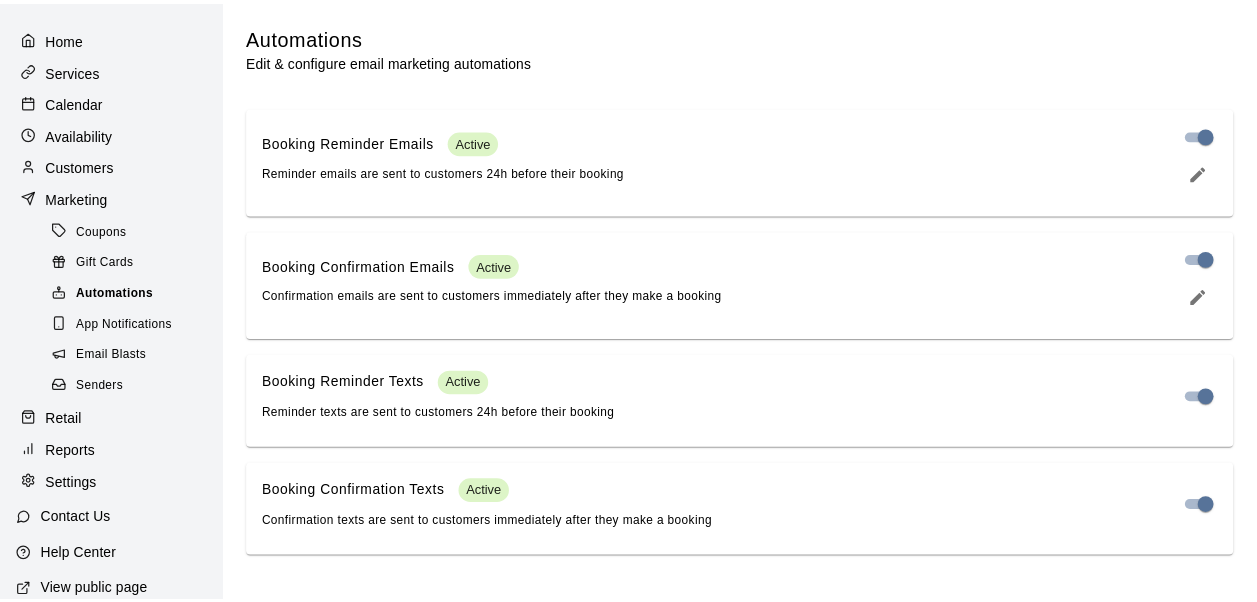 scroll, scrollTop: 52, scrollLeft: 0, axis: vertical 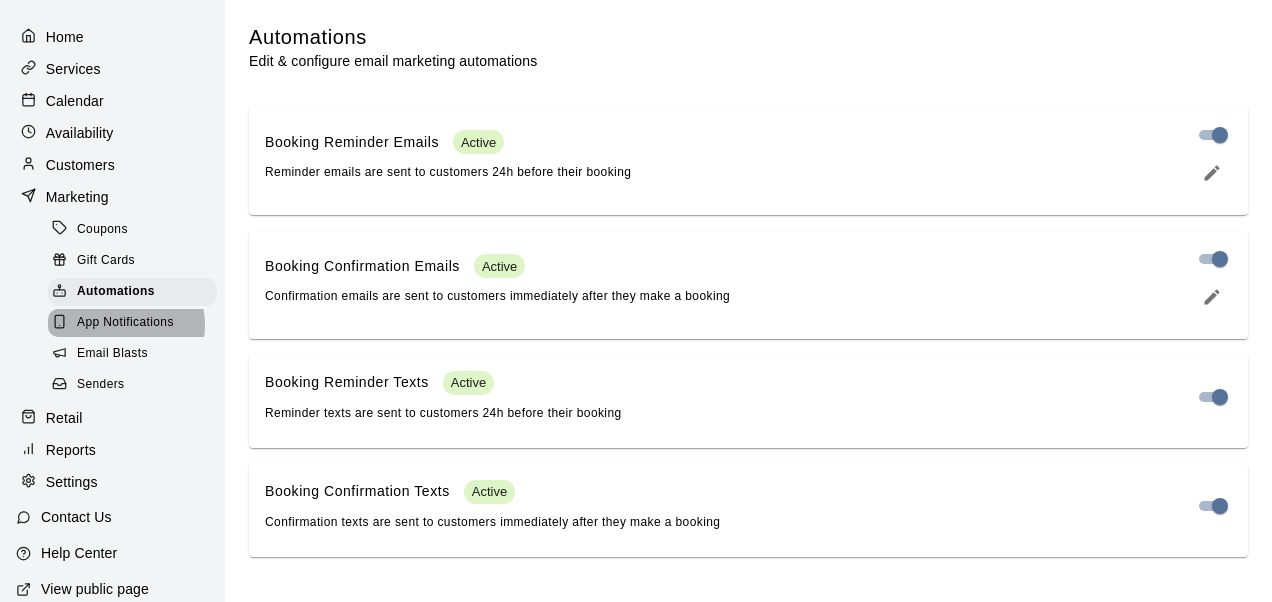 click on "App Notifications" at bounding box center [125, 323] 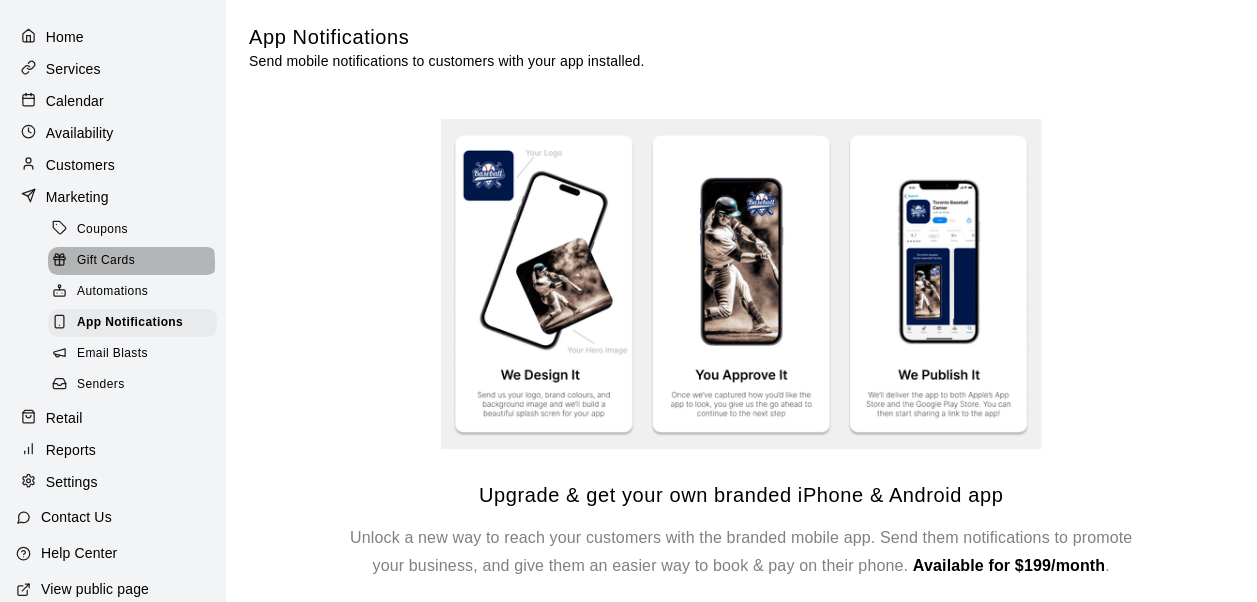 click on "Gift Cards" at bounding box center (106, 261) 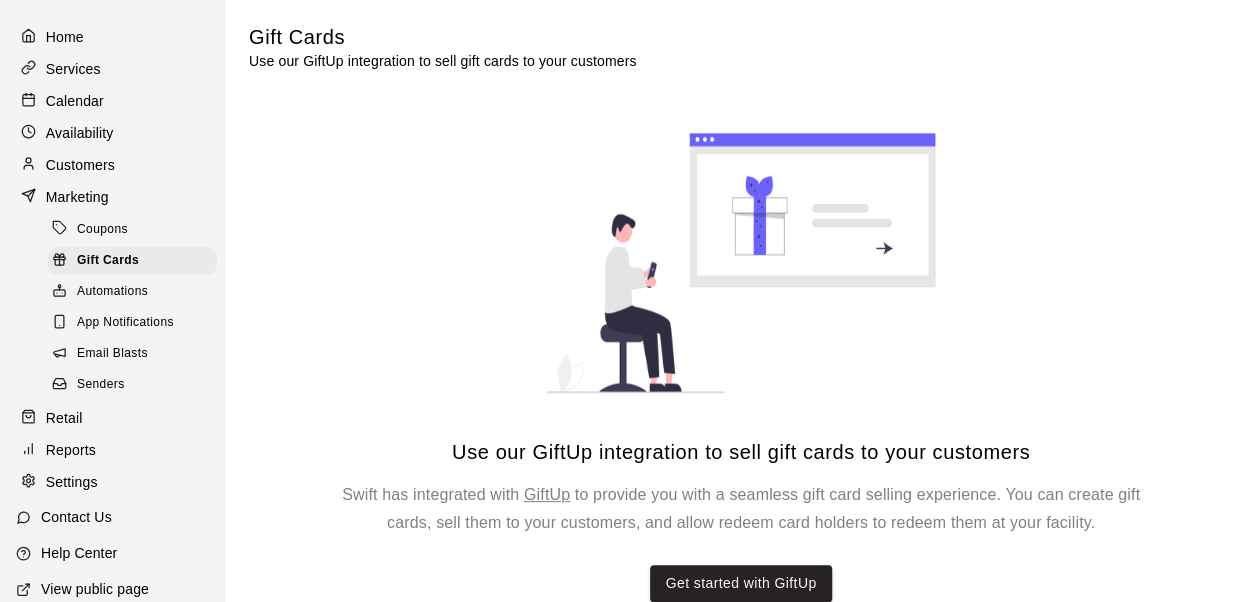 scroll, scrollTop: 40, scrollLeft: 0, axis: vertical 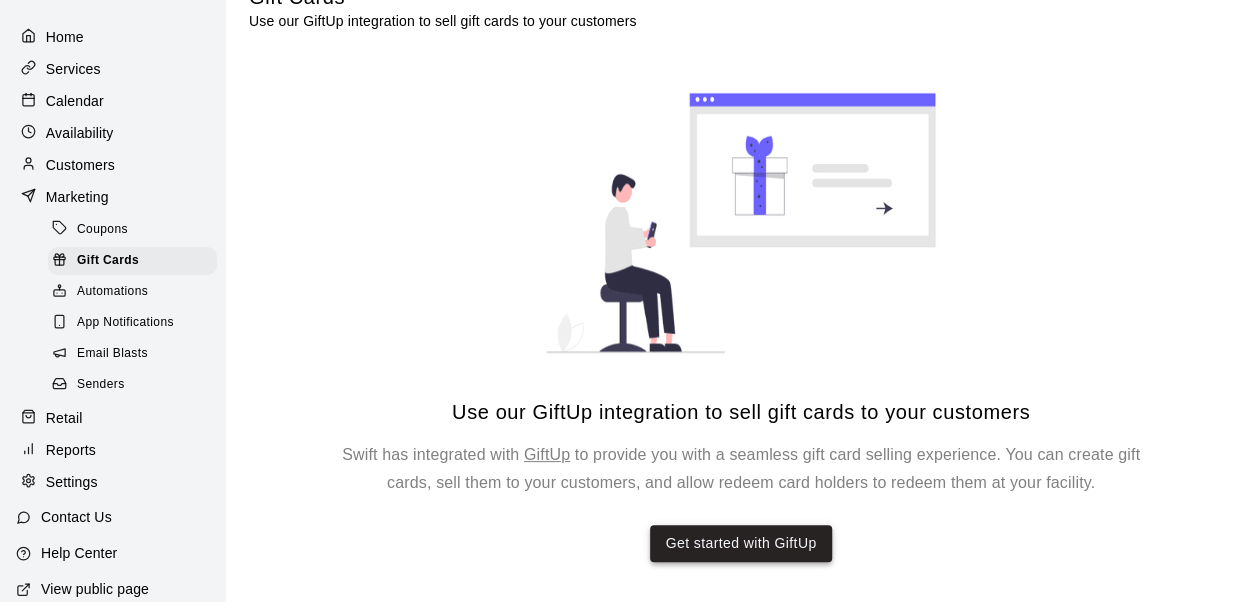 click on "Get started with GiftUp" at bounding box center [741, 543] 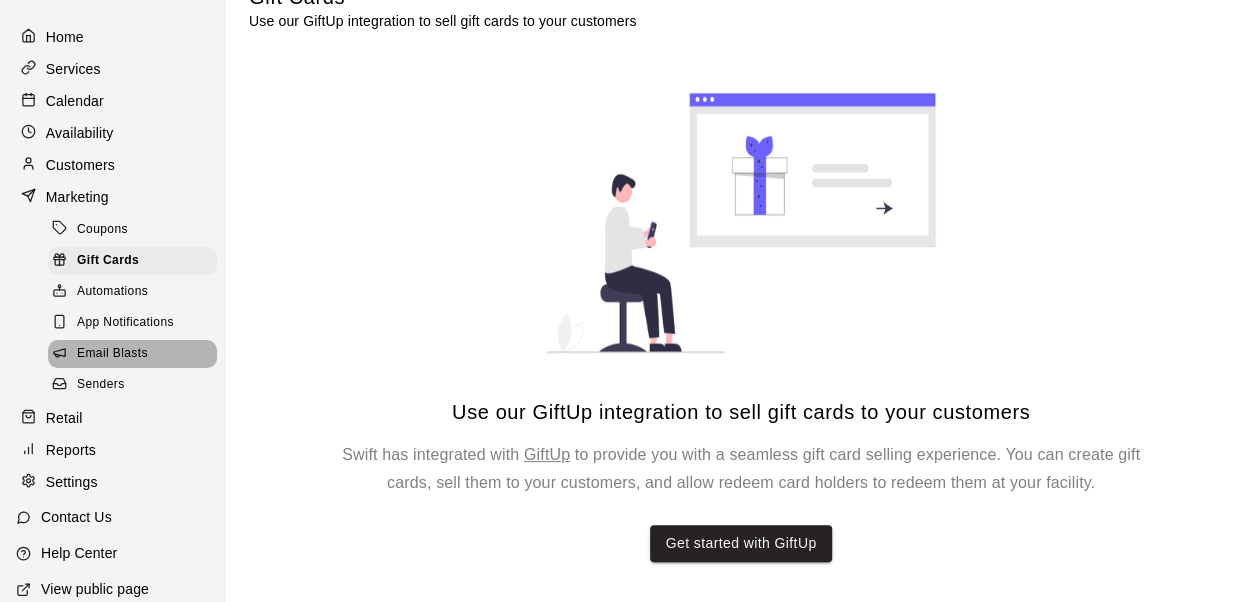 click on "Email Blasts" at bounding box center (112, 354) 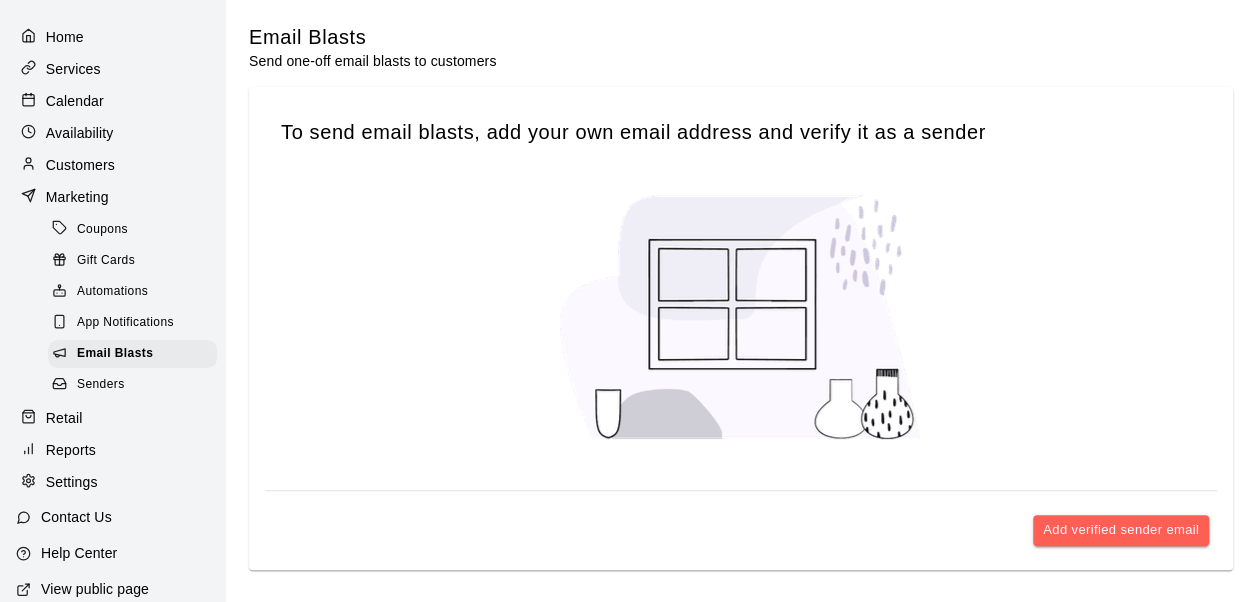 scroll, scrollTop: 8, scrollLeft: 0, axis: vertical 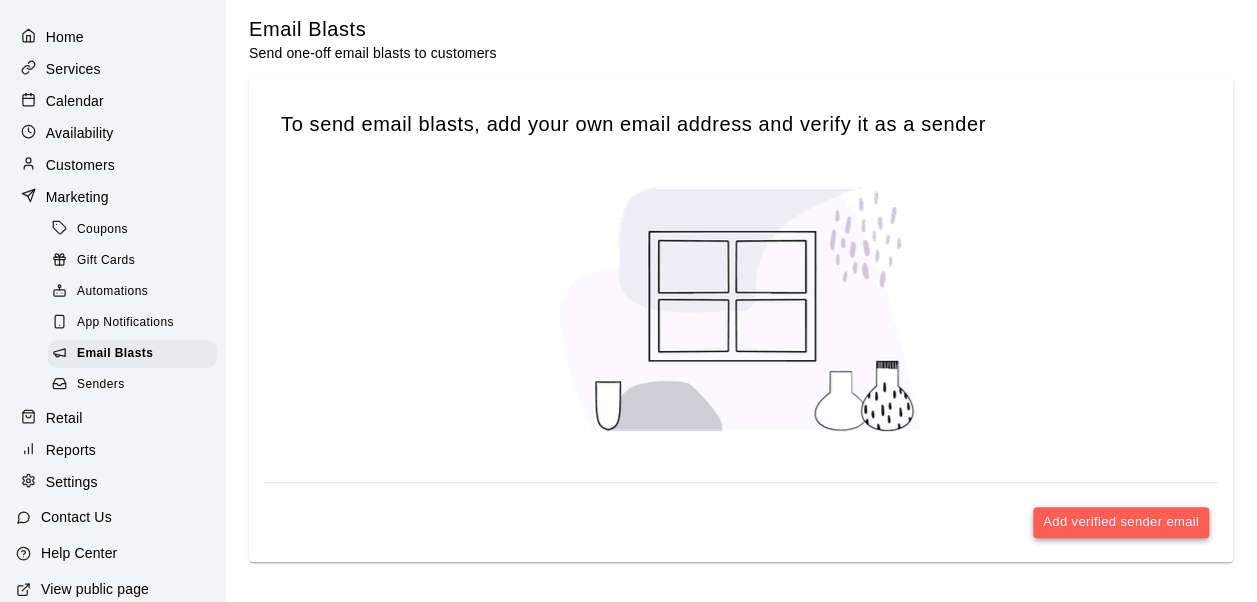 click on "Add verified sender email" at bounding box center (1121, 522) 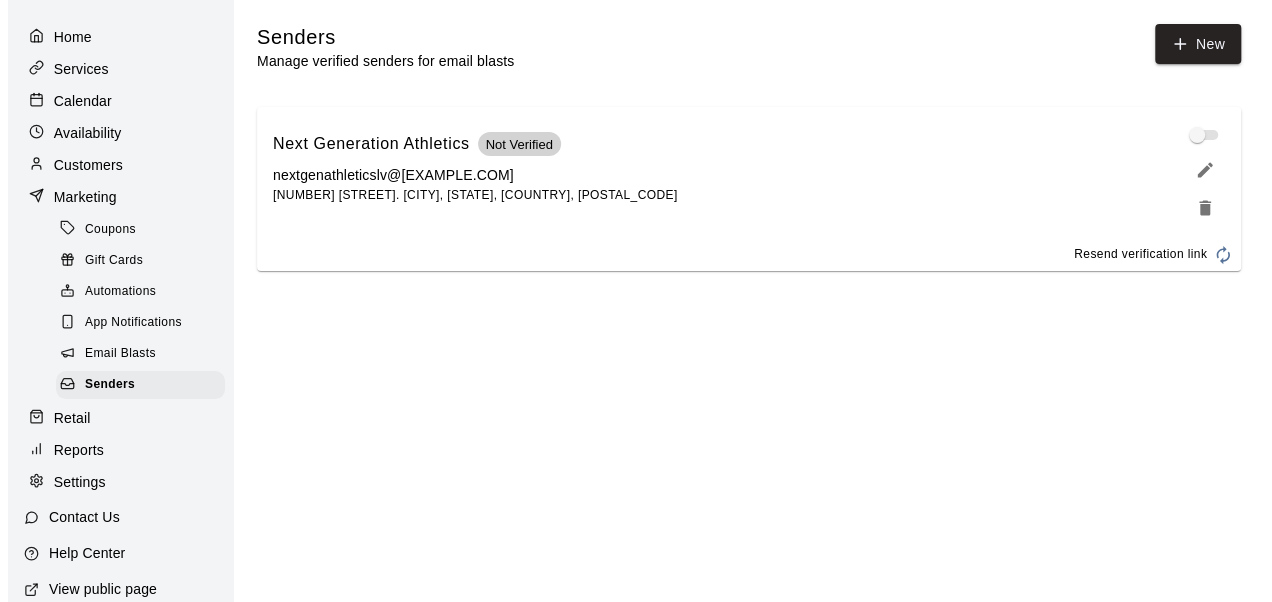 scroll, scrollTop: 0, scrollLeft: 0, axis: both 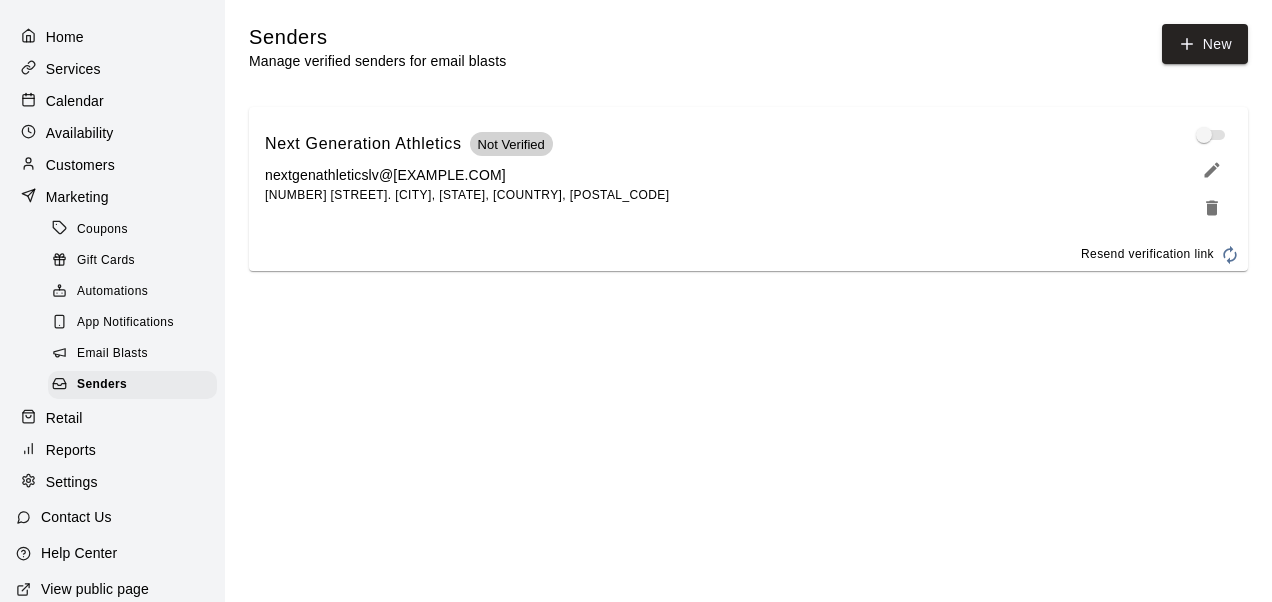 click on "Next Generation Athletics Not Verified [EMAIL] [NUMBER] [STREET], [CITY], [STATE], [ZIP]" at bounding box center (720, 168) 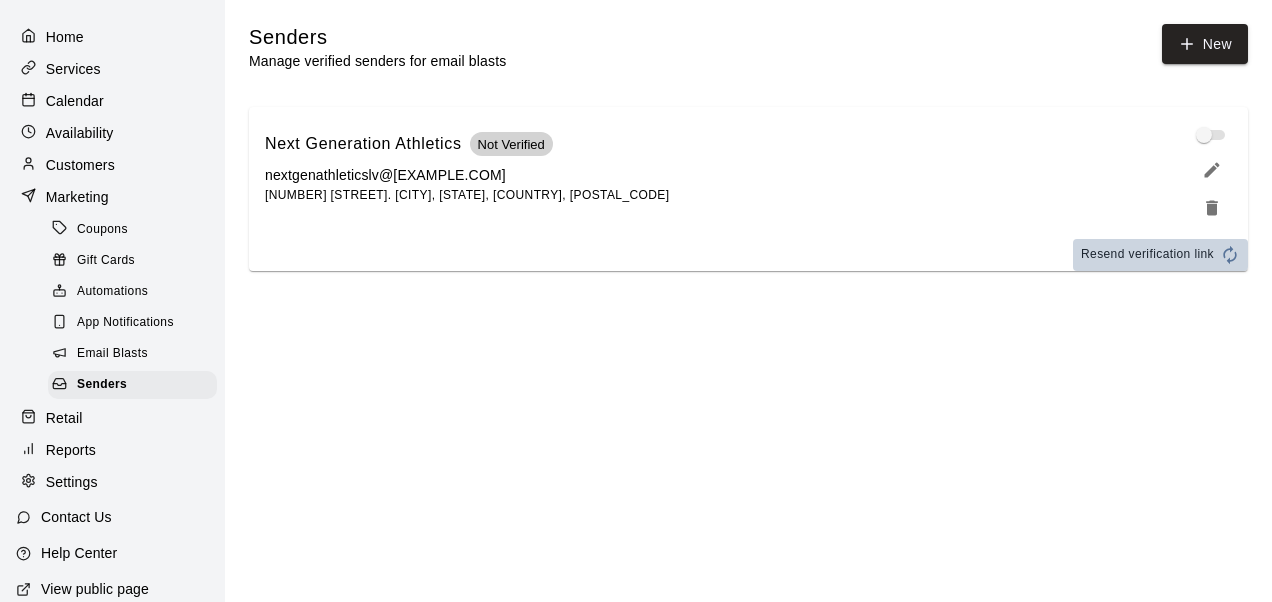 click 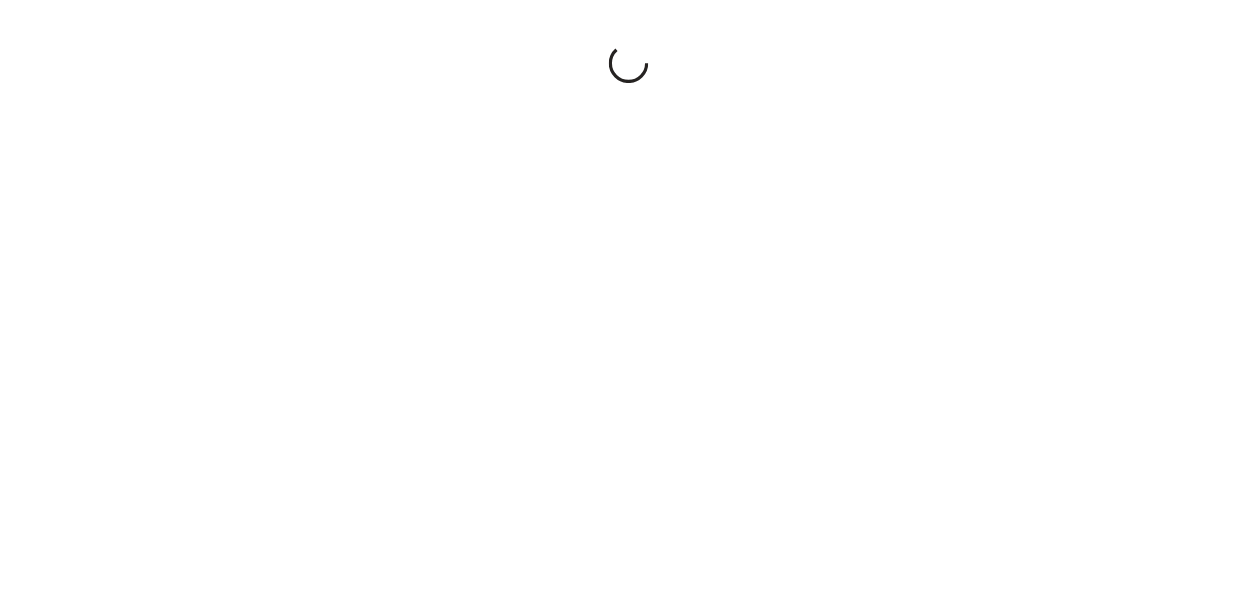 scroll, scrollTop: 0, scrollLeft: 0, axis: both 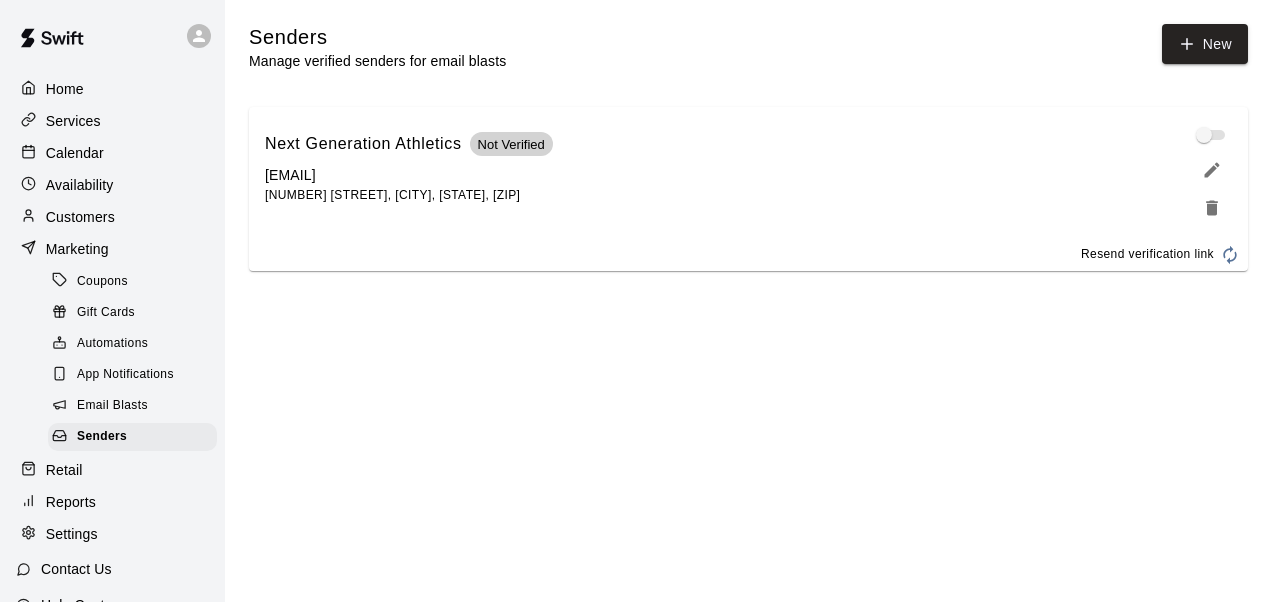 click on "Resend verification link" at bounding box center [1147, 255] 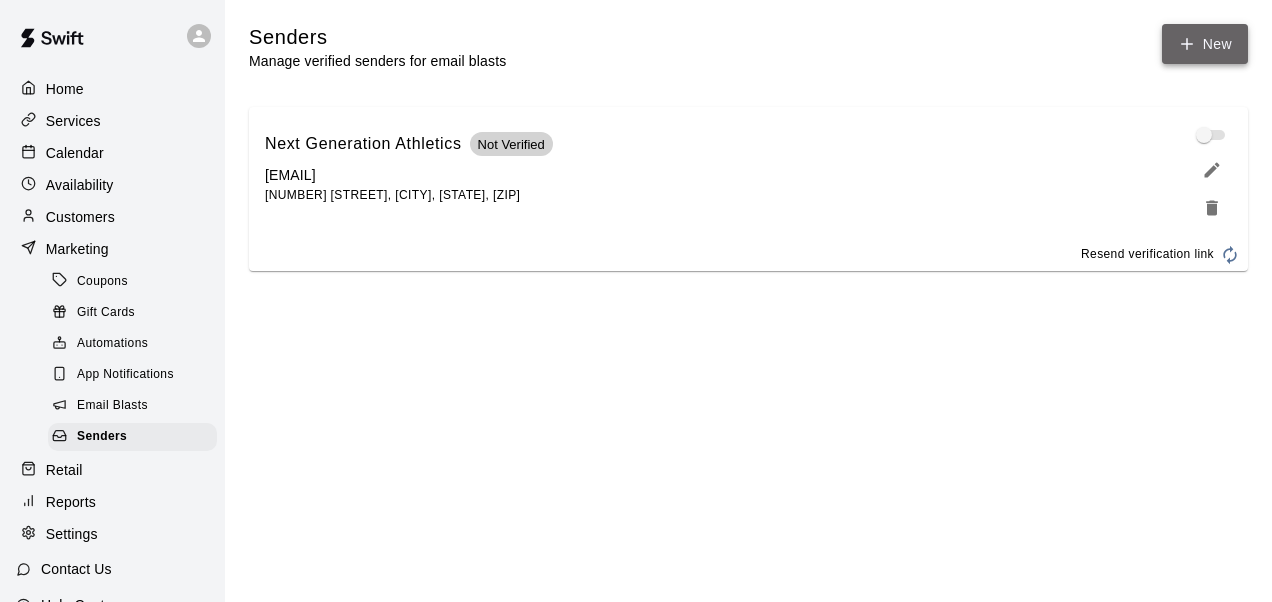 click on "New" at bounding box center [1205, 44] 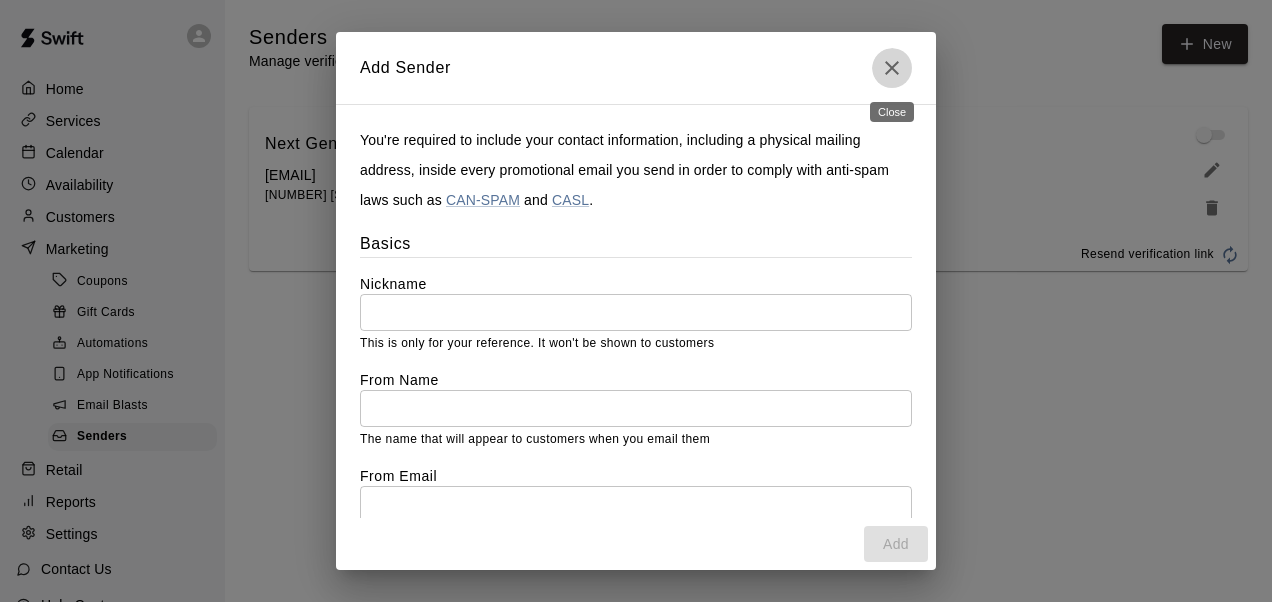 click 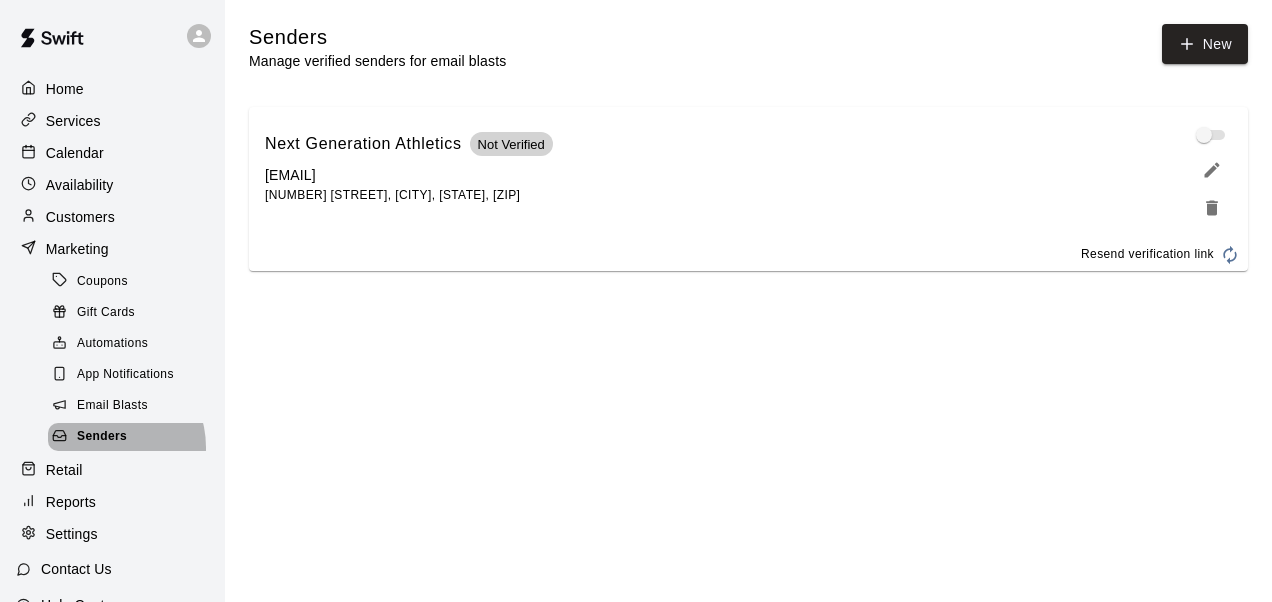 click on "Senders" at bounding box center [102, 437] 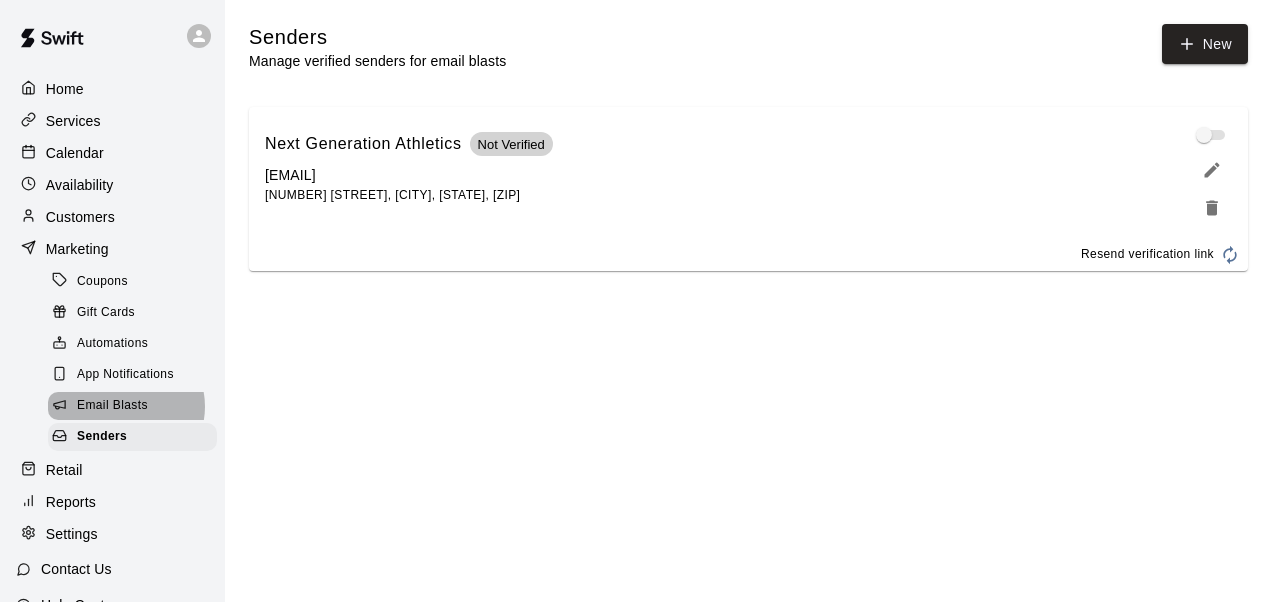 click on "Email Blasts" at bounding box center [112, 406] 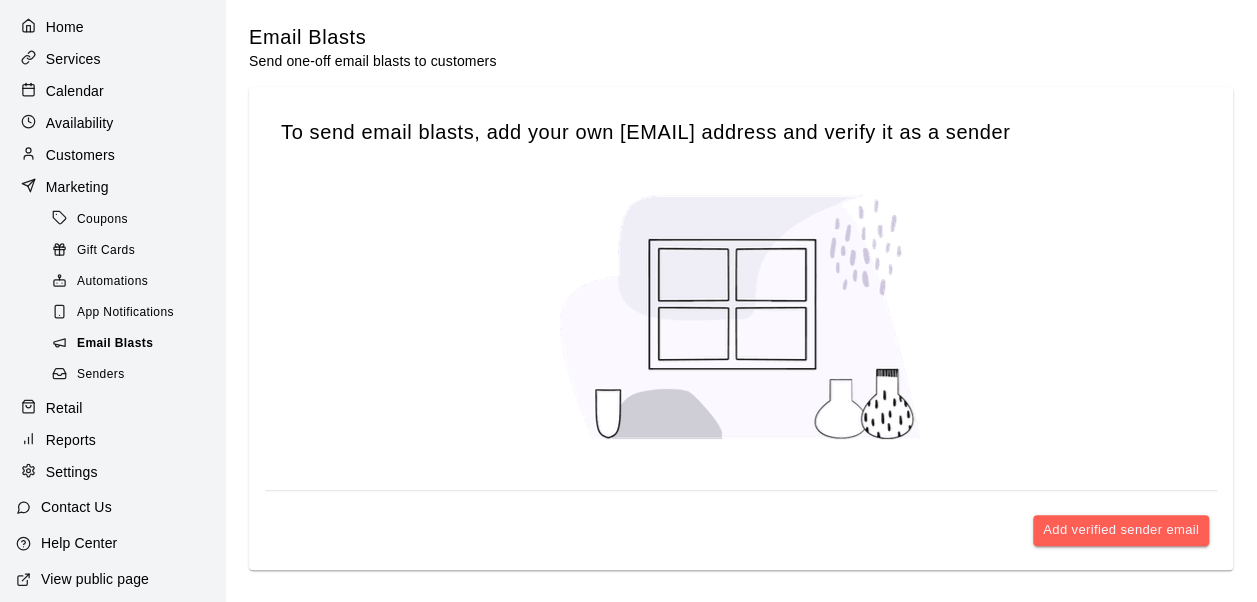 scroll, scrollTop: 0, scrollLeft: 0, axis: both 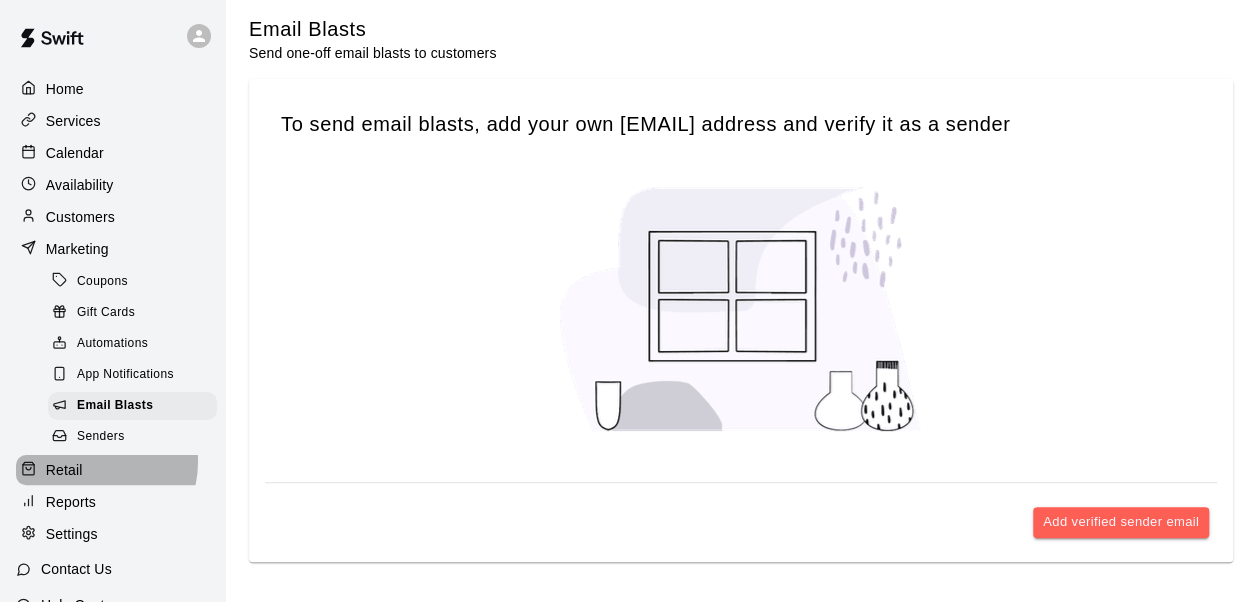 click on "Retail" at bounding box center [112, 470] 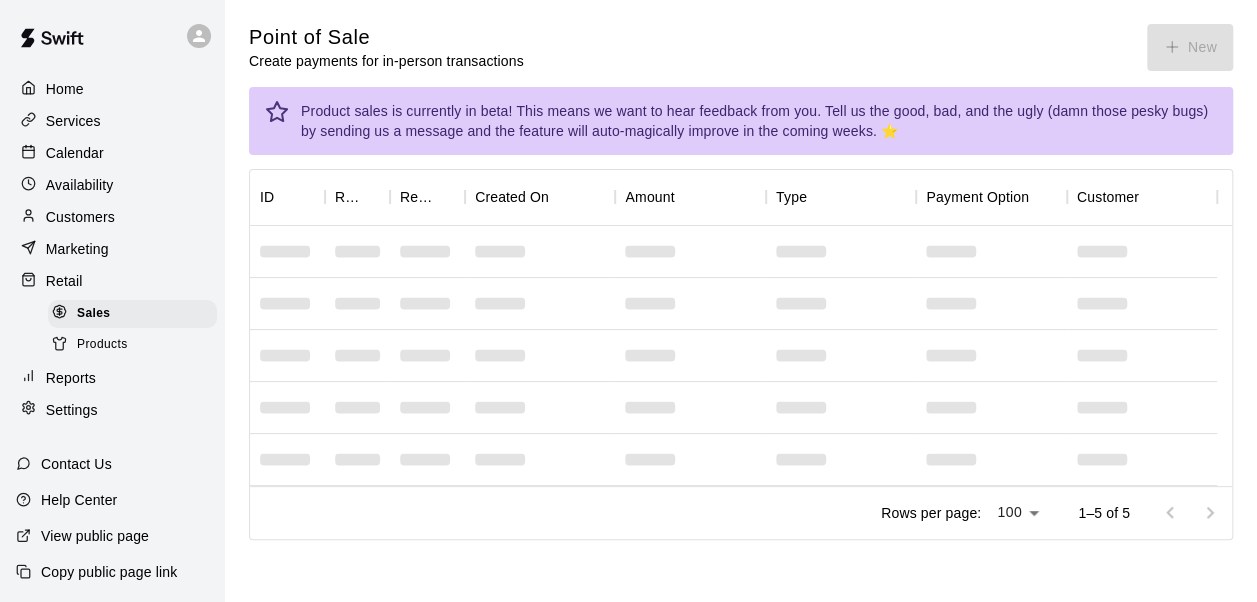 scroll, scrollTop: 0, scrollLeft: 0, axis: both 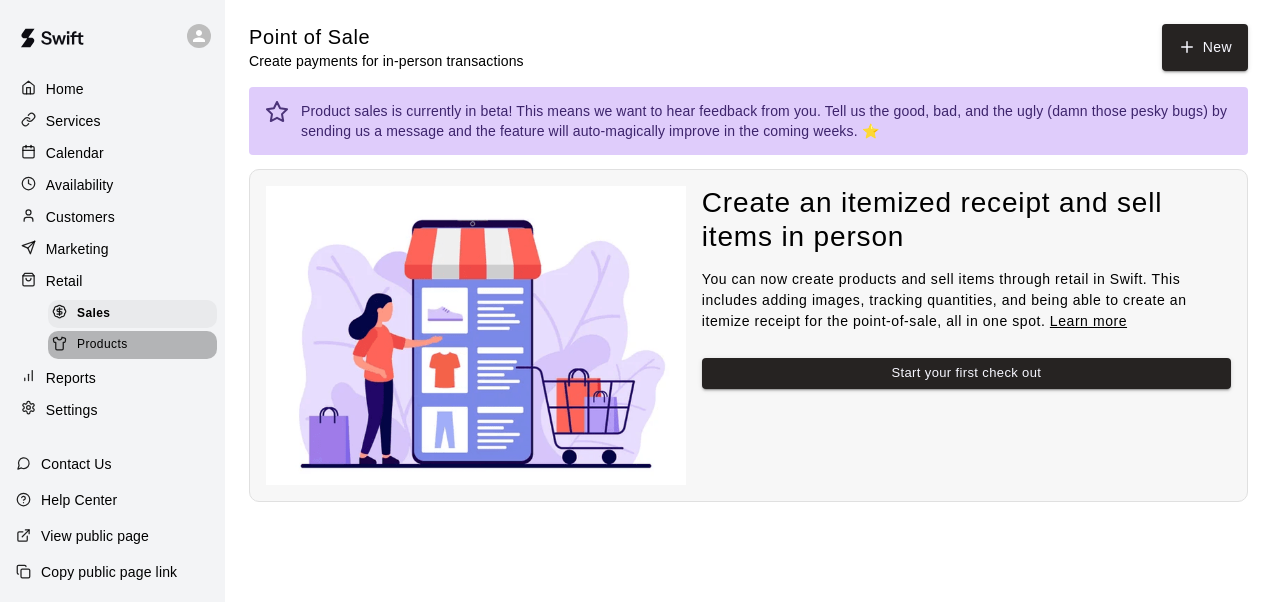 click on "Products" at bounding box center [102, 345] 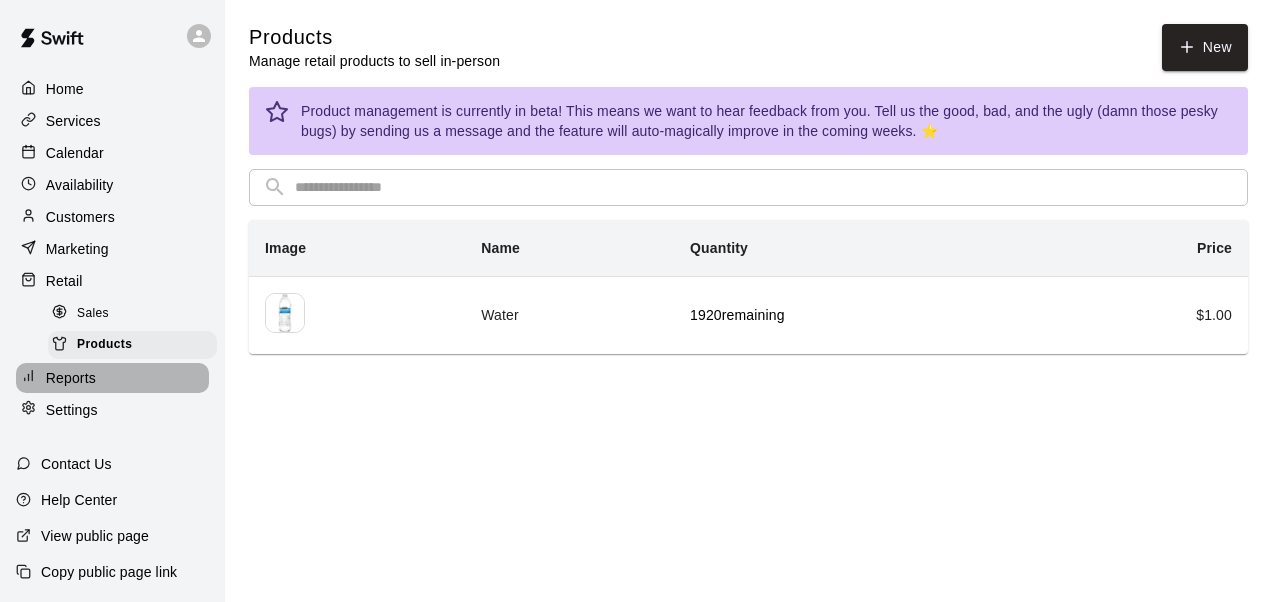 click on "Reports" at bounding box center (71, 378) 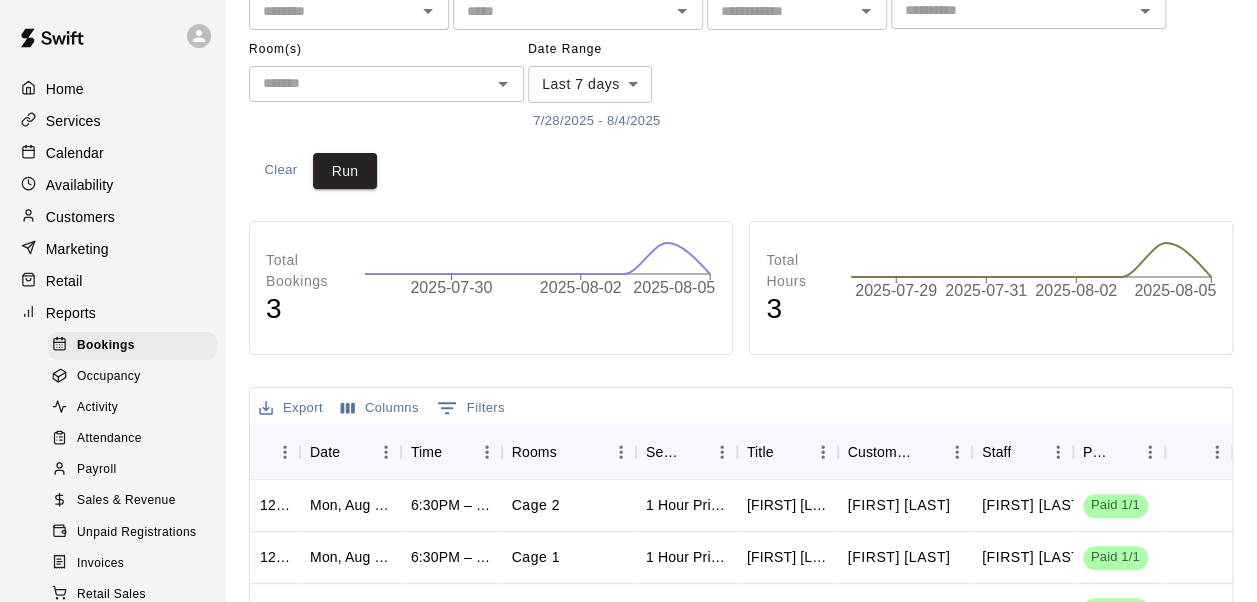scroll, scrollTop: 0, scrollLeft: 0, axis: both 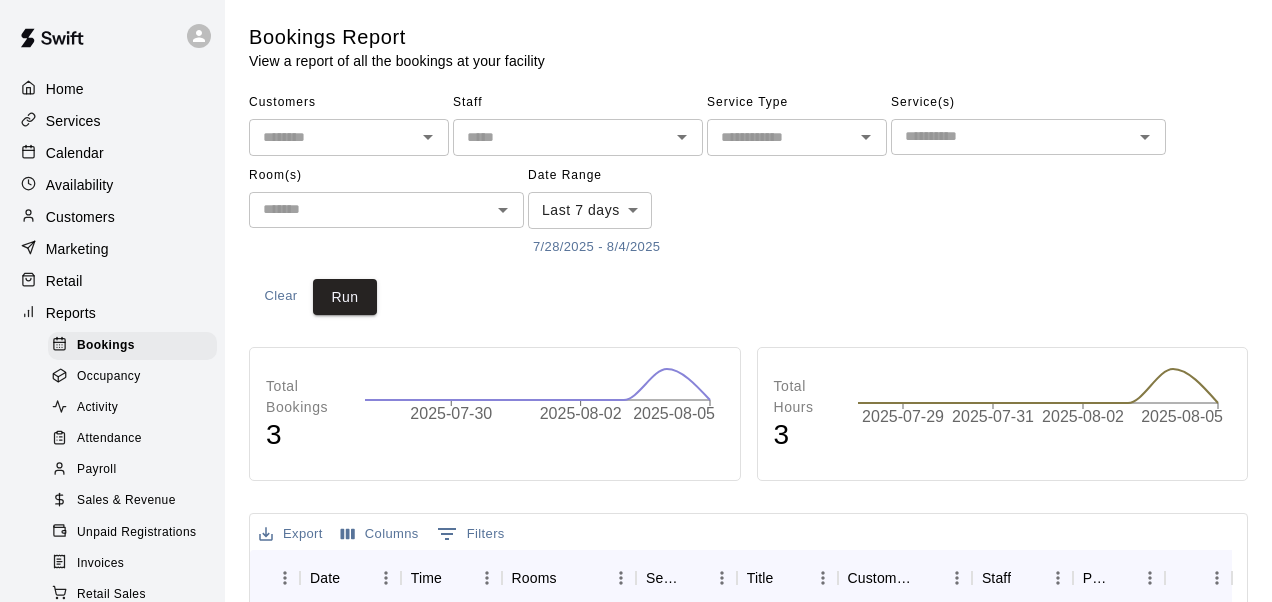 click on "Home Services Calendar Availability Customers Marketing Retail Reports Bookings Occupancy Activity Attendance Payroll Sales & Revenue Unpaid Registrations Invoices Retail Sales Retail Items Wallet New Settings Contact Us Help Center View public page Copy public page link Bookings Report View a report of all the bookings at your facility Customers ​ Staff ​ Service Type ​ Service(s) ​ Room(s) ​ Date Range Last 7 days **** ​ [MONTH]/[DAY]/[YEAR] - [MONTH]/[DAY]/[YEAR] Clear Run Total Bookings 3 [YEAR]-[MONTH]-[DAY] [YEAR]-[MONTH]-[DAY] [YEAR]-[MONTH]-[DAY] Total Hours 3 [YEAR]-[MONTH]-[DAY] [YEAR]-[MONTH]-[DAY] [YEAR]-[MONTH]-[DAY] [YEAR]-[MONTH]-[DAY] Export Columns 0 Filters ID Date Time Rooms Service Title Customers Staff Payment Notes 1237911 Mon, [MONTH] [DAY], [YEAR] [TIME] – [TIME] Cage 2 1 Hour Private Lesson (Baseball / Softball fielding and hitting) [FIRST] [LAST] [FIRST] [LAST] [FIRST] [LAST] Paid 1/1 1212318 Mon, [MONTH] [DAY], [YEAR] [TIME] – [TIME] Cage 1 1 Hour Private Lesson (Baseball / Softball fielding and hitting) [FIRST] [LAST] [FIRST] [LAST] [FIRST] [LAST] Paid 1/1 1174152 Paid 4/4" at bounding box center (636, 610) 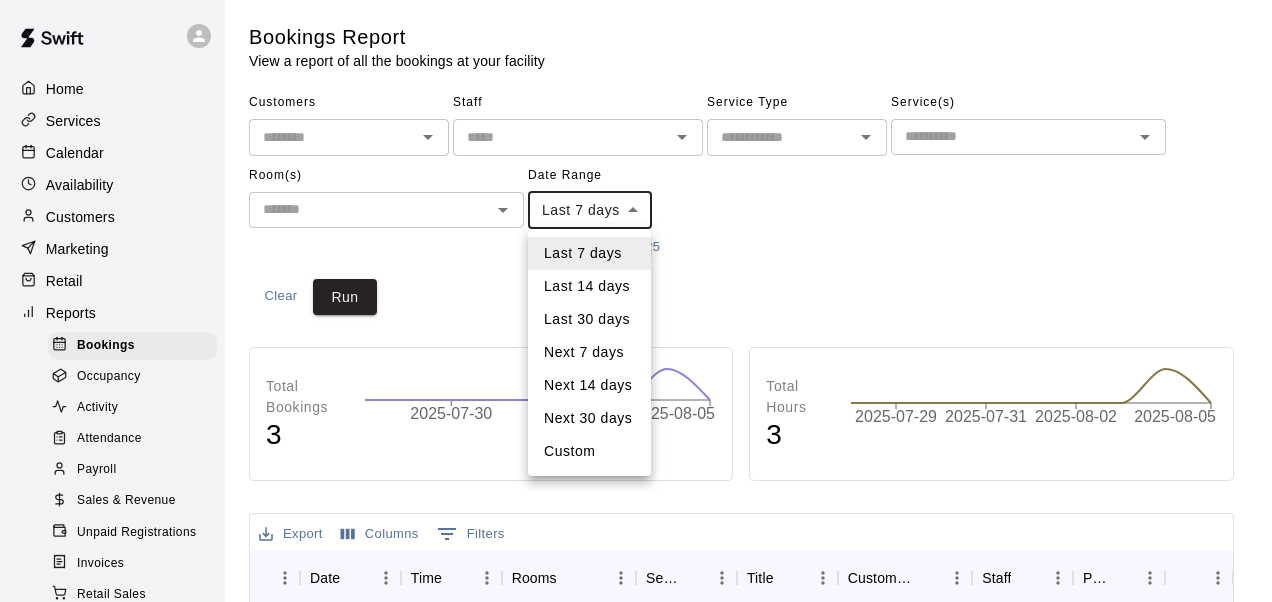 click on "Last 30 days" at bounding box center [589, 319] 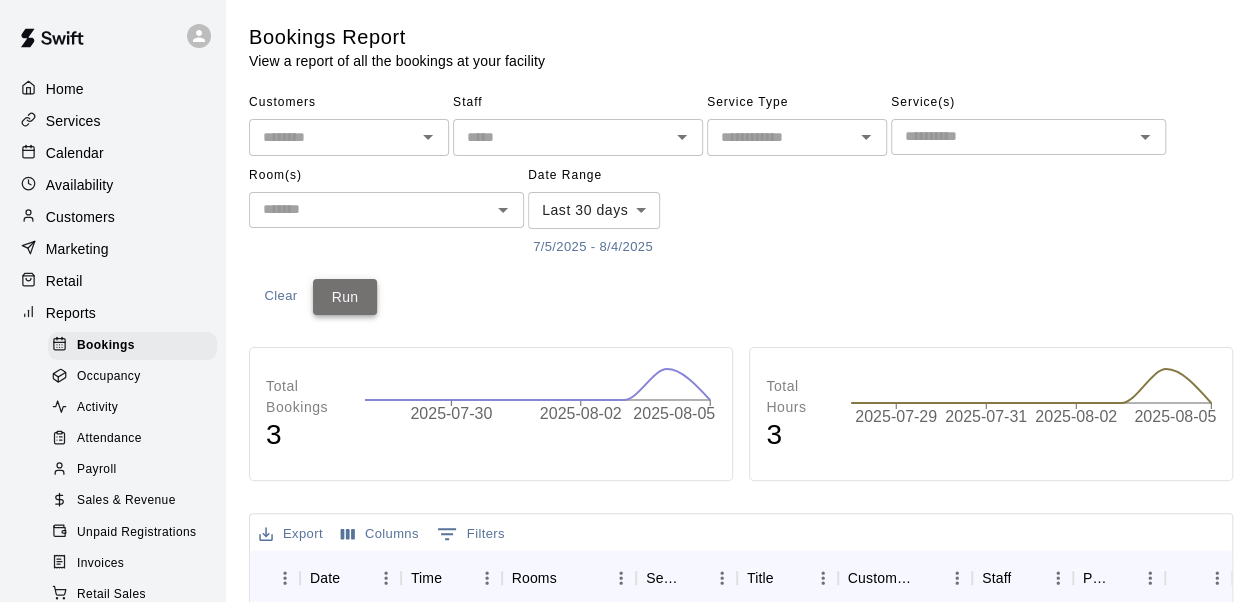 click on "Run" at bounding box center (345, 297) 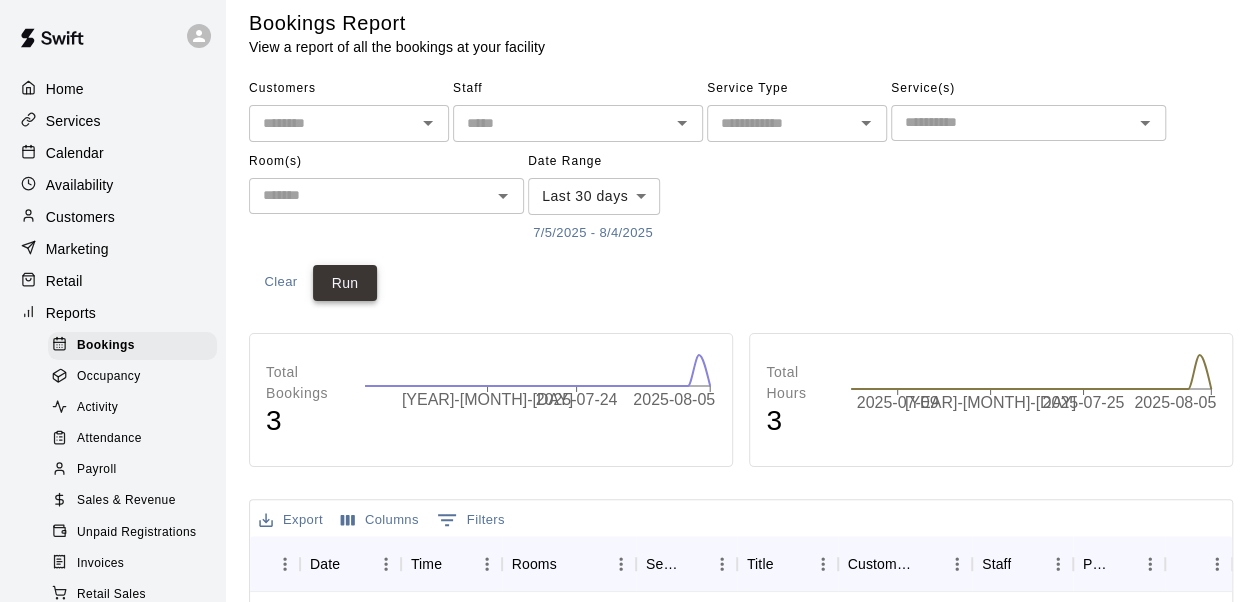 scroll, scrollTop: 12, scrollLeft: 0, axis: vertical 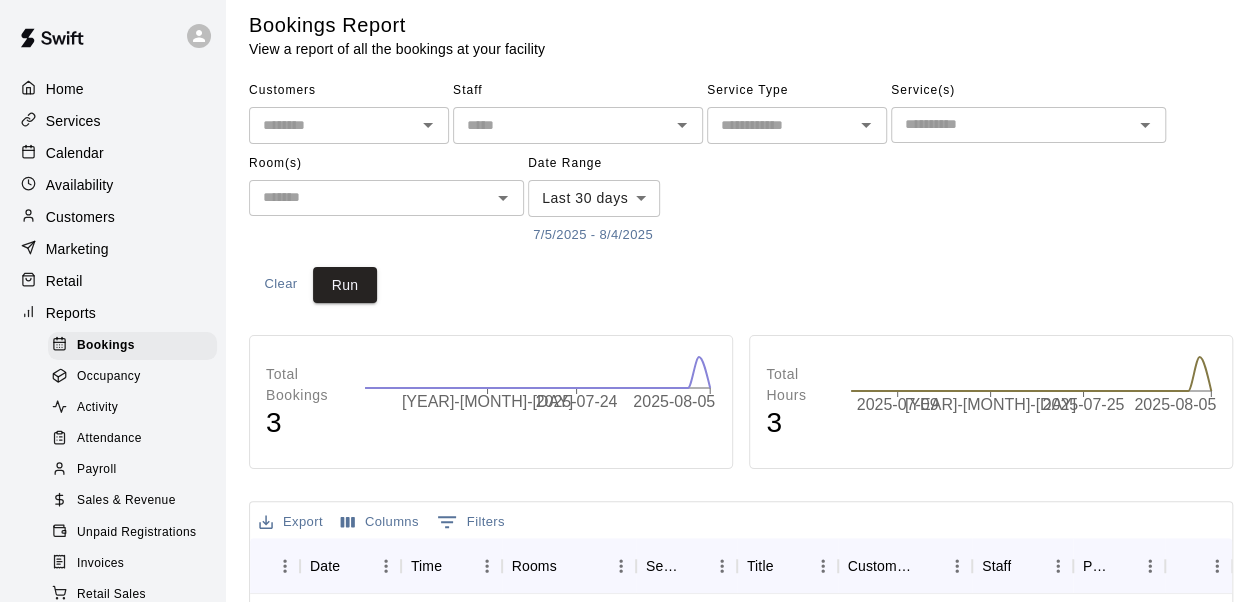 click on "Home Services Calendar Availability Customers Marketing Retail Reports Bookings Occupancy Activity Attendance Payroll Sales & Revenue Unpaid Registrations Invoices Retail Sales Retail Items Wallet New Settings Contact Us Help Center View public page Copy public page link Bookings Report View a report of all the bookings at your facility Customers ​ Staff ​ Service Type ​ Service(s) ​ Room(s) ​ Date Range Last 30 days ***** ​ [MONTH]/[DAY]/[YEAR] - [MONTH]/[DAY]/[YEAR] Clear Run Total Bookings 3 [YEAR]-[MONTH]-[DAY] [YEAR]-[MONTH]-[DAY] [YEAR]-[MONTH]-[DAY] Total Hours 3 [YEAR]-[MONTH]-[DAY] [YEAR]-[MONTH]-[DAY] [YEAR]-[MONTH]-[DAY] [YEAR]-[MONTH]-[DAY] Export Columns 0 Filters ID Date Time Rooms Service Title Customers Staff Payment Notes 1237911 Mon, [MONTH] [DAY], [YEAR] [TIME] – [TIME] Cage 2 1 Hour Private Lesson (Baseball / Softball fielding and hitting) [FIRST] [LAST] [FIRST] [LAST] [FIRST] [LAST] Paid 1/1 1212318 Mon, [MONTH] [DAY], [YEAR] [TIME] – [TIME] Cage 1 1 Hour Private Lesson (Baseball / Softball fielding and hitting) [FIRST] [LAST] [FIRST] [LAST] [FIRST] [LAST] Paid 1/1 1174152 Paid 4/4" at bounding box center [628, 598] 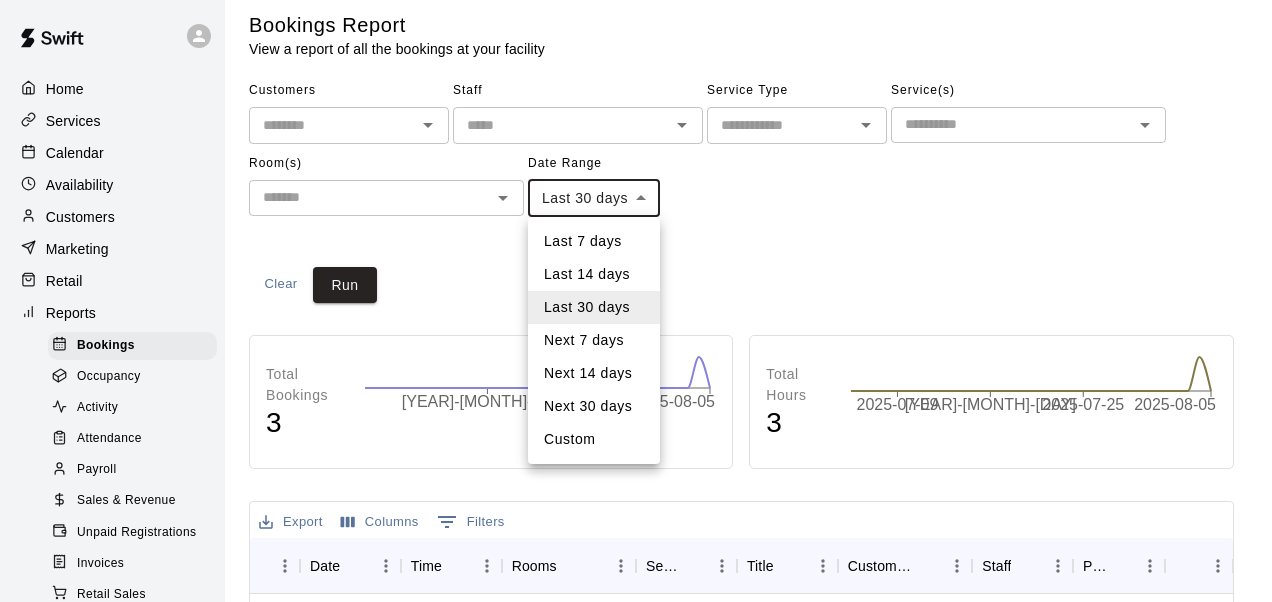 click on "Last 7 days" at bounding box center [594, 241] 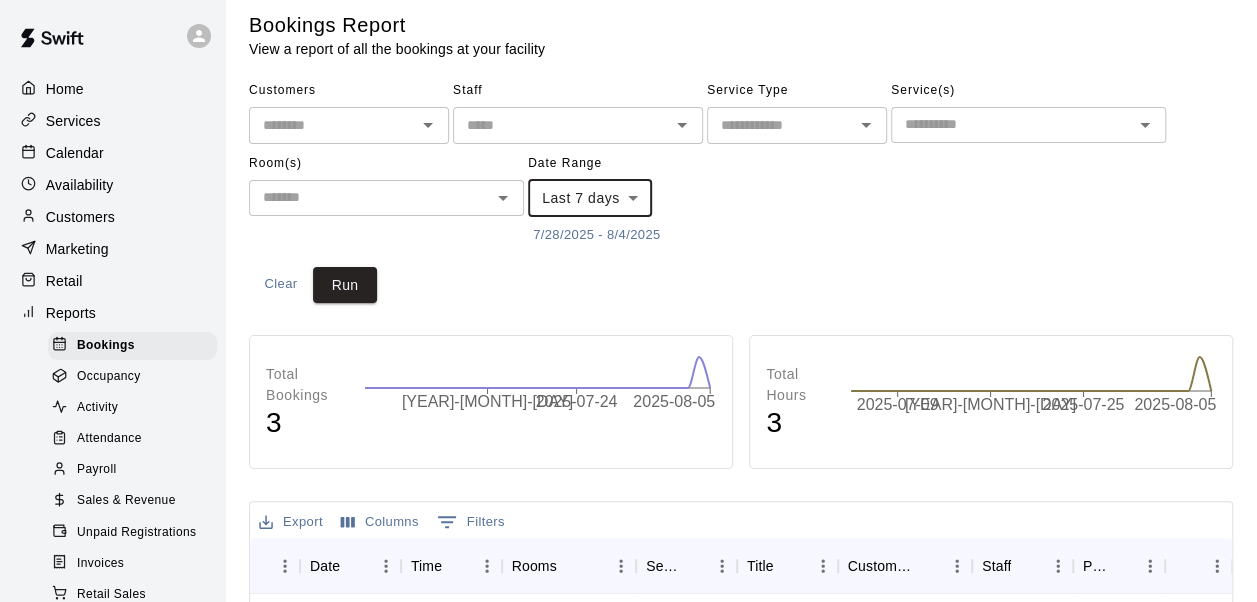 scroll, scrollTop: 0, scrollLeft: 0, axis: both 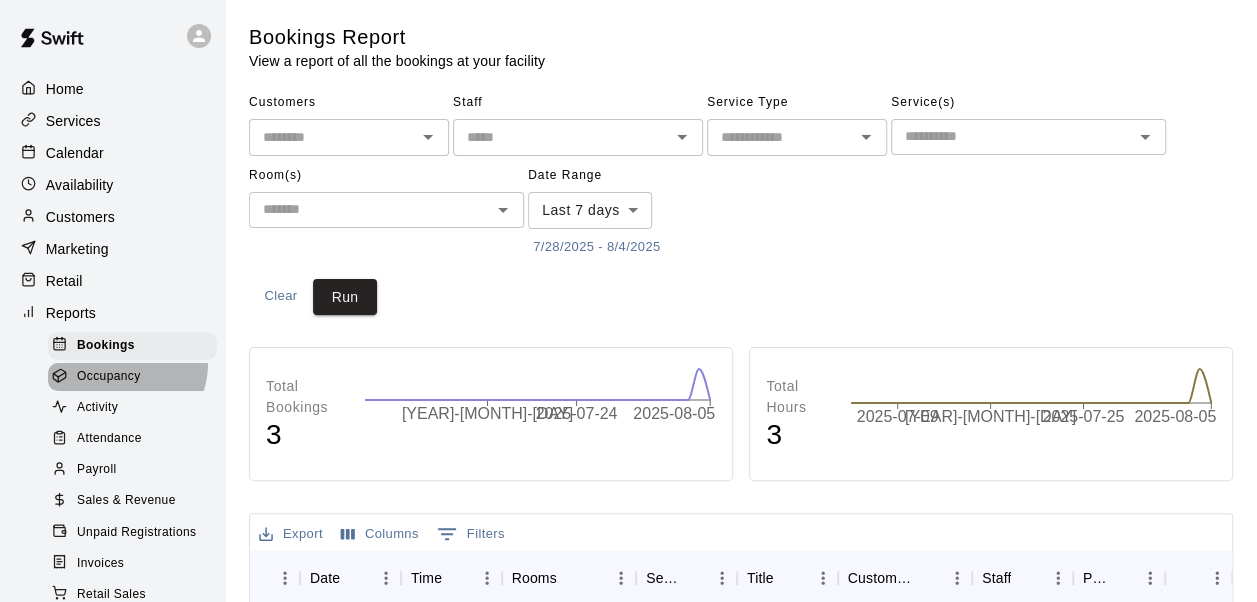 click on "Occupancy" at bounding box center (132, 377) 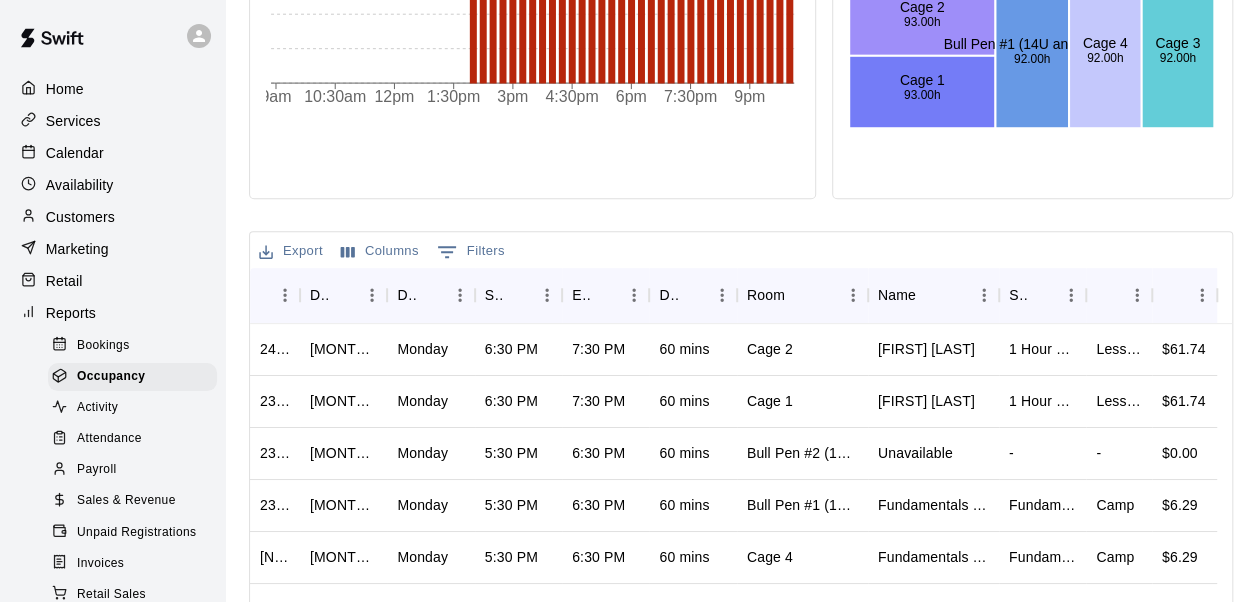 scroll, scrollTop: 714, scrollLeft: 0, axis: vertical 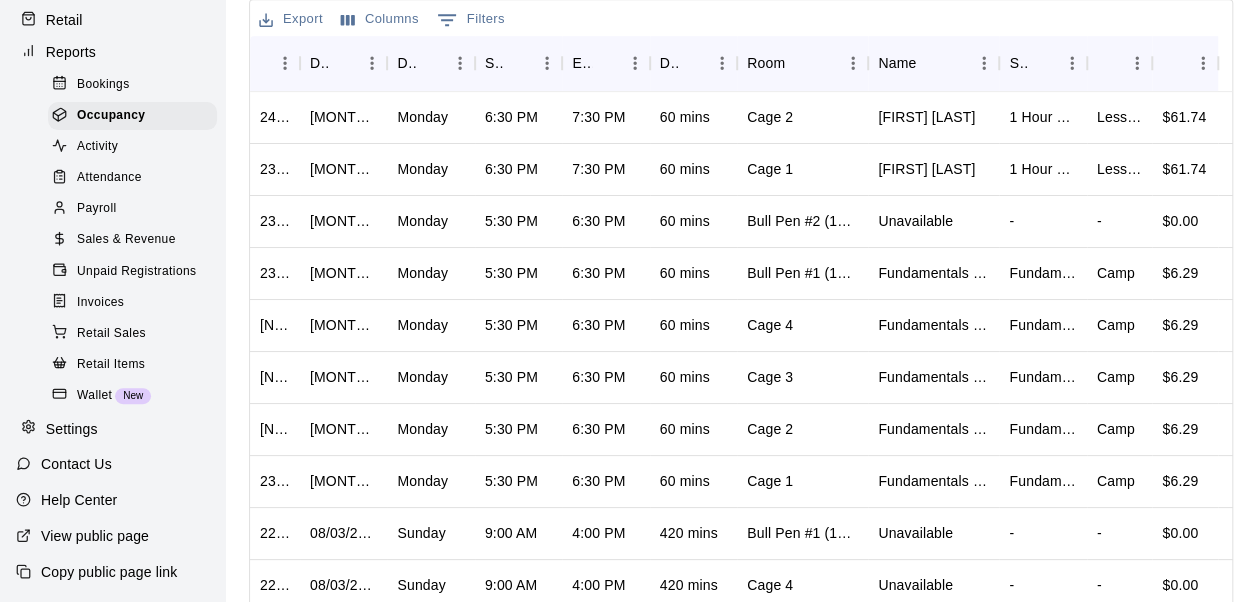 click on "Wallet New" at bounding box center [132, 396] 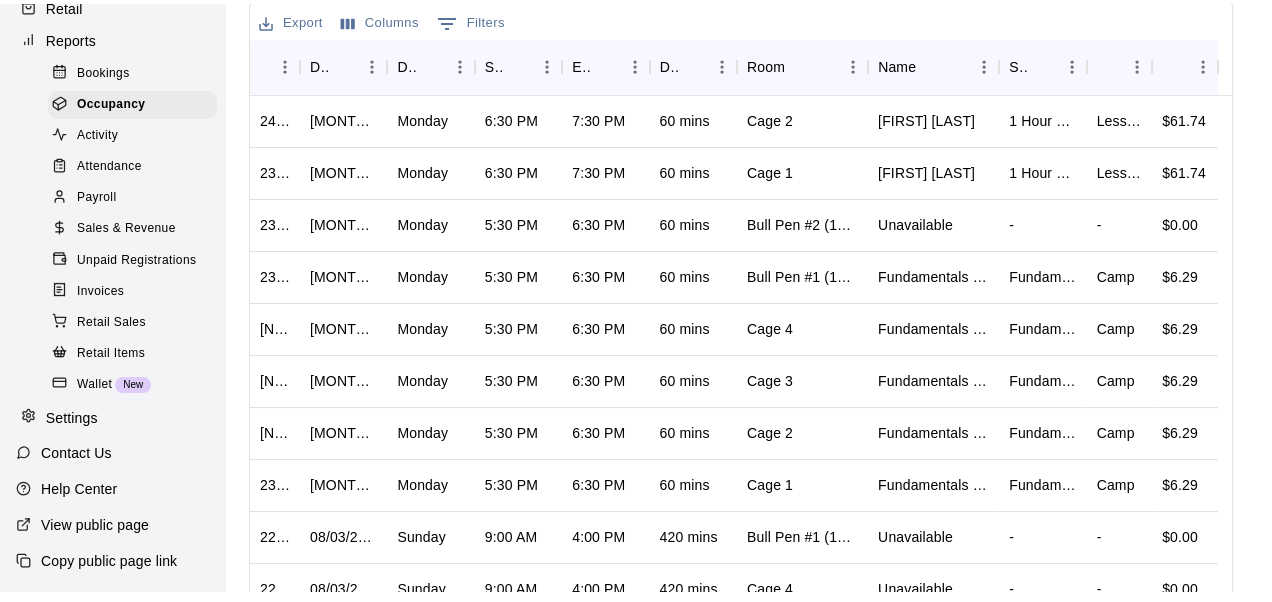 scroll, scrollTop: 0, scrollLeft: 0, axis: both 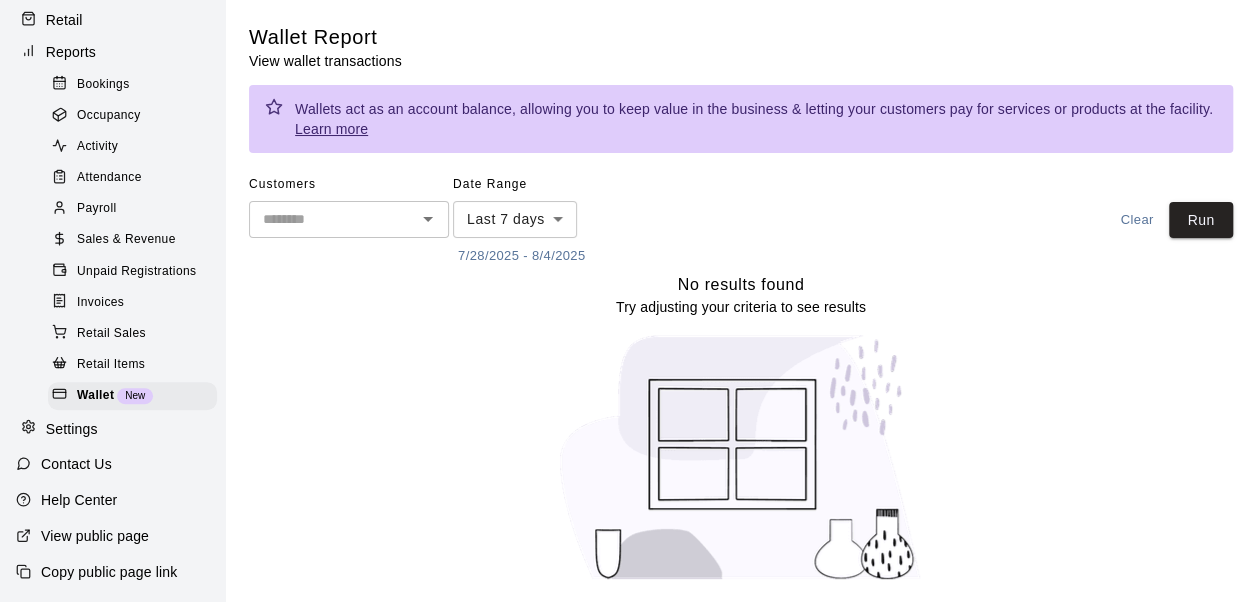 click on "Retail Sales" at bounding box center (111, 334) 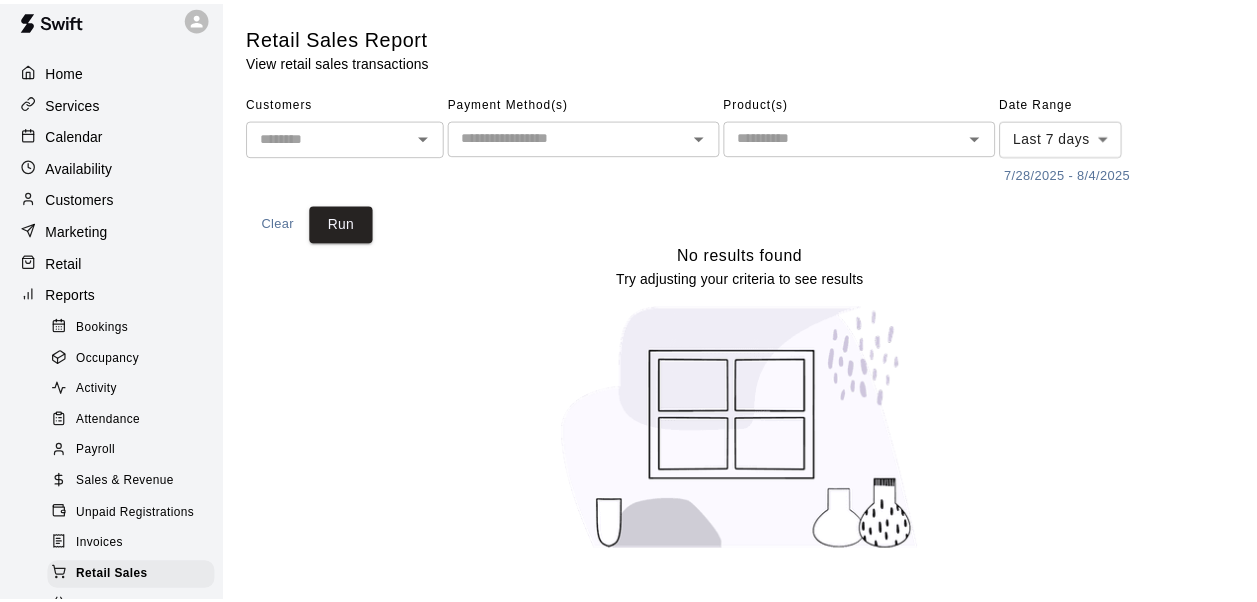 scroll, scrollTop: 0, scrollLeft: 0, axis: both 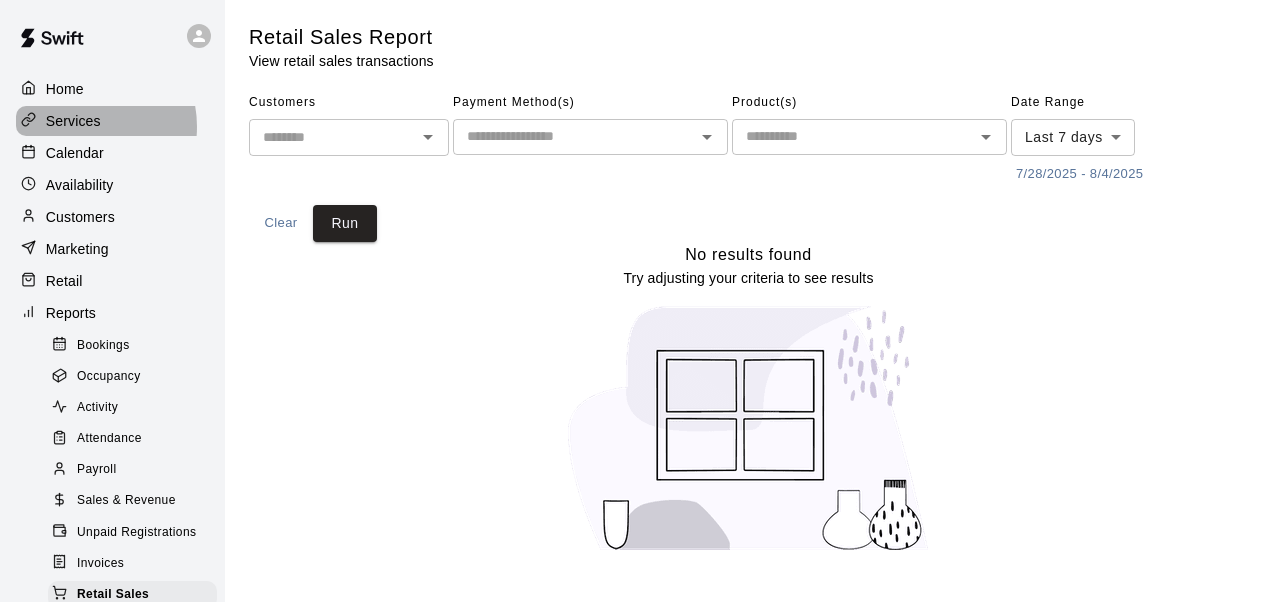 click on "Services" at bounding box center (73, 121) 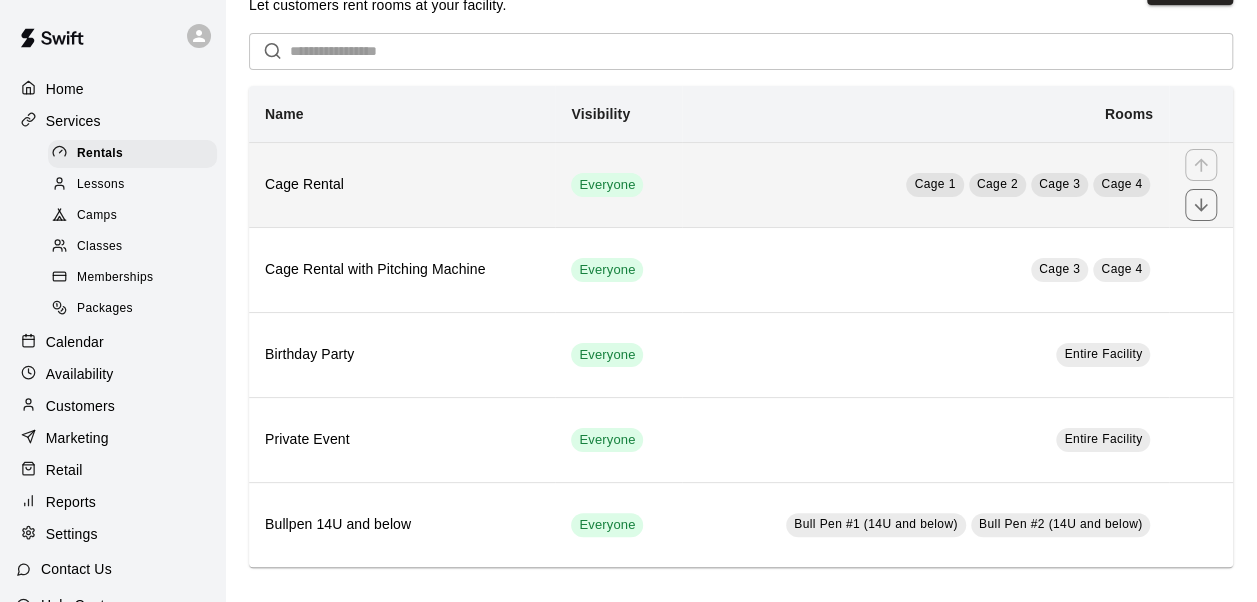 scroll, scrollTop: 0, scrollLeft: 0, axis: both 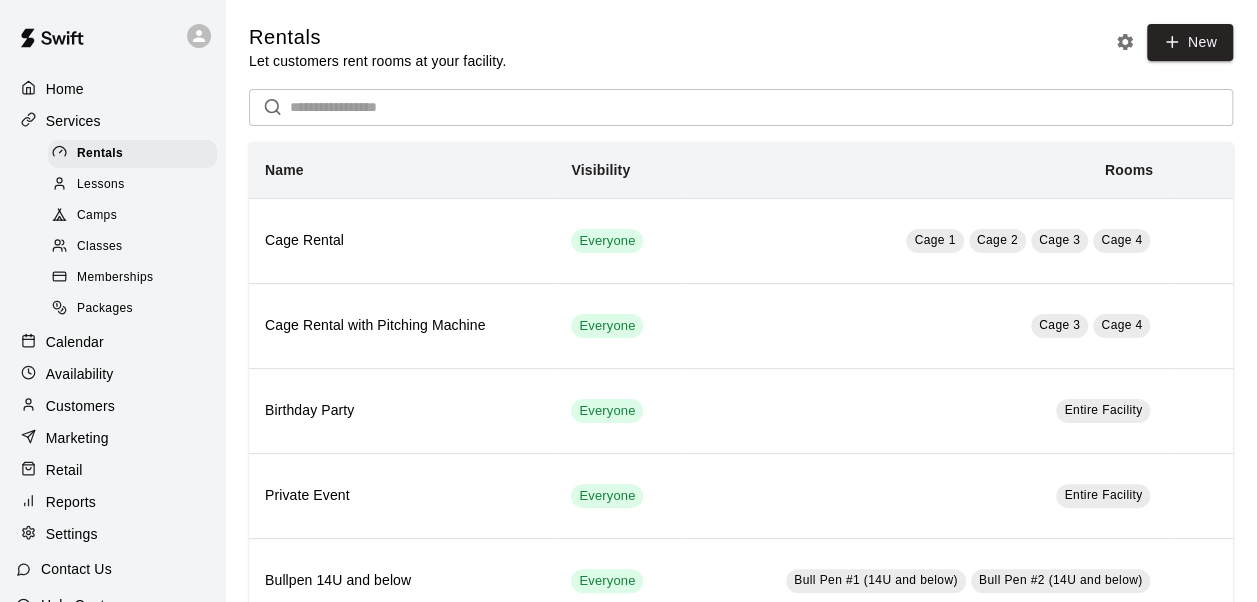 click on "Lessons" at bounding box center [101, 185] 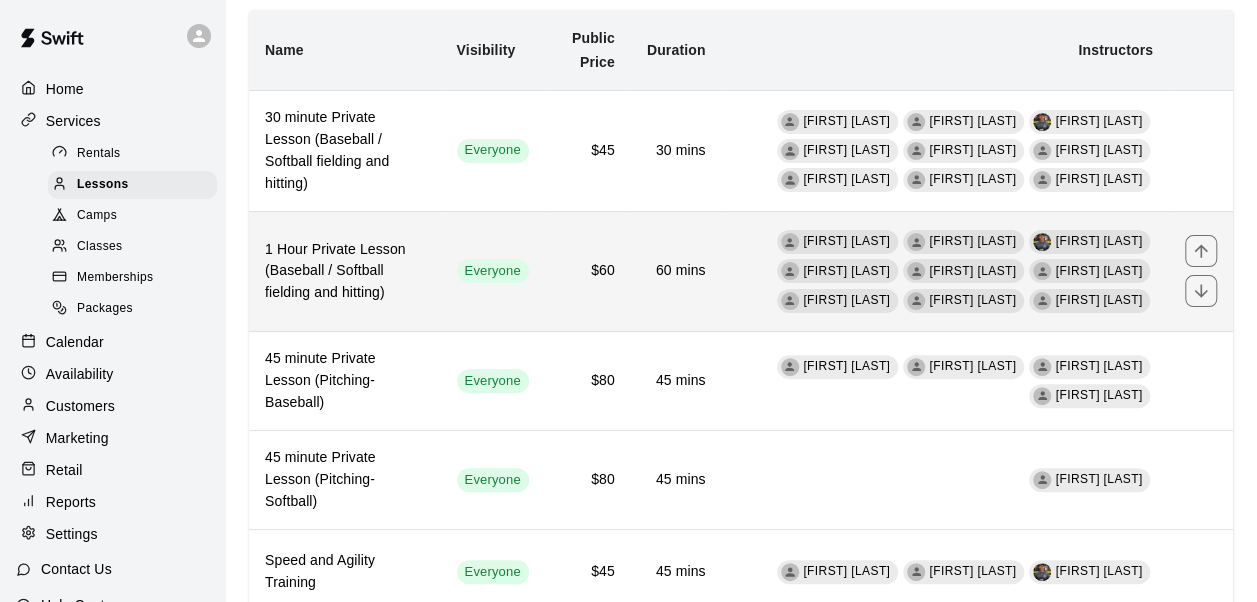 scroll, scrollTop: 118, scrollLeft: 0, axis: vertical 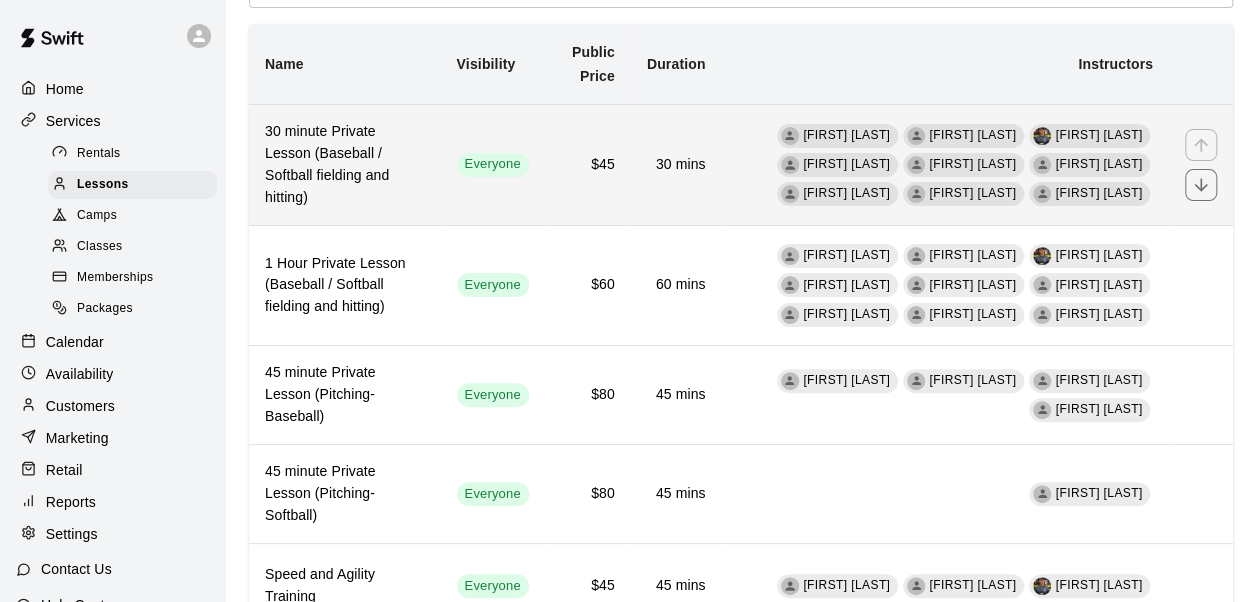drag, startPoint x: 594, startPoint y: 224, endPoint x: 594, endPoint y: 188, distance: 36 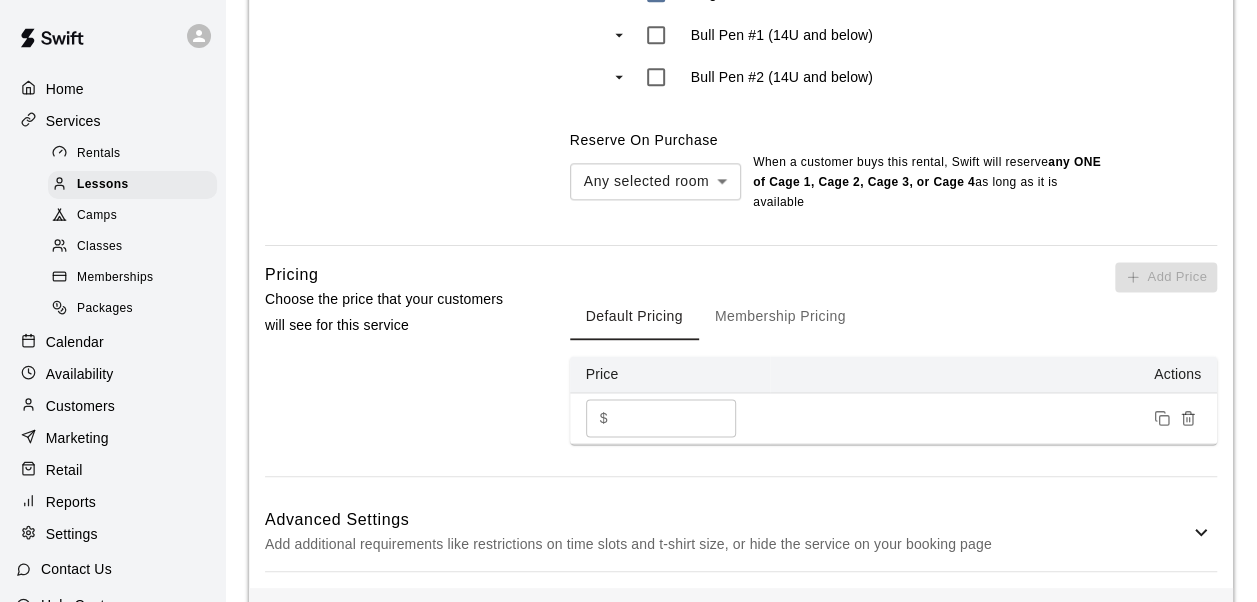 scroll, scrollTop: 1246, scrollLeft: 0, axis: vertical 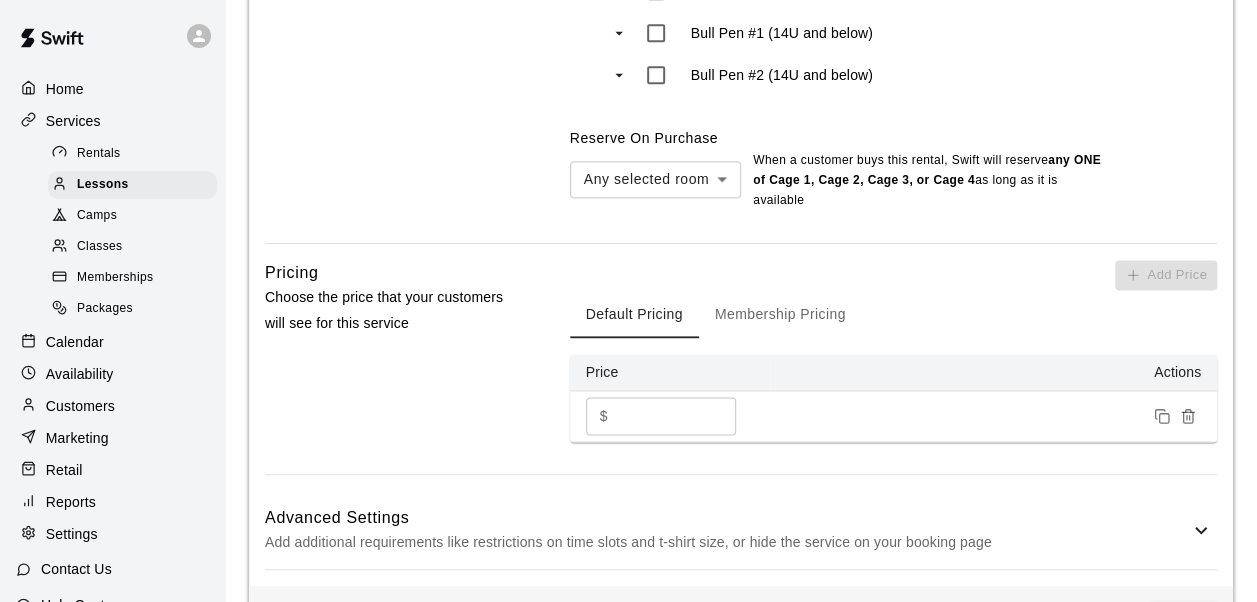 click on "**" at bounding box center (676, 415) 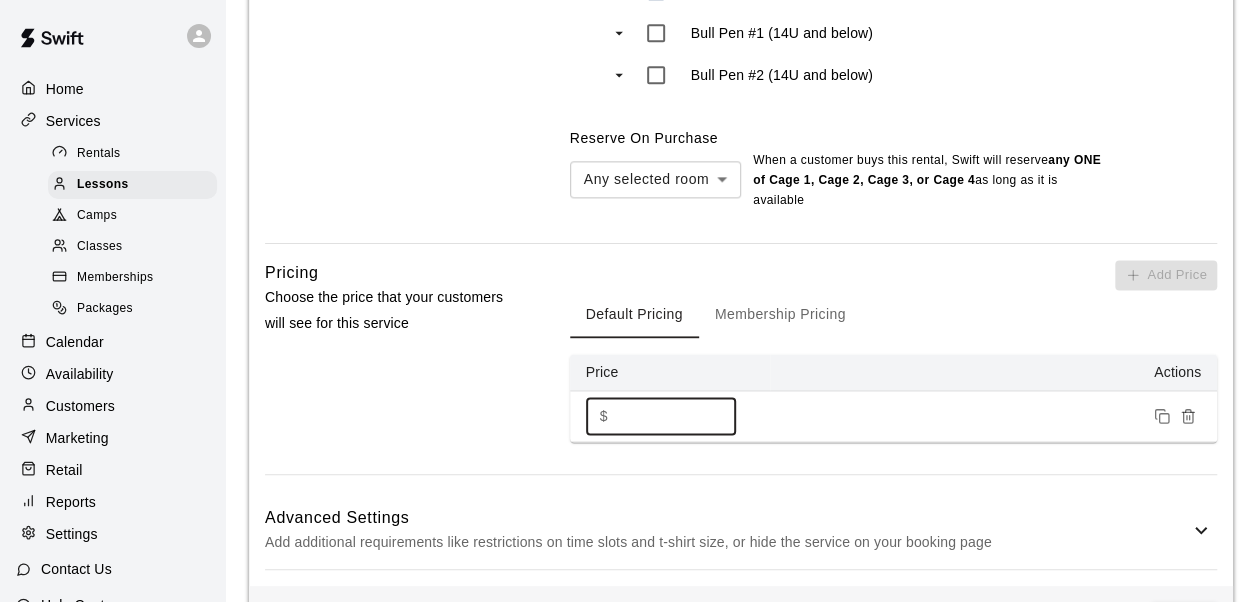 type on "*" 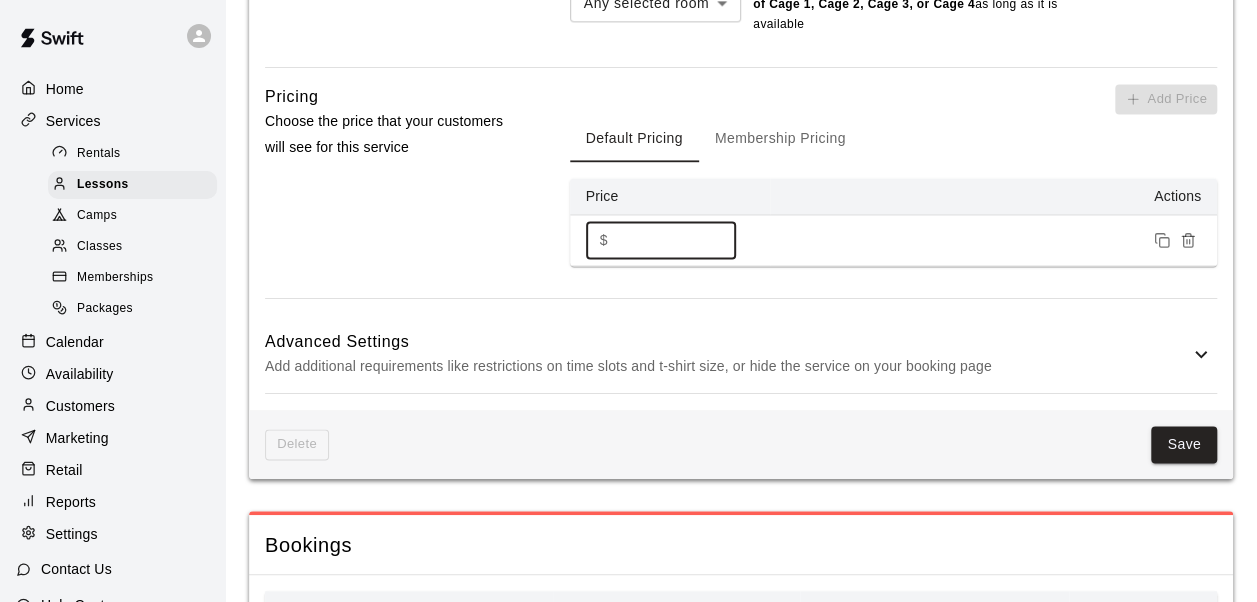 scroll, scrollTop: 1424, scrollLeft: 0, axis: vertical 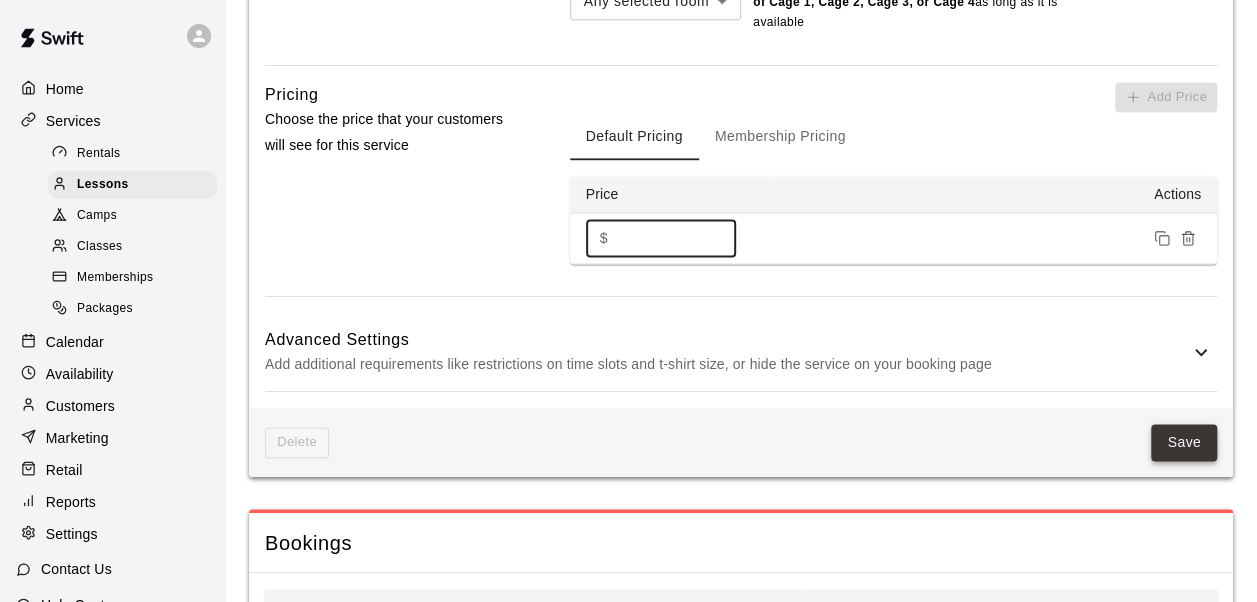 type on "**" 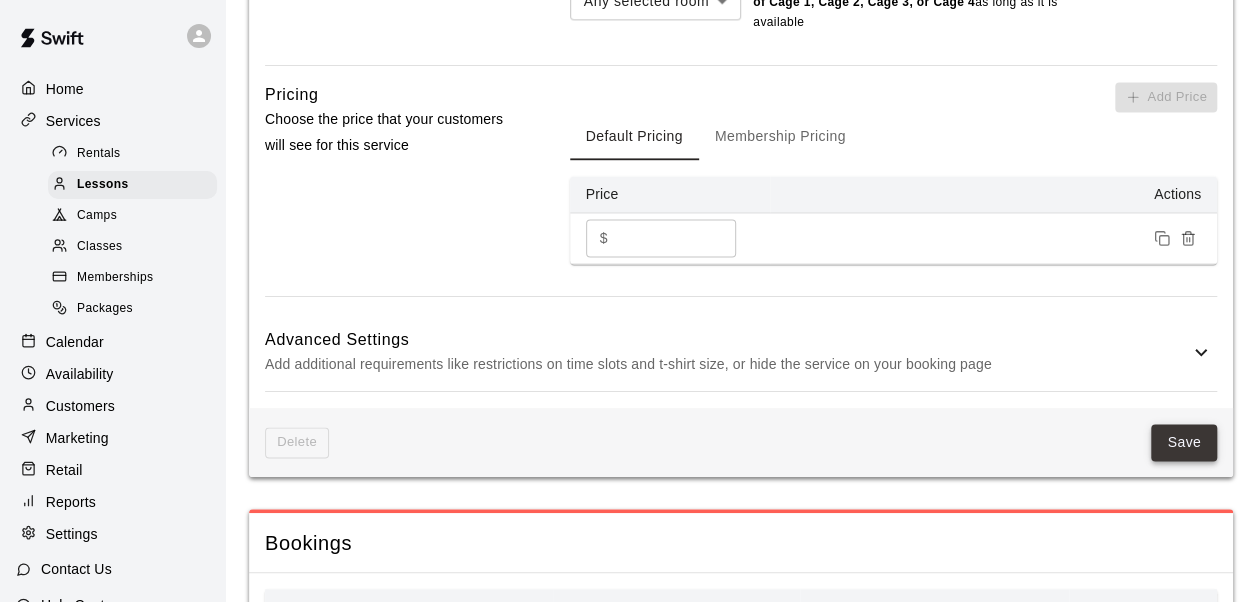 scroll, scrollTop: 0, scrollLeft: 0, axis: both 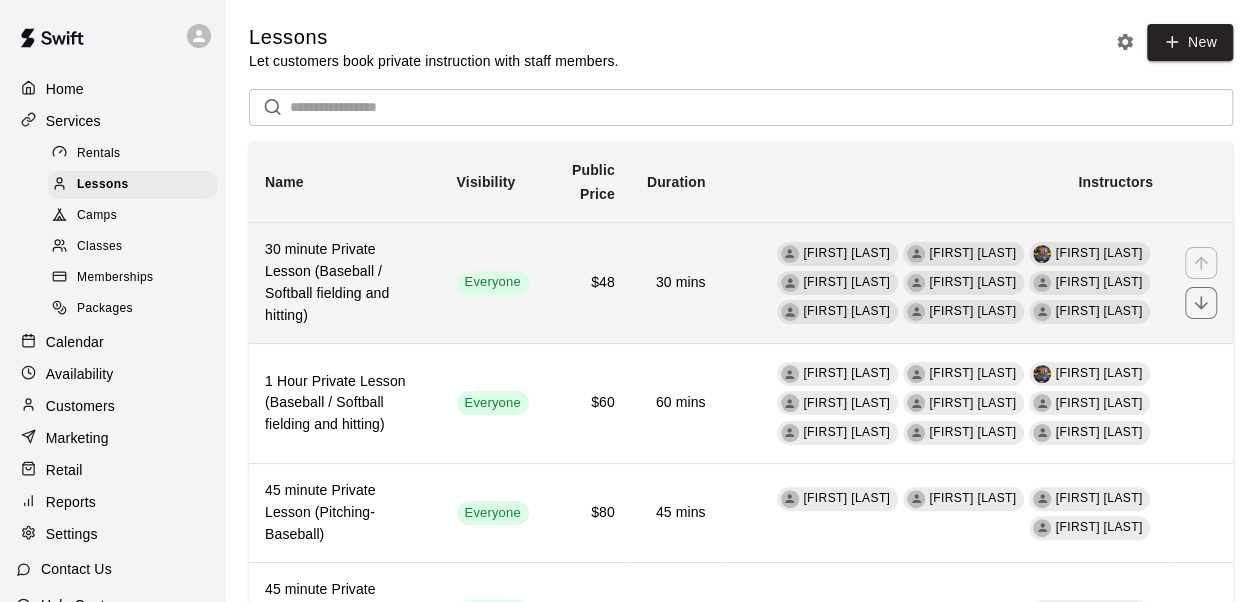 click on "$48" at bounding box center (588, 283) 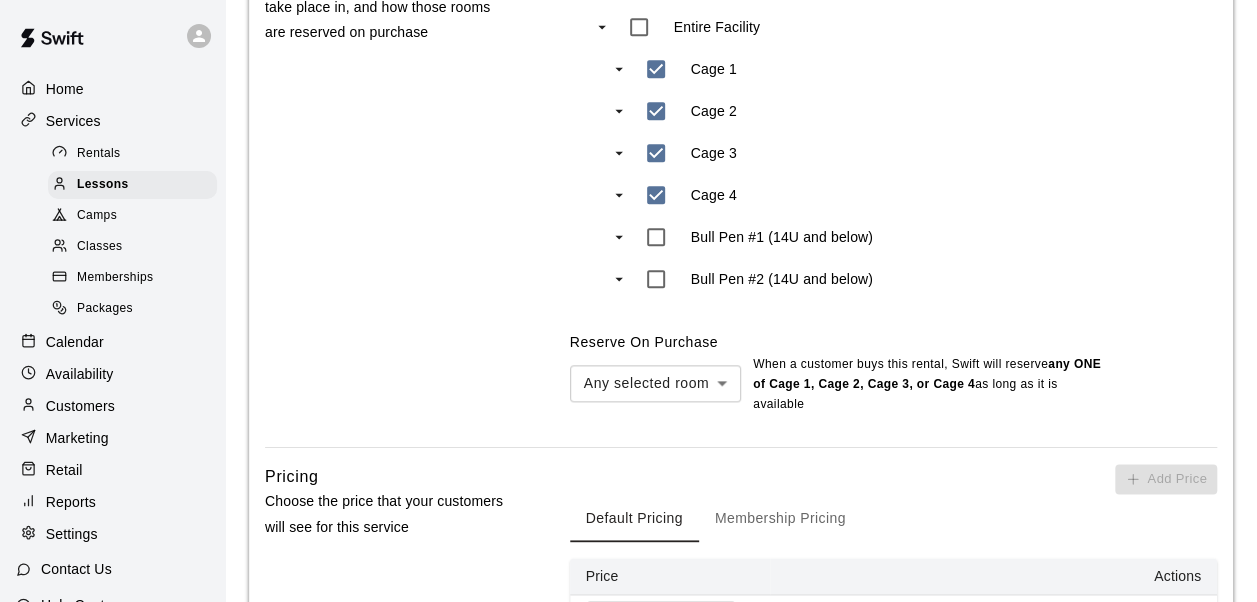 scroll, scrollTop: 1085, scrollLeft: 0, axis: vertical 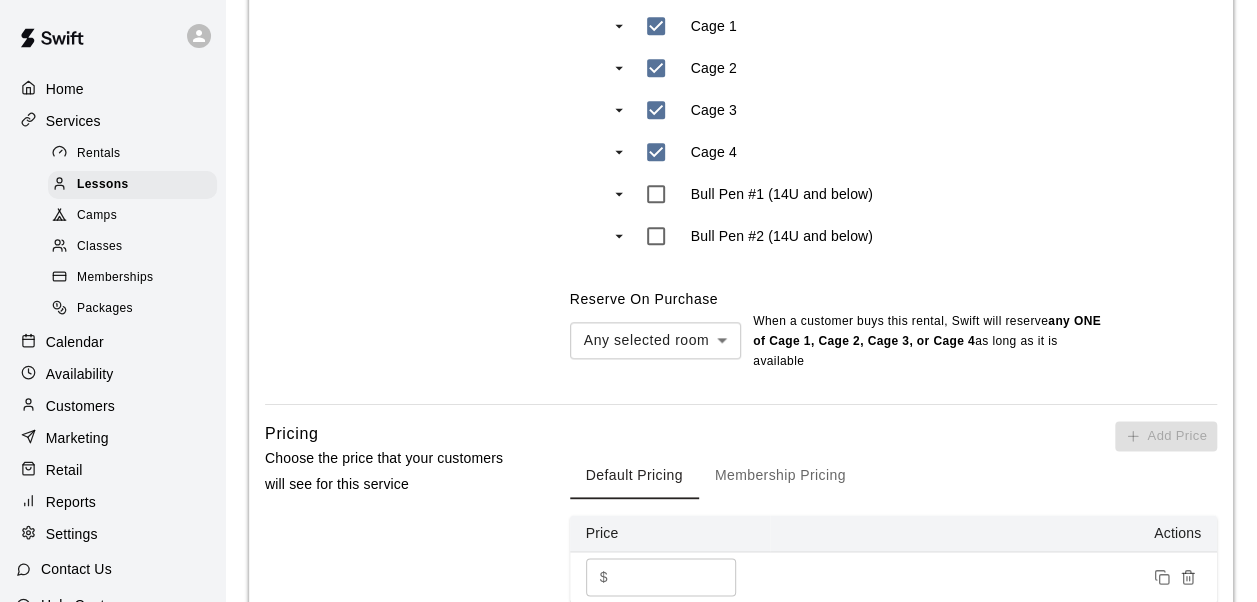 click on "**" at bounding box center [676, 576] 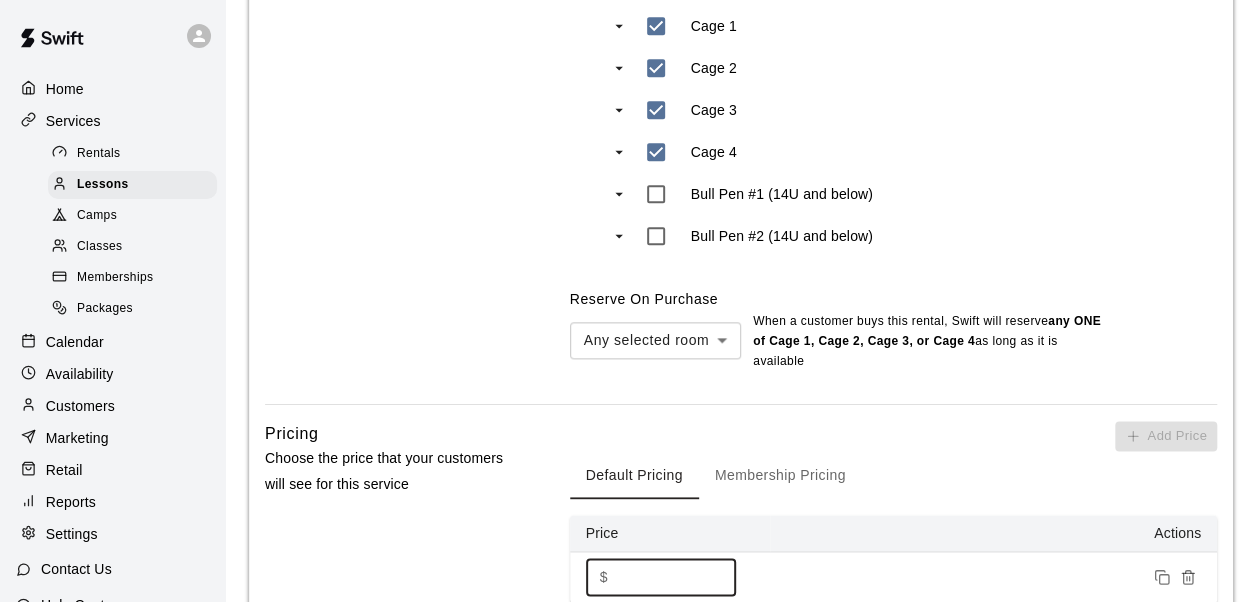 type on "*" 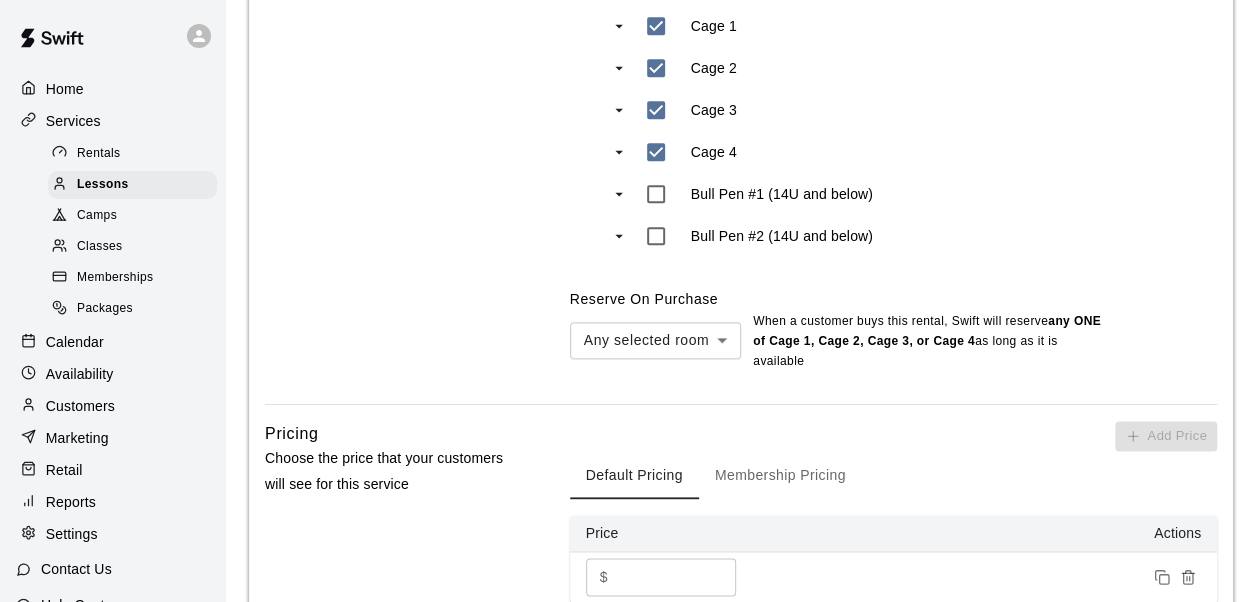 click on "Actions" at bounding box center (993, 533) 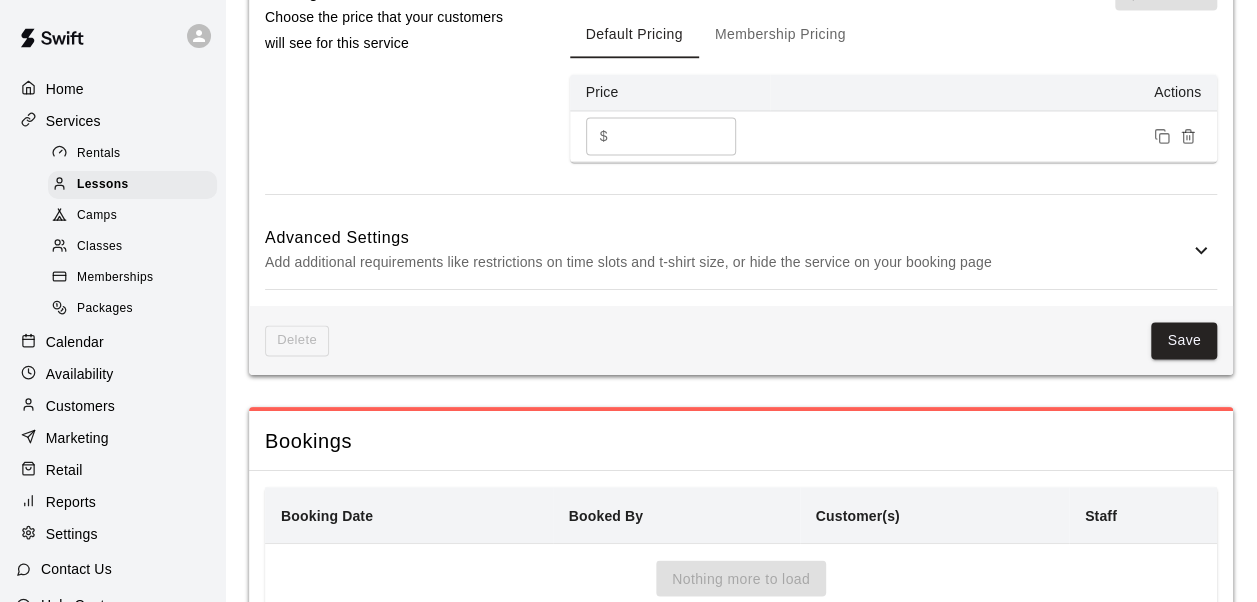 scroll, scrollTop: 1528, scrollLeft: 0, axis: vertical 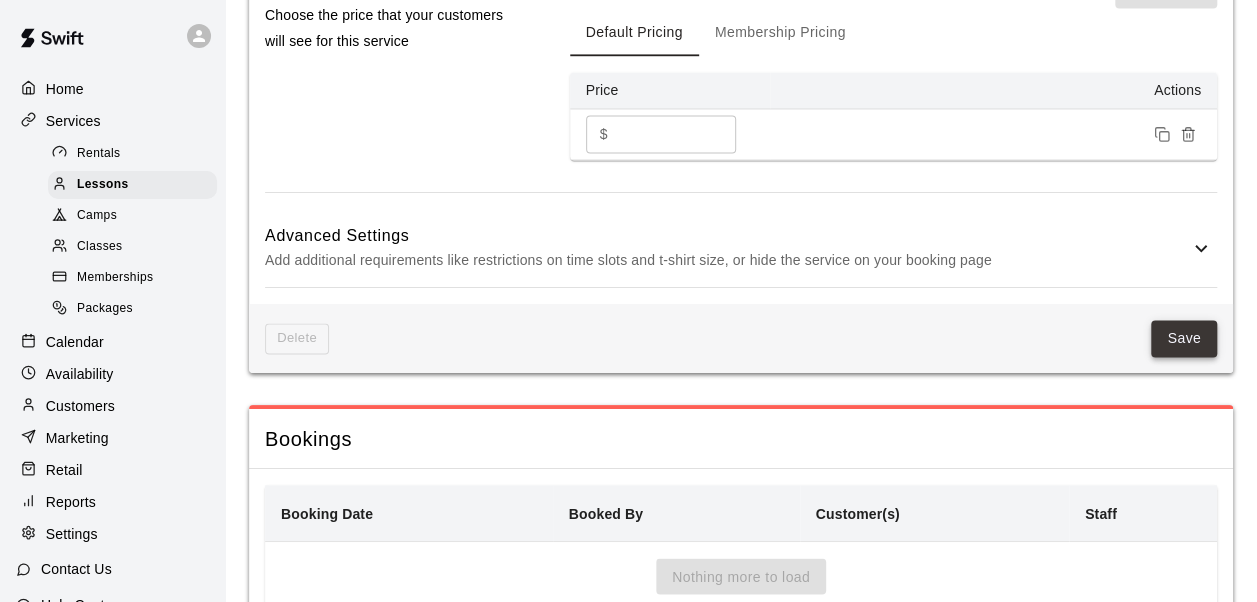 click on "Save" at bounding box center [1184, 338] 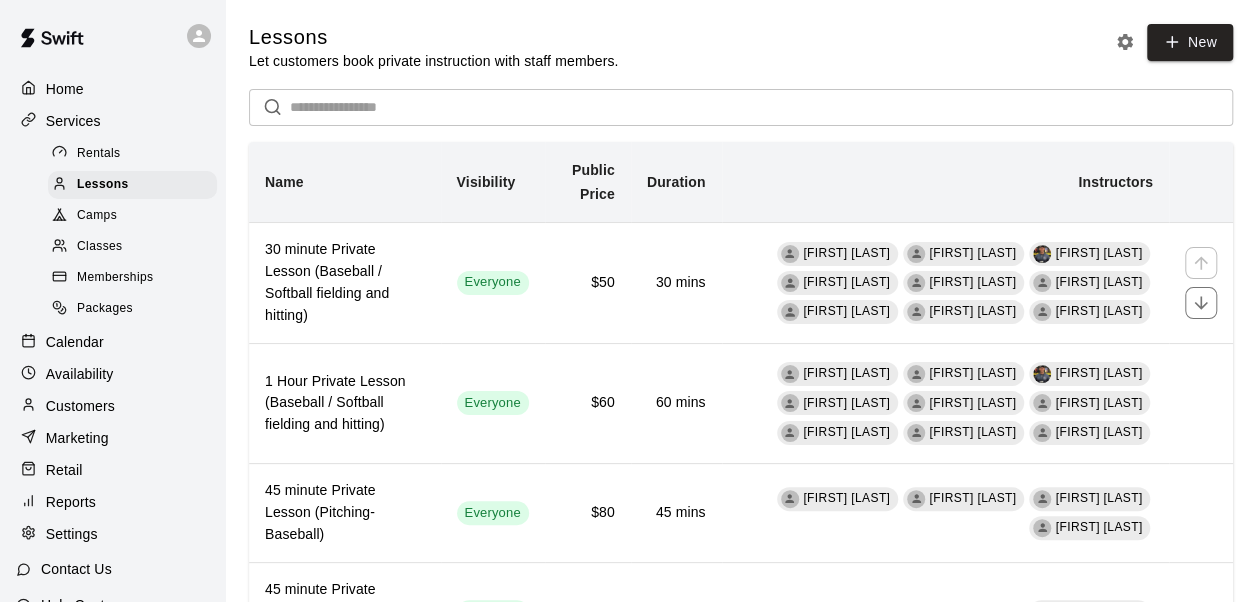 scroll, scrollTop: 177, scrollLeft: 0, axis: vertical 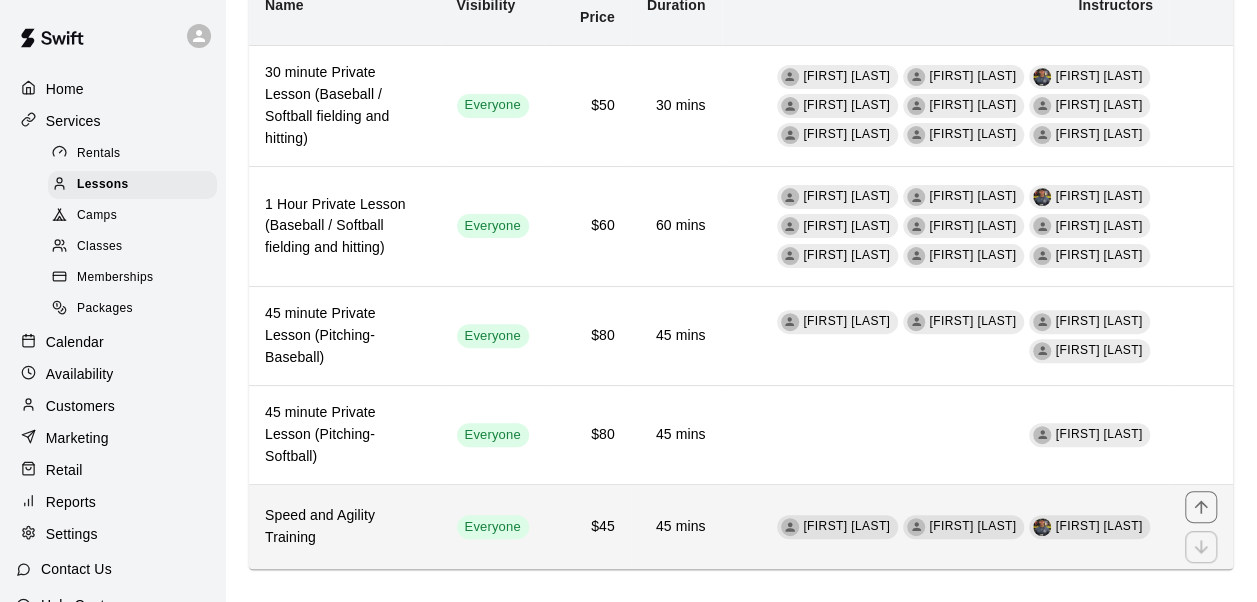 click on "45 mins" at bounding box center [676, 527] 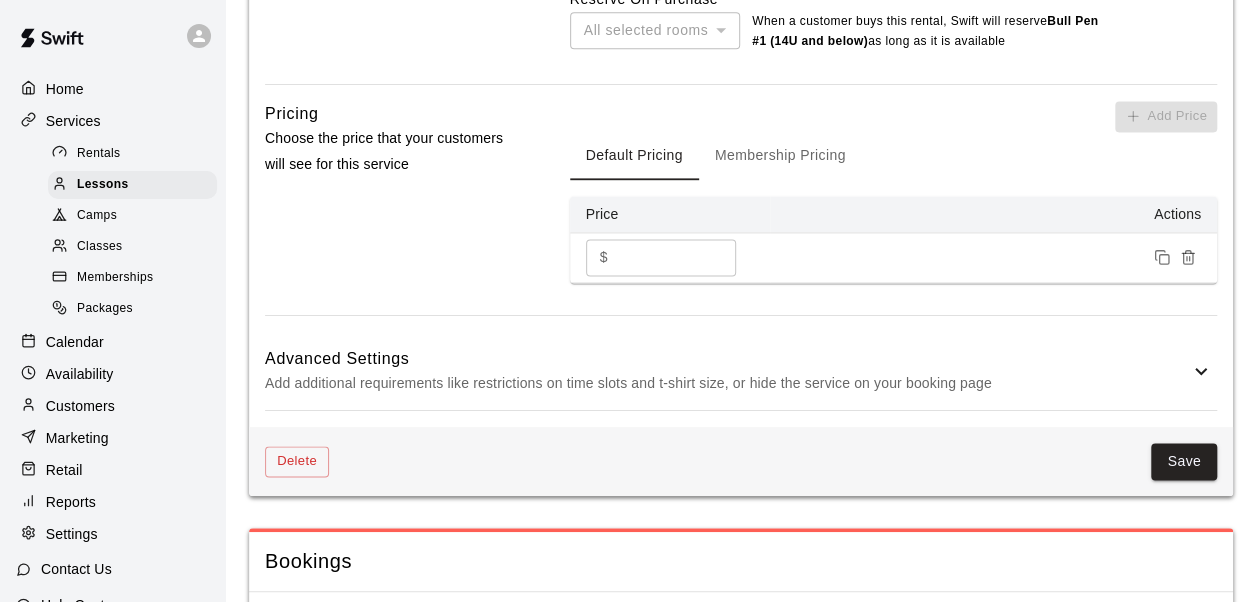 scroll, scrollTop: 1314, scrollLeft: 0, axis: vertical 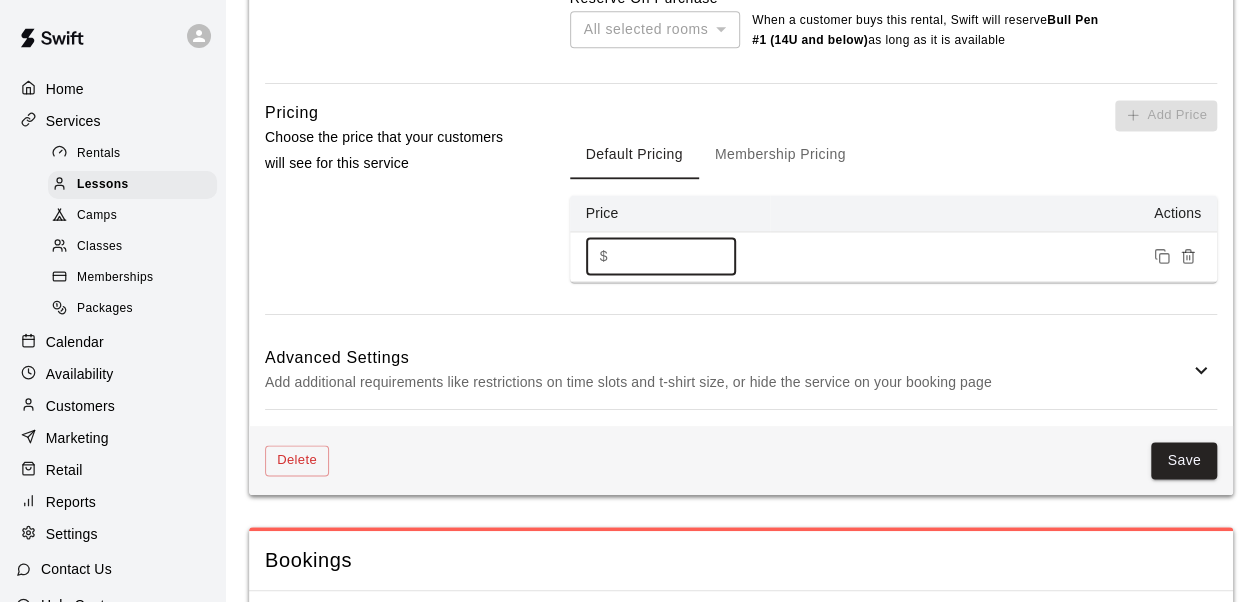 click on "**" at bounding box center (676, 256) 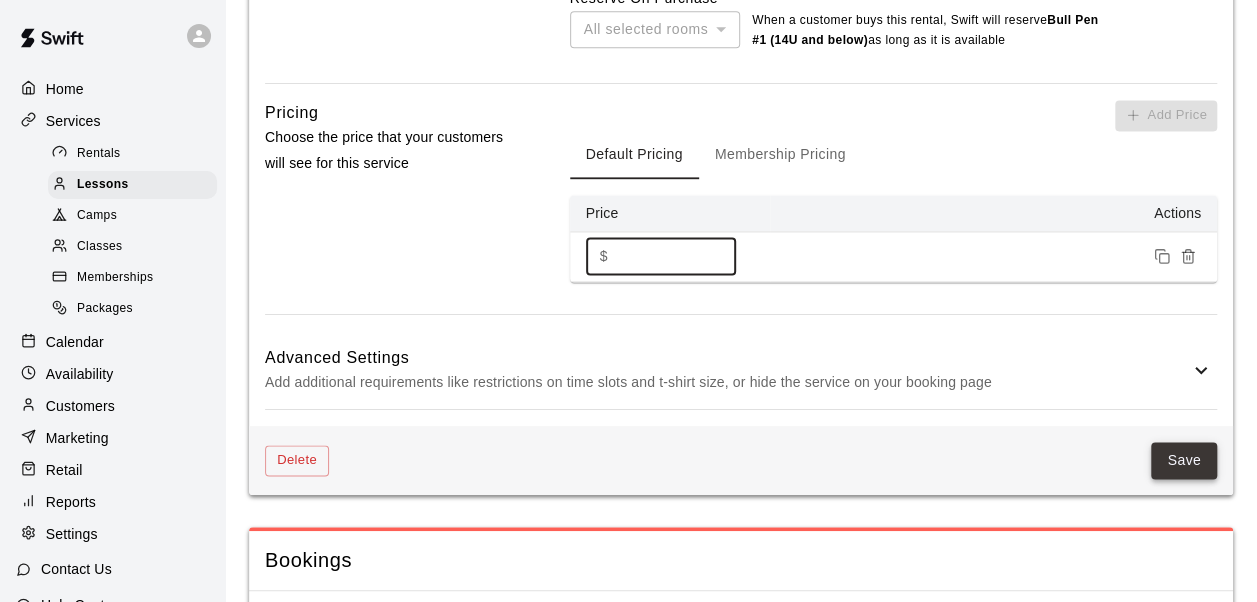 click on "Save" at bounding box center [1184, 460] 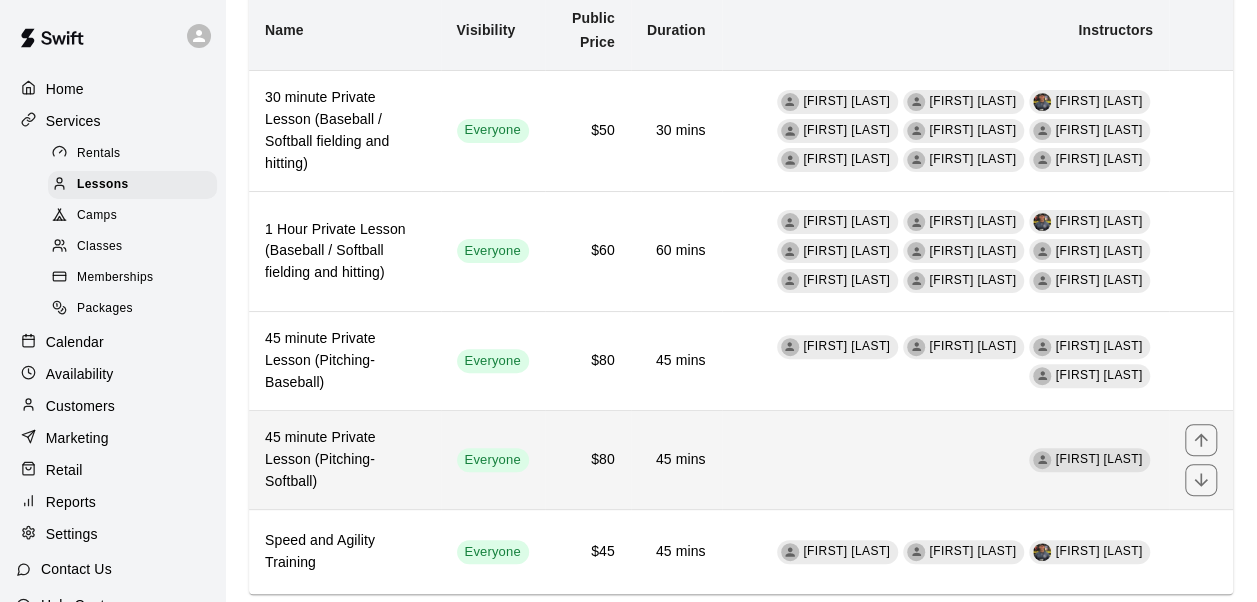 scroll, scrollTop: 160, scrollLeft: 0, axis: vertical 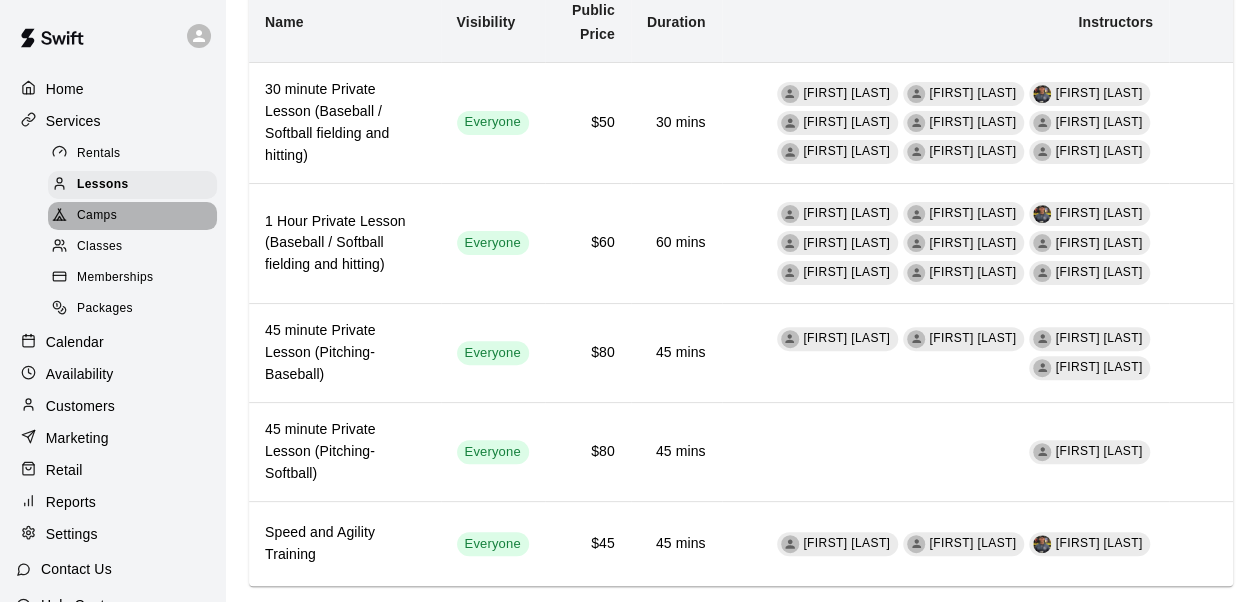 click on "Camps" at bounding box center [132, 216] 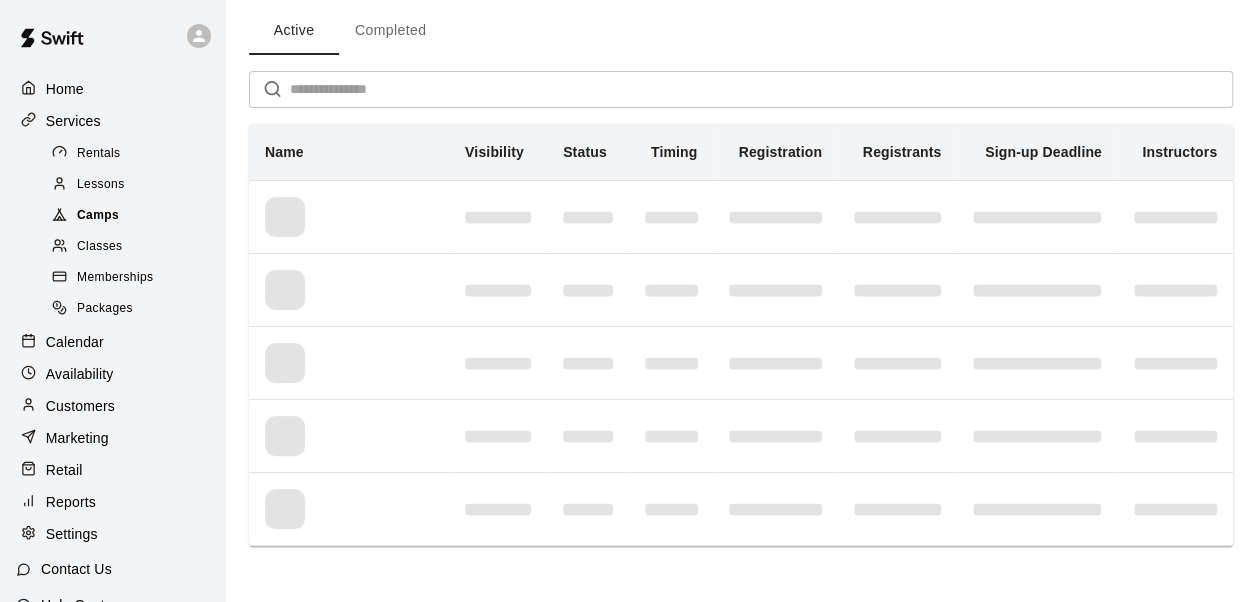 scroll, scrollTop: 0, scrollLeft: 0, axis: both 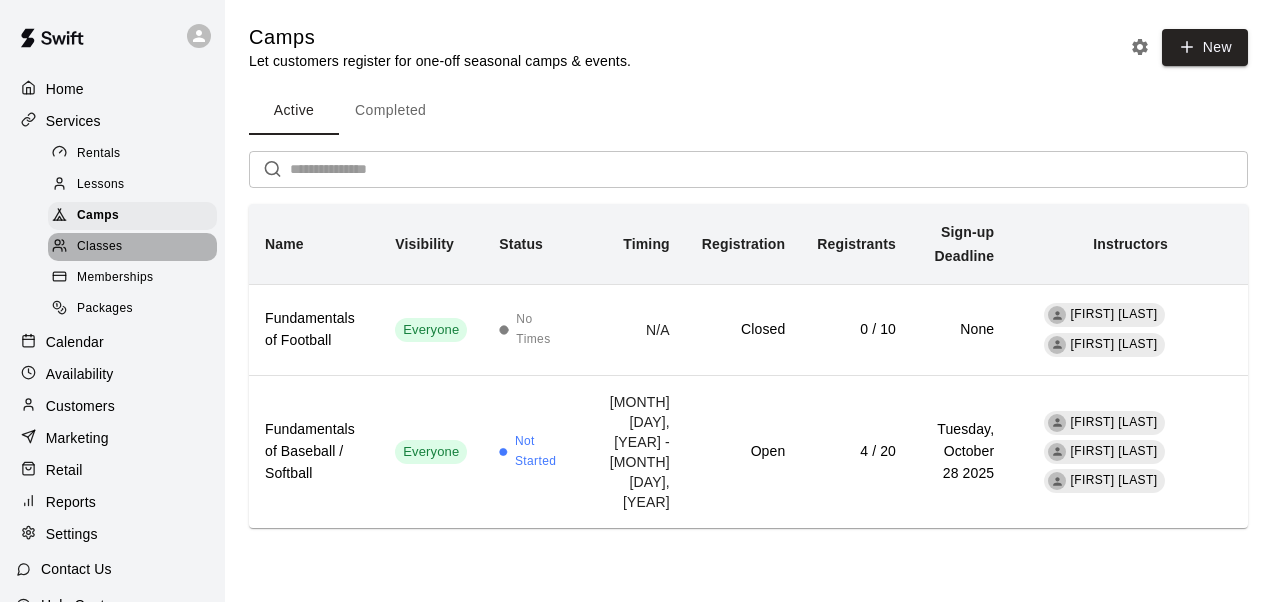 click on "Classes" at bounding box center [132, 247] 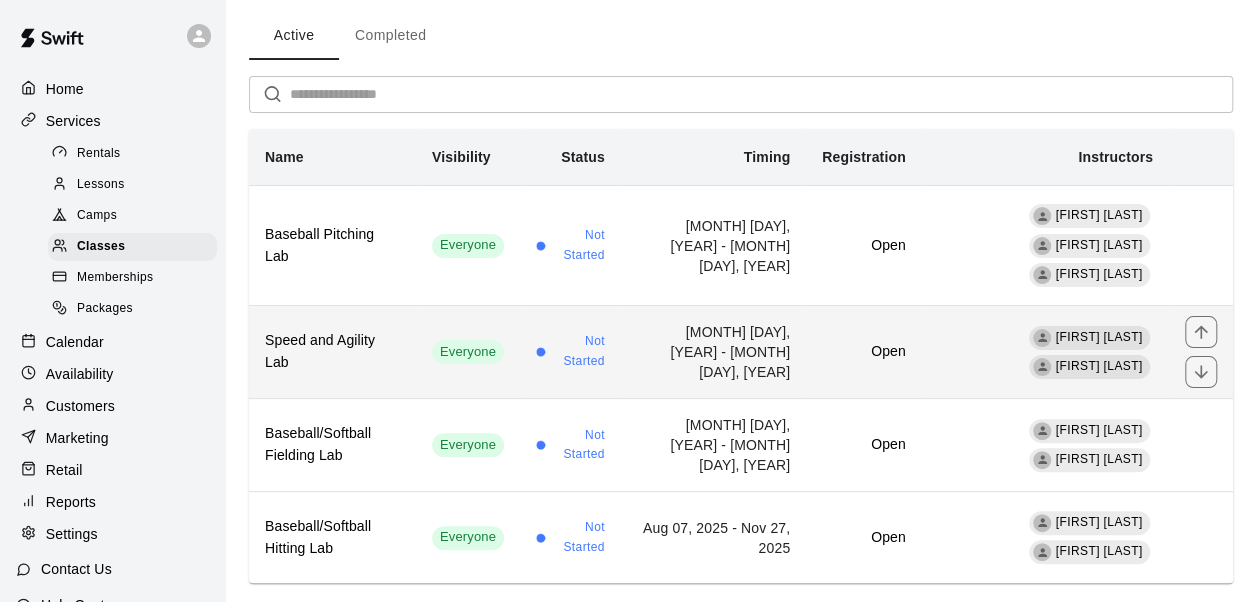 scroll, scrollTop: 84, scrollLeft: 0, axis: vertical 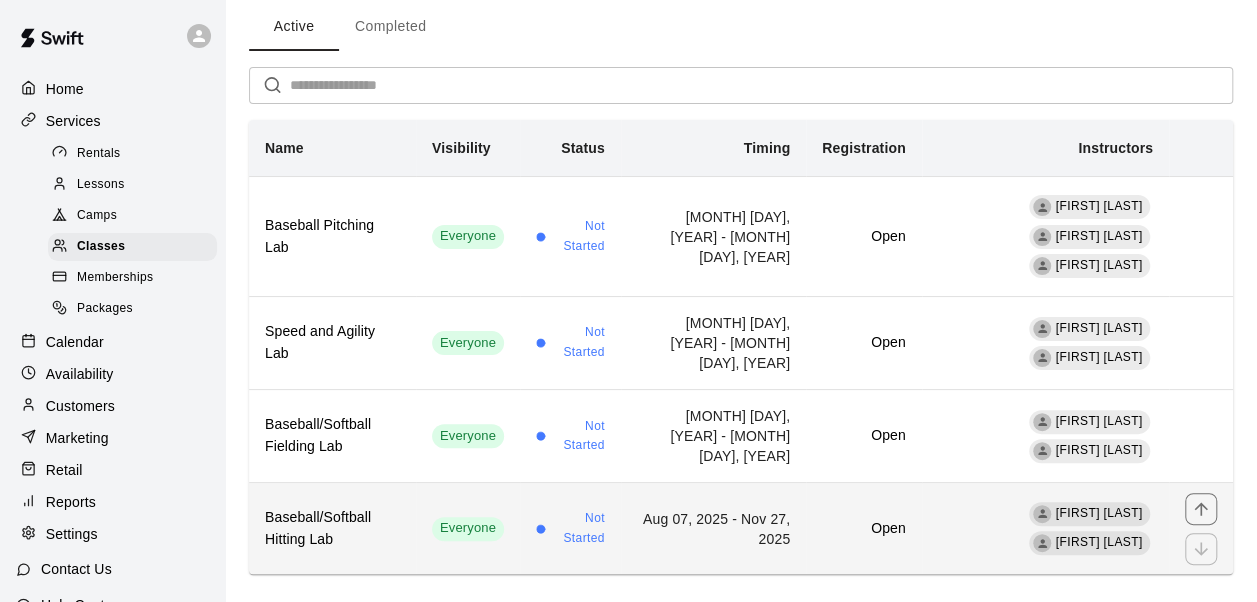 click on "Everyone" at bounding box center [468, 528] 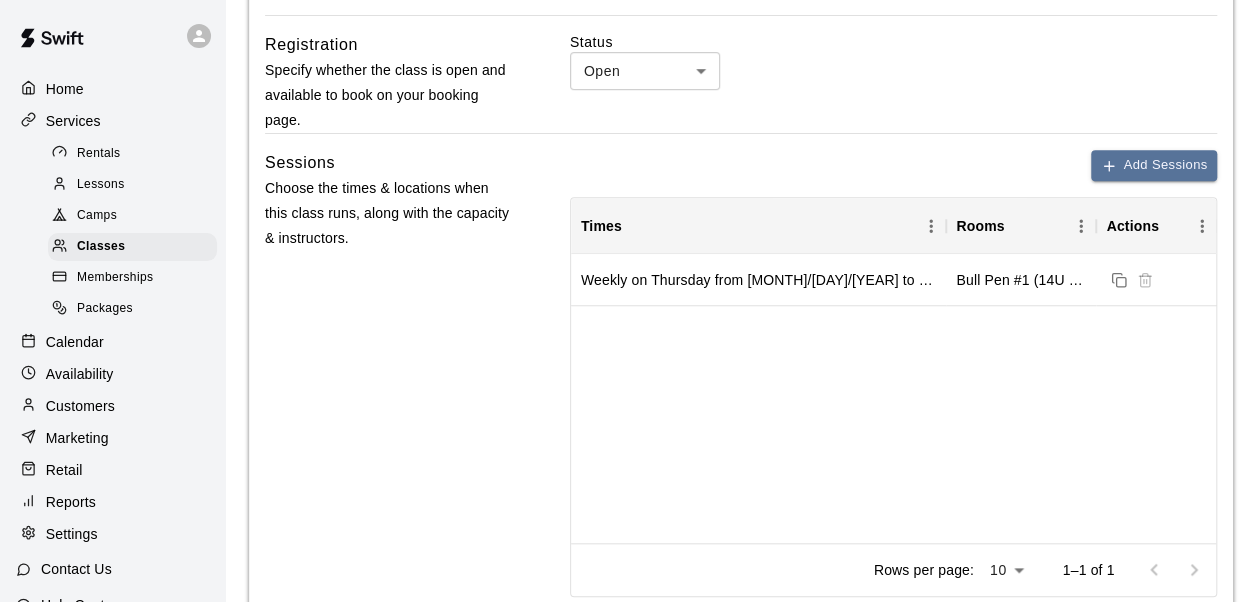 scroll, scrollTop: 672, scrollLeft: 0, axis: vertical 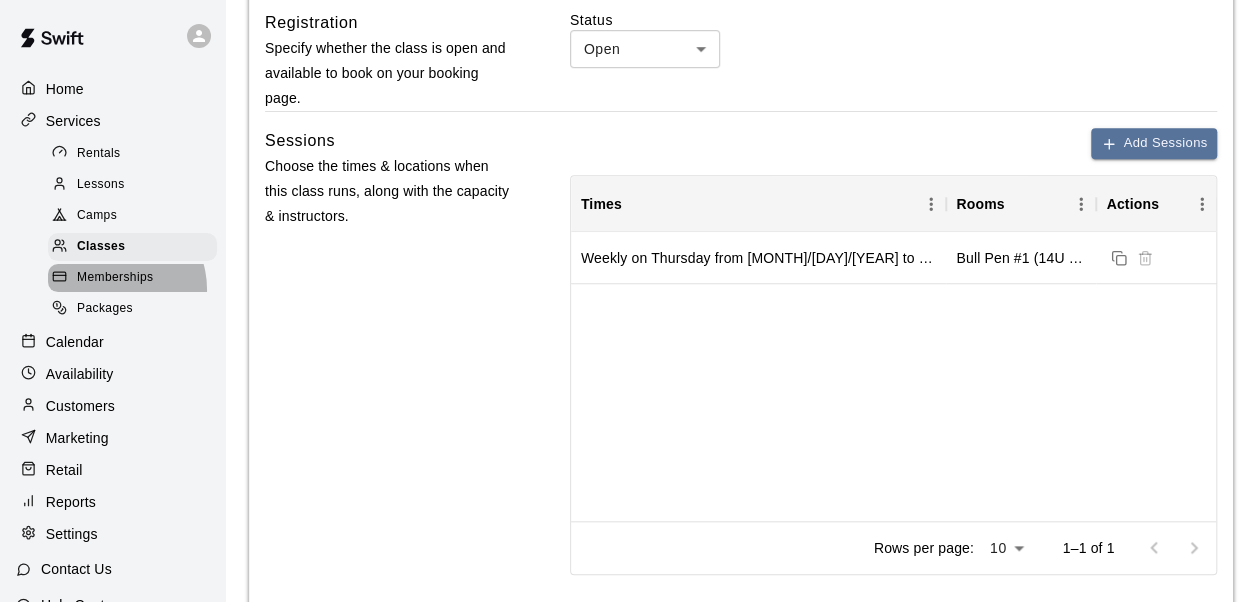 click on "Memberships" at bounding box center [132, 278] 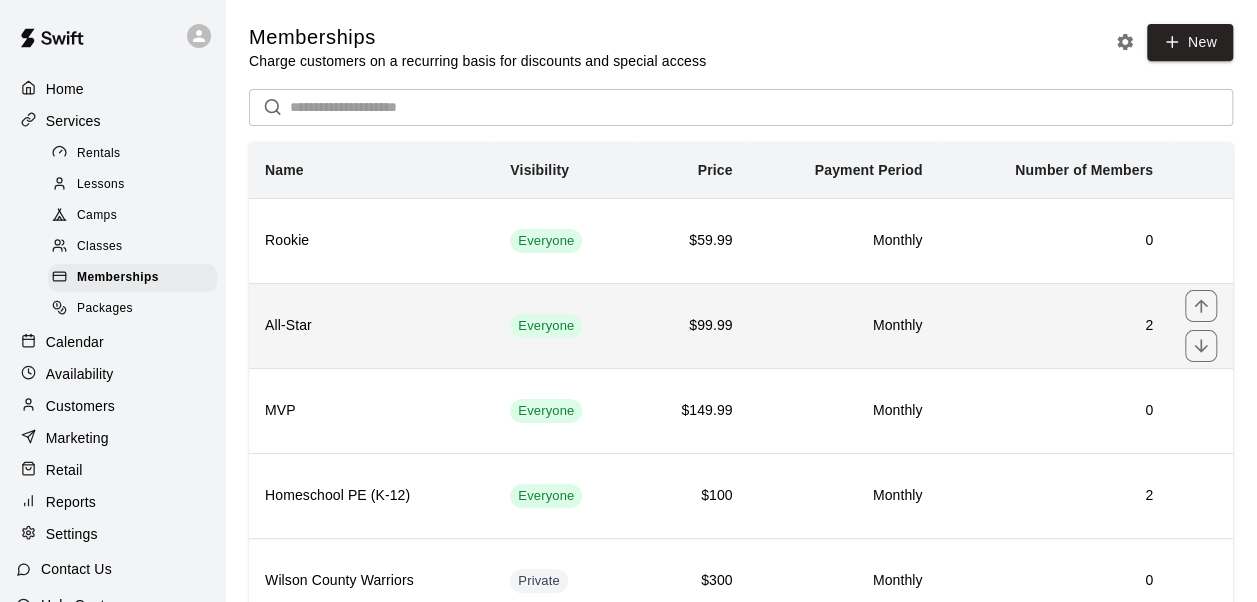 scroll, scrollTop: 72, scrollLeft: 0, axis: vertical 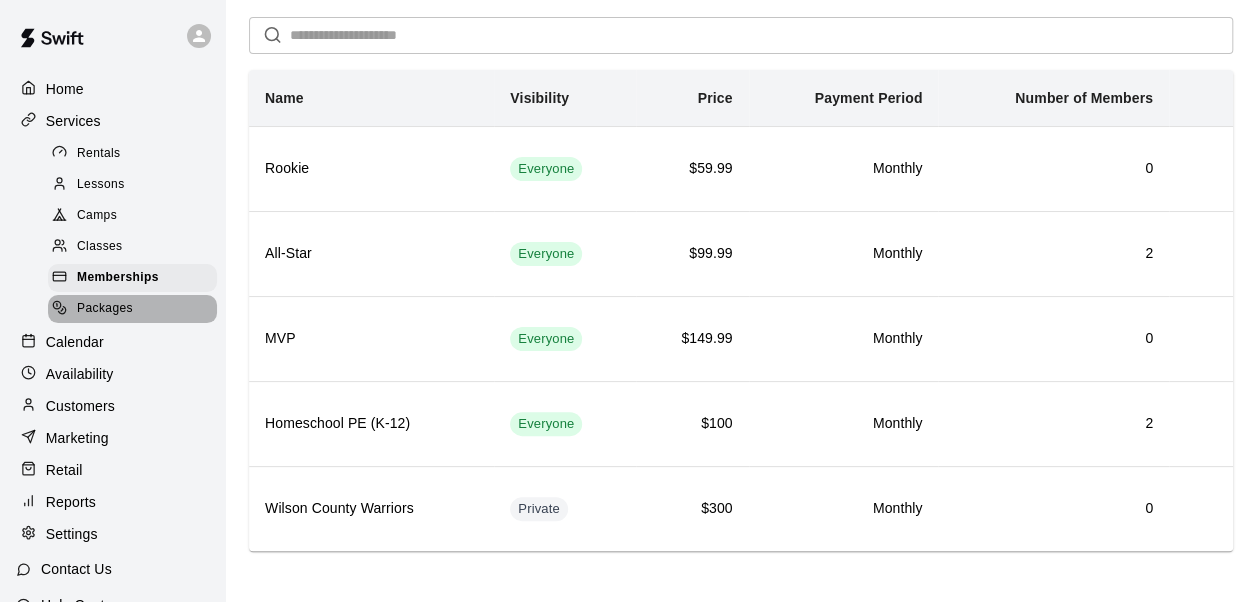click on "Packages" at bounding box center (132, 309) 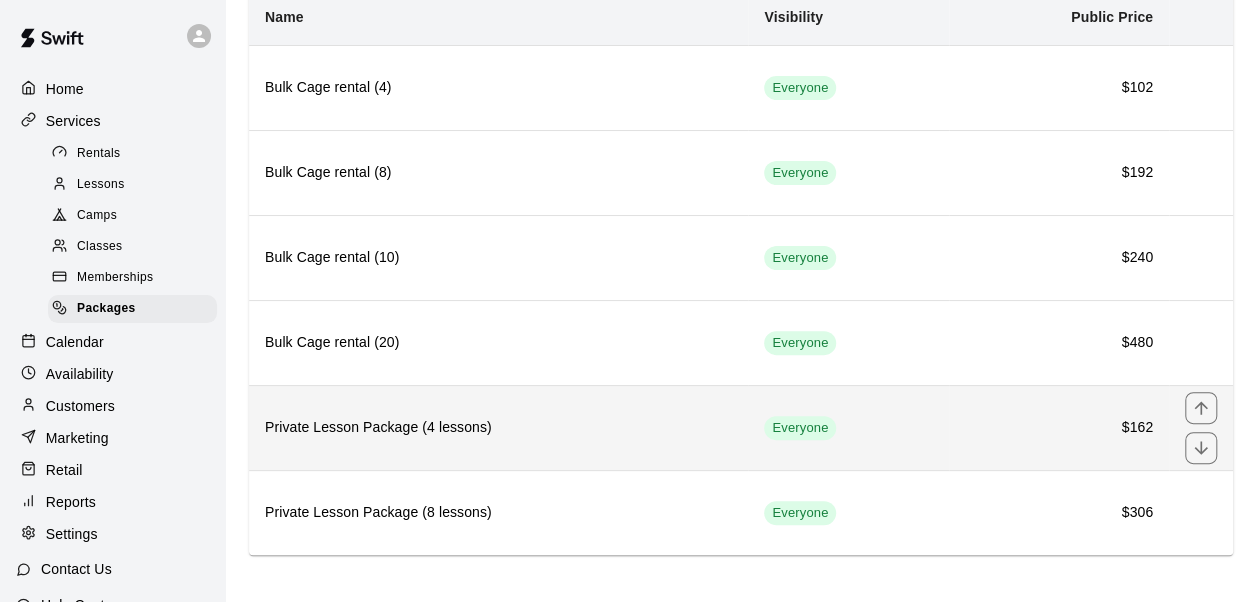 scroll, scrollTop: 152, scrollLeft: 0, axis: vertical 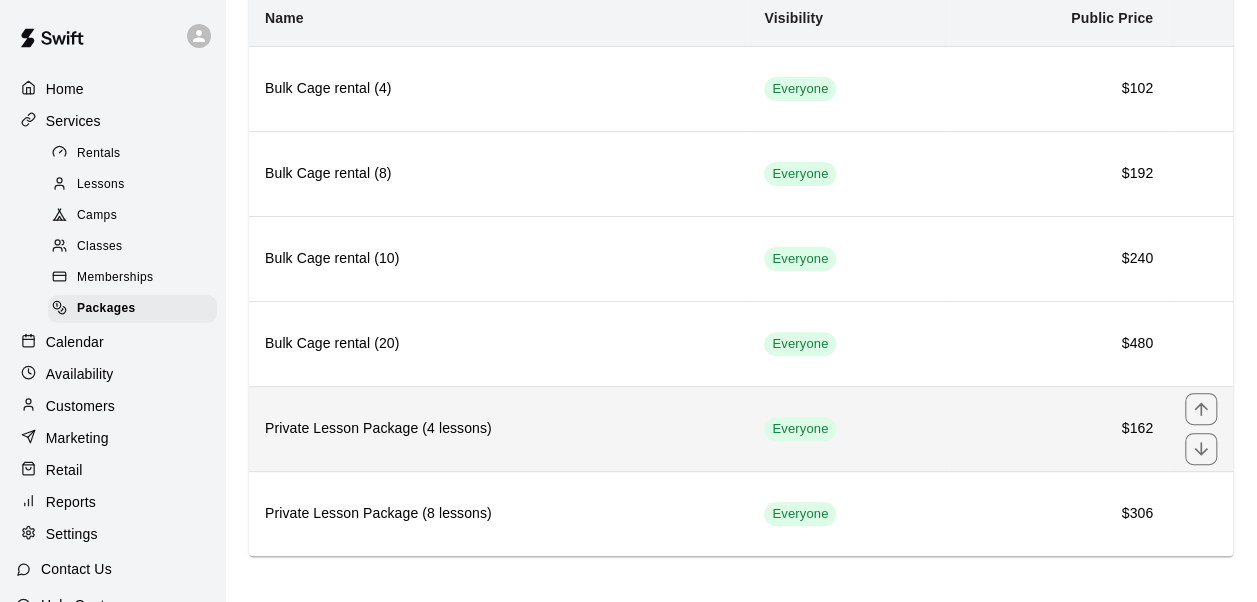 click on "Private Lesson Package (4 lessons)" at bounding box center [498, 428] 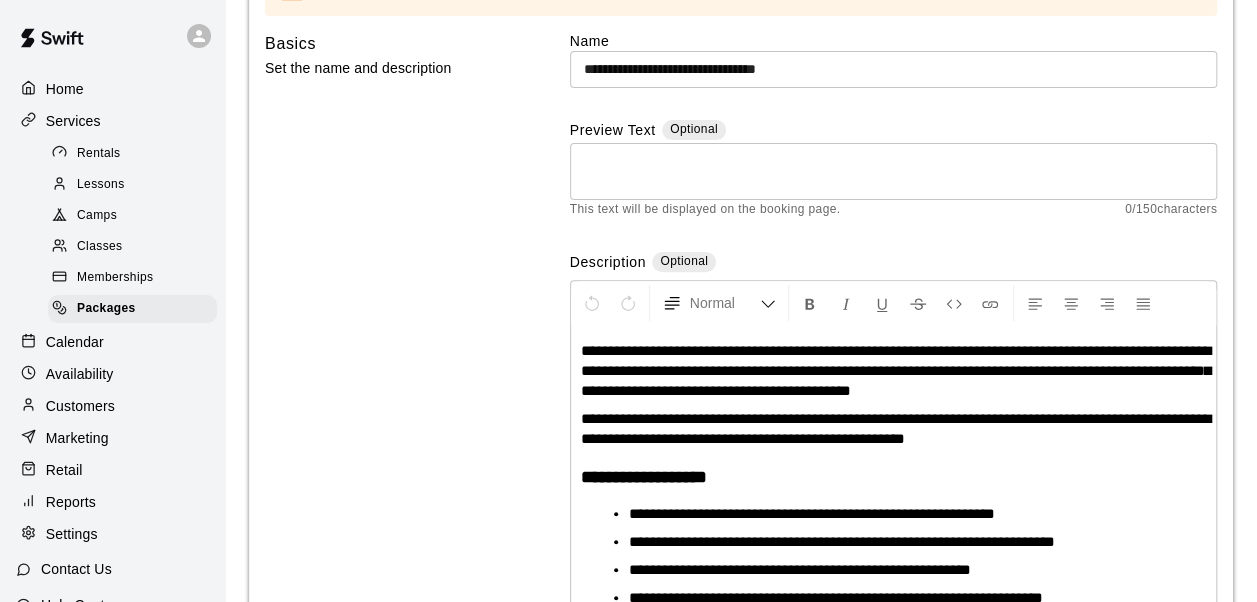 scroll, scrollTop: 0, scrollLeft: 0, axis: both 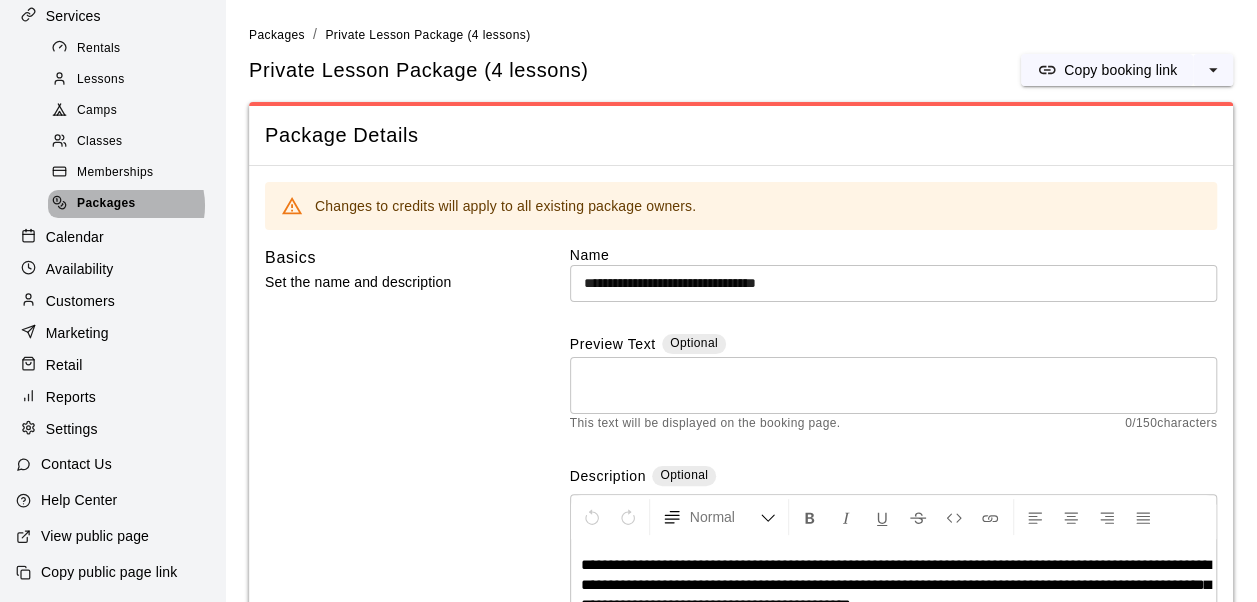 click on "Packages" at bounding box center [106, 204] 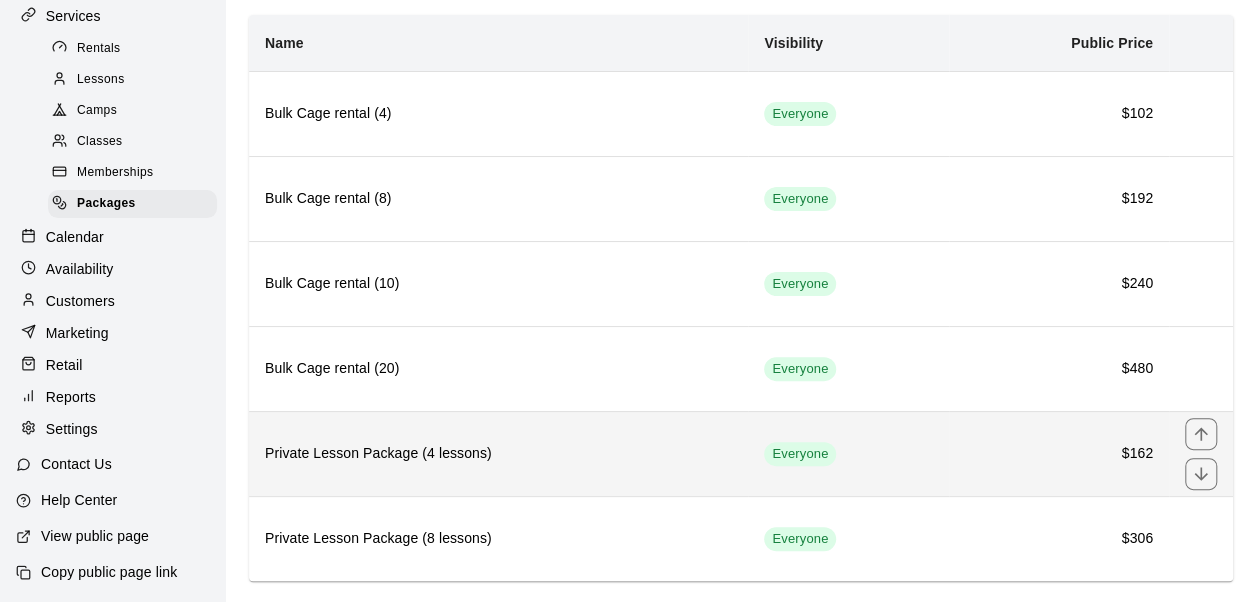 scroll, scrollTop: 144, scrollLeft: 0, axis: vertical 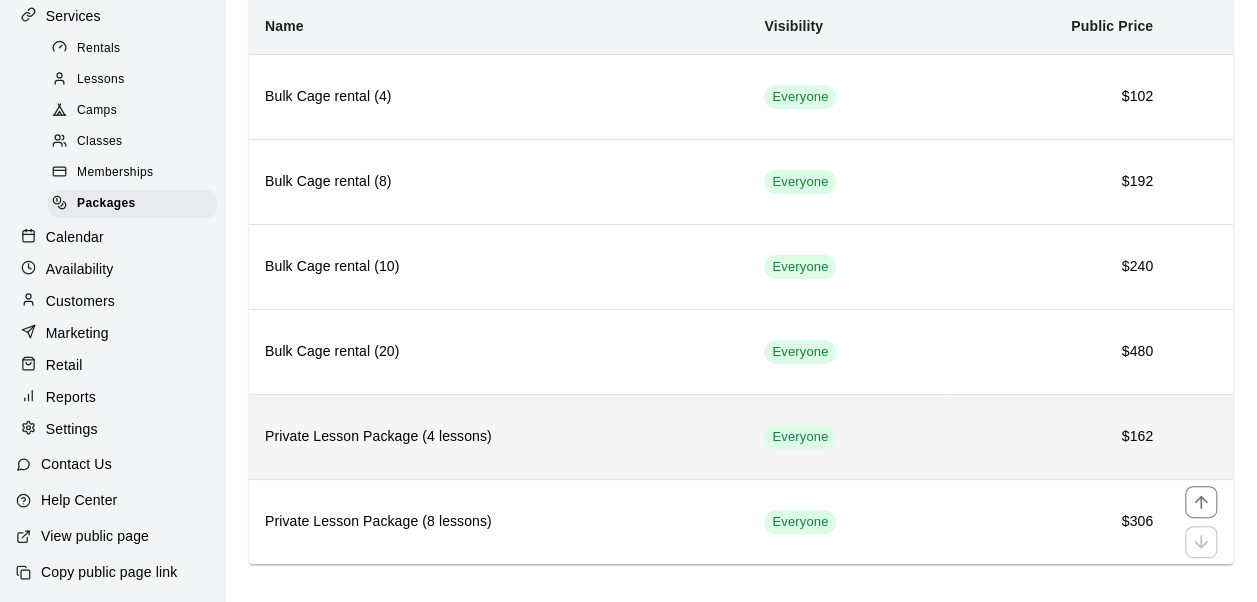 click on "Private Lesson Package (8 lessons)" at bounding box center [498, 521] 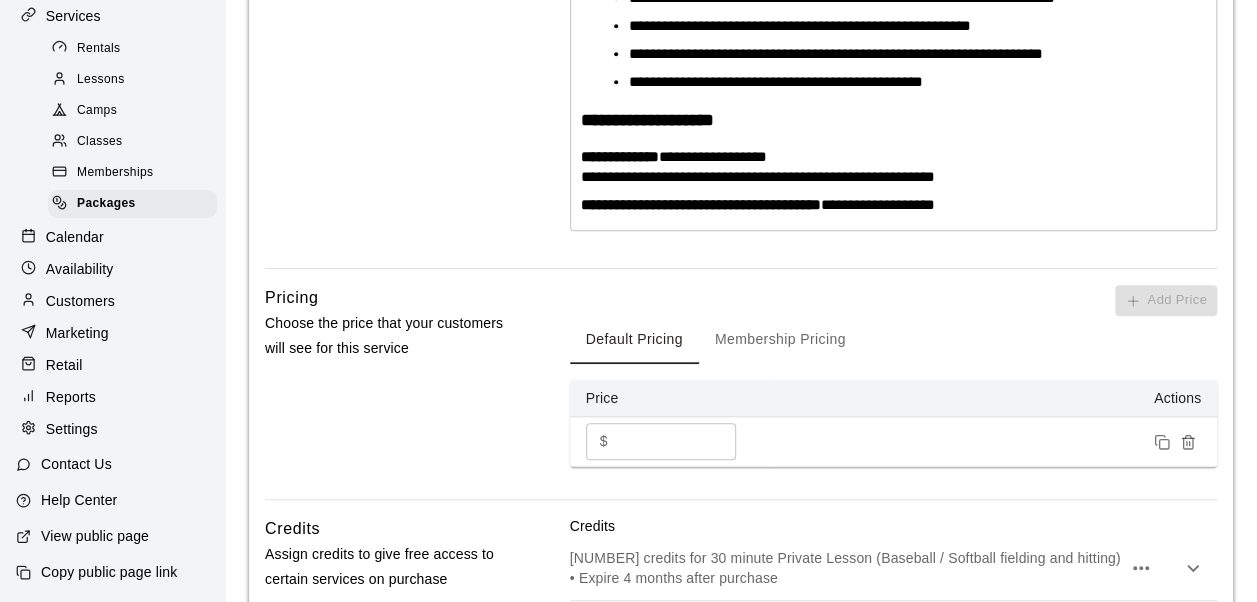 scroll, scrollTop: 758, scrollLeft: 0, axis: vertical 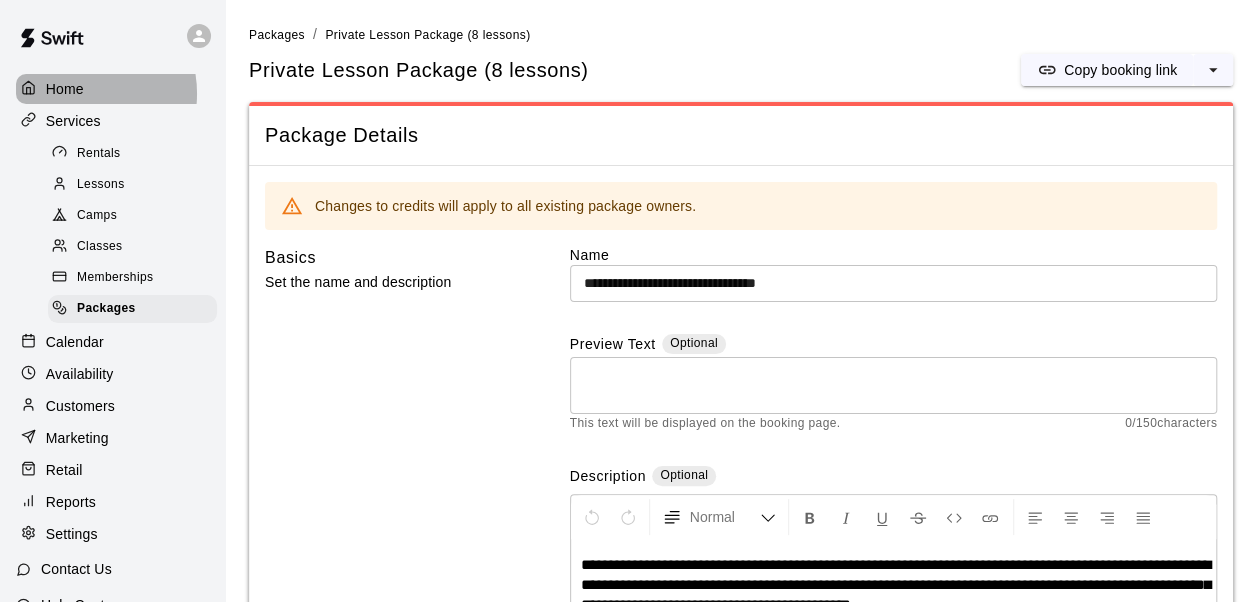 click on "Home" at bounding box center [65, 89] 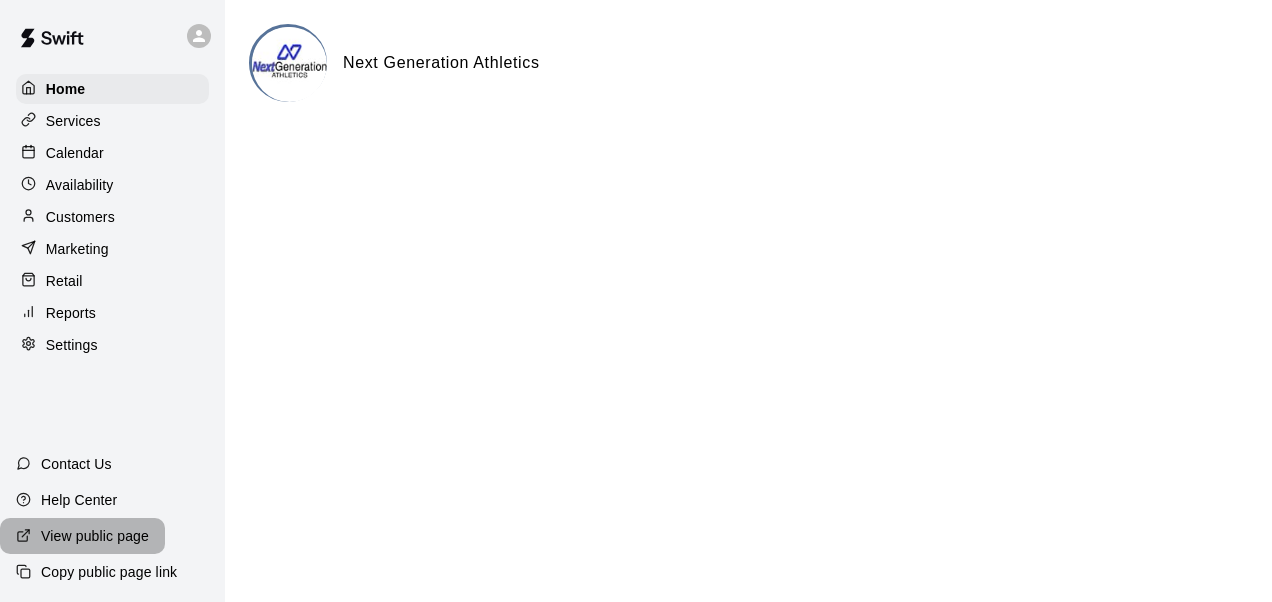 click on "View public page" at bounding box center (82, 536) 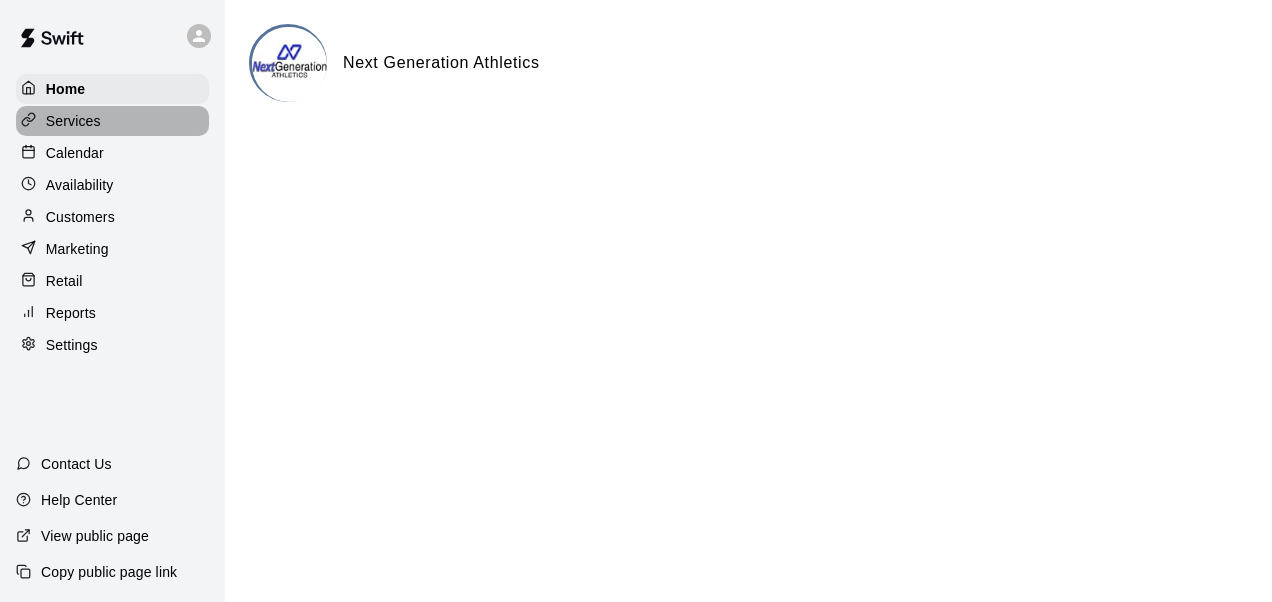 click on "Services" at bounding box center [73, 121] 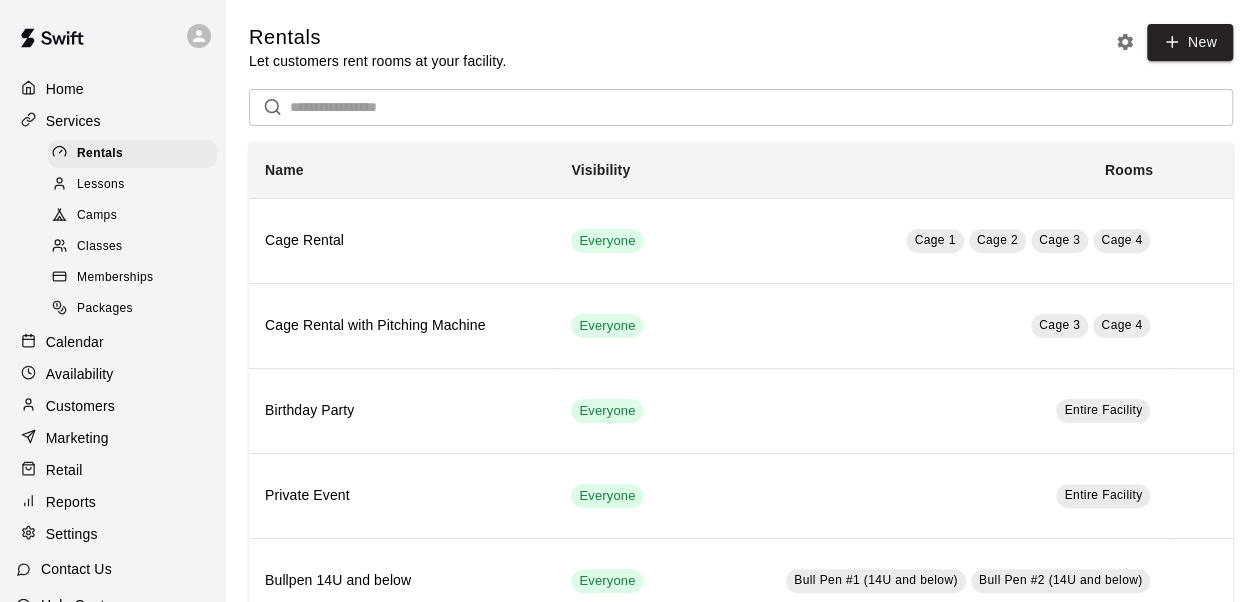 click on "Camps" at bounding box center (132, 216) 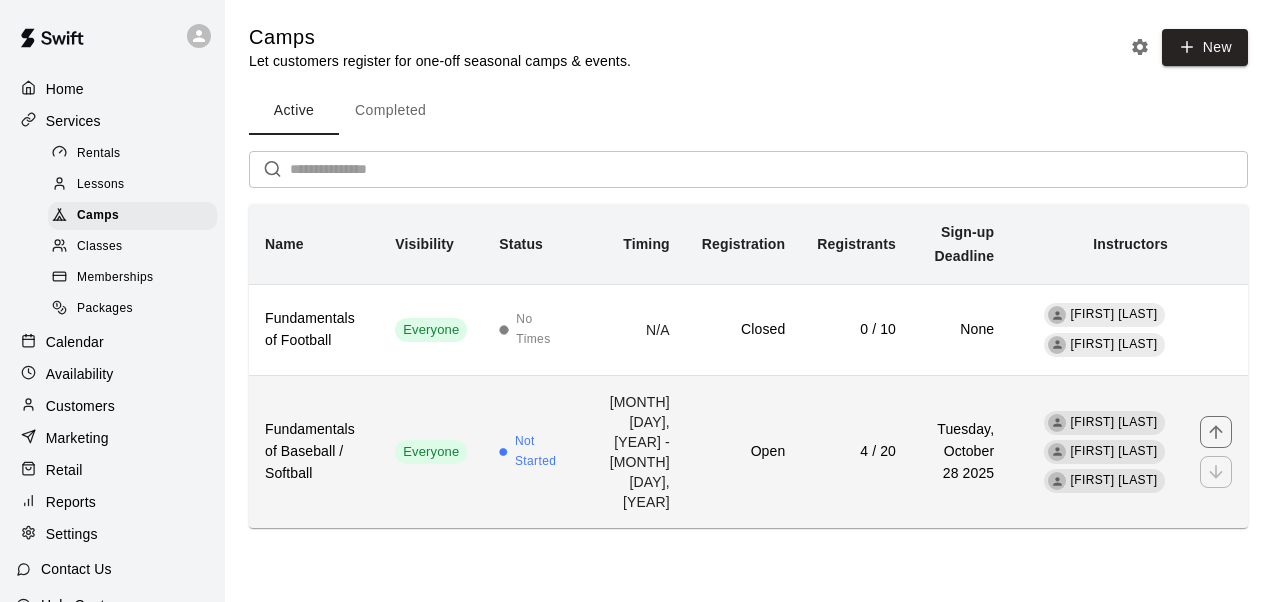 click on "Not Started" at bounding box center [530, 452] 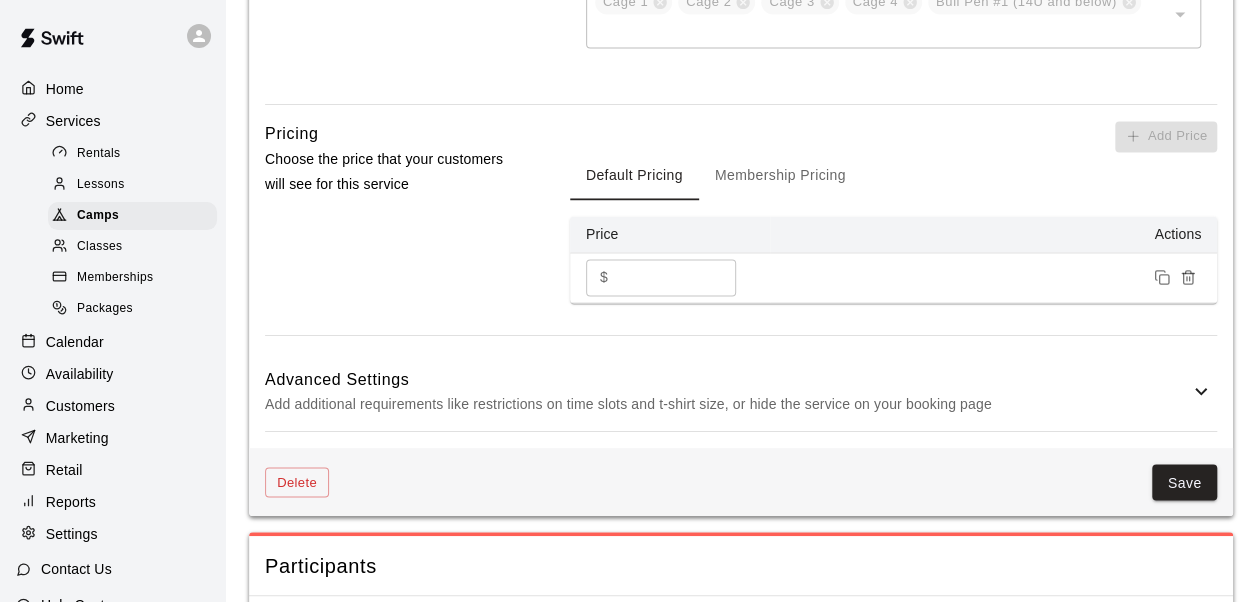 scroll, scrollTop: 1615, scrollLeft: 0, axis: vertical 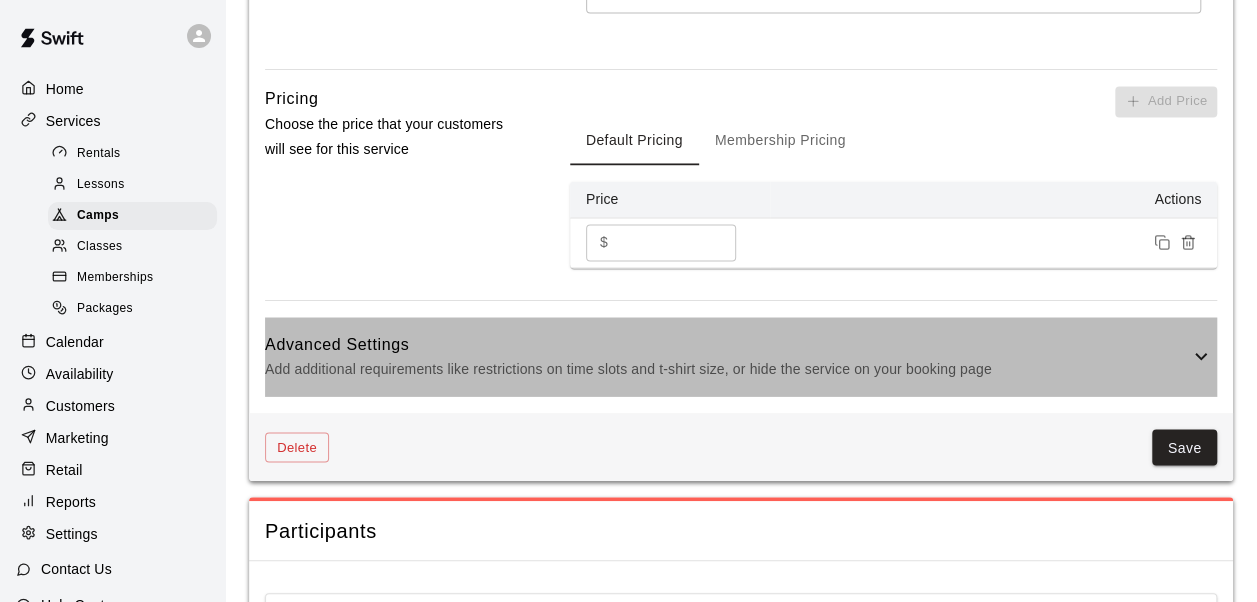 click on "Add additional requirements like restrictions on time slots and t-shirt size, or hide the service on your booking page" at bounding box center [727, 368] 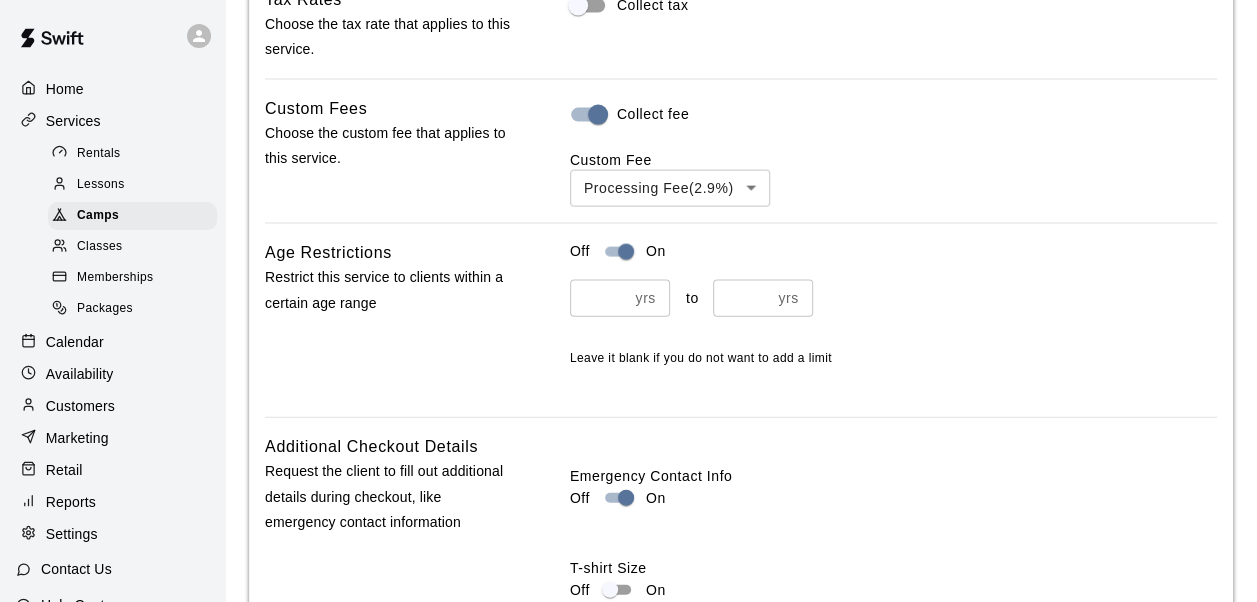 scroll, scrollTop: 2059, scrollLeft: 0, axis: vertical 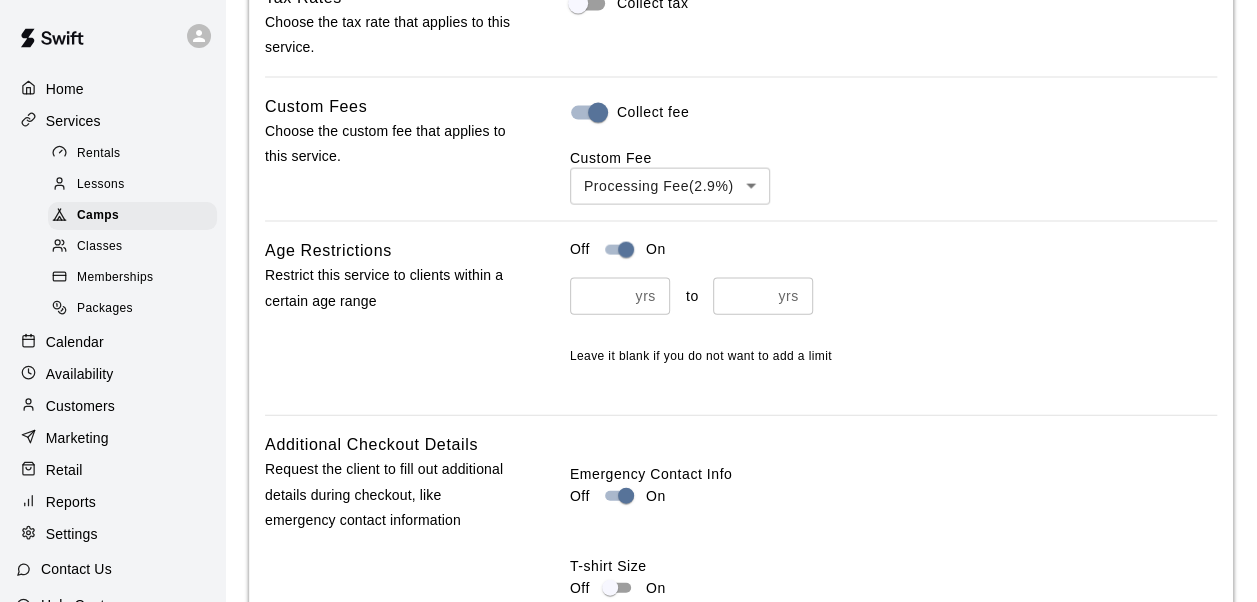 type on "**" 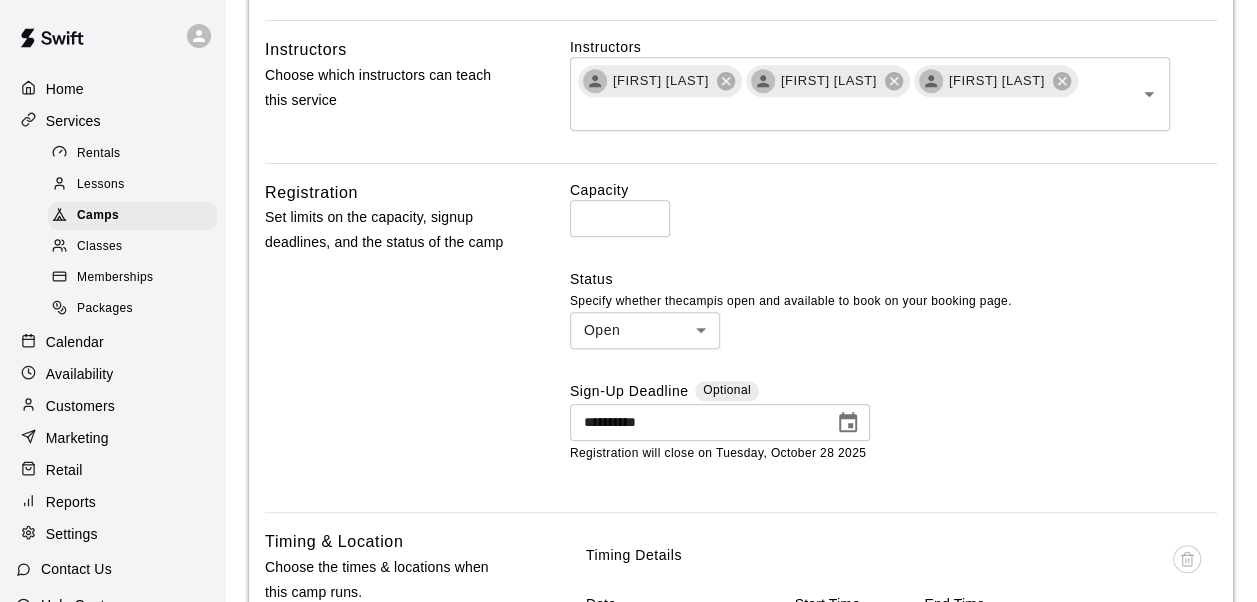 scroll, scrollTop: 758, scrollLeft: 0, axis: vertical 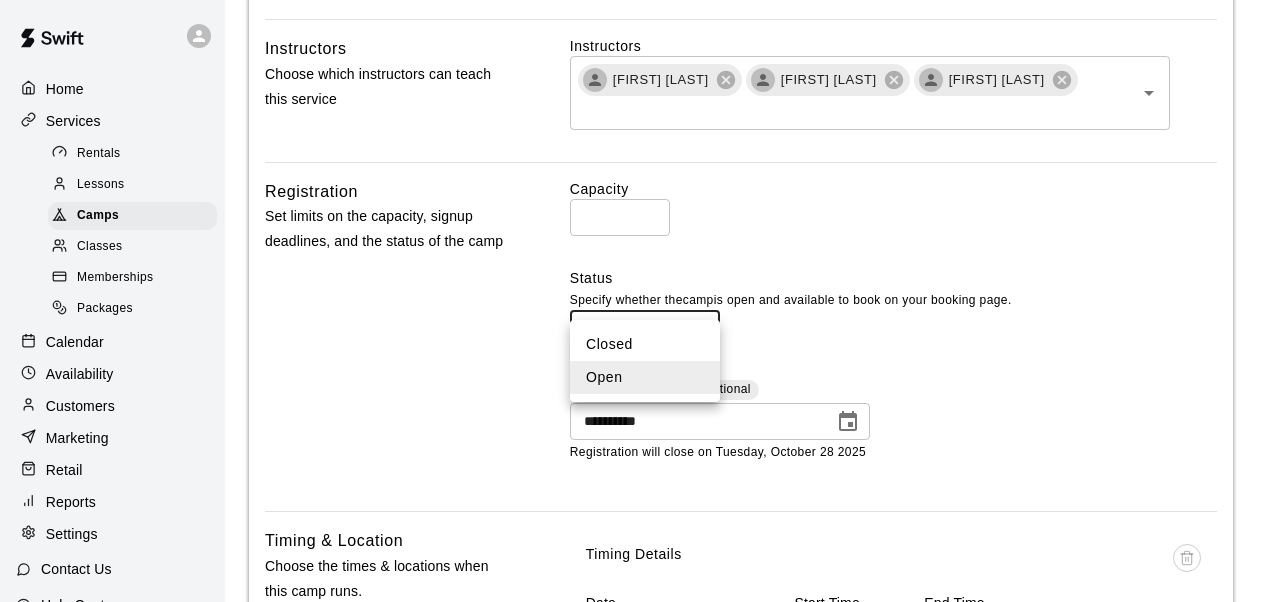 click on "**********" at bounding box center [636, 1013] 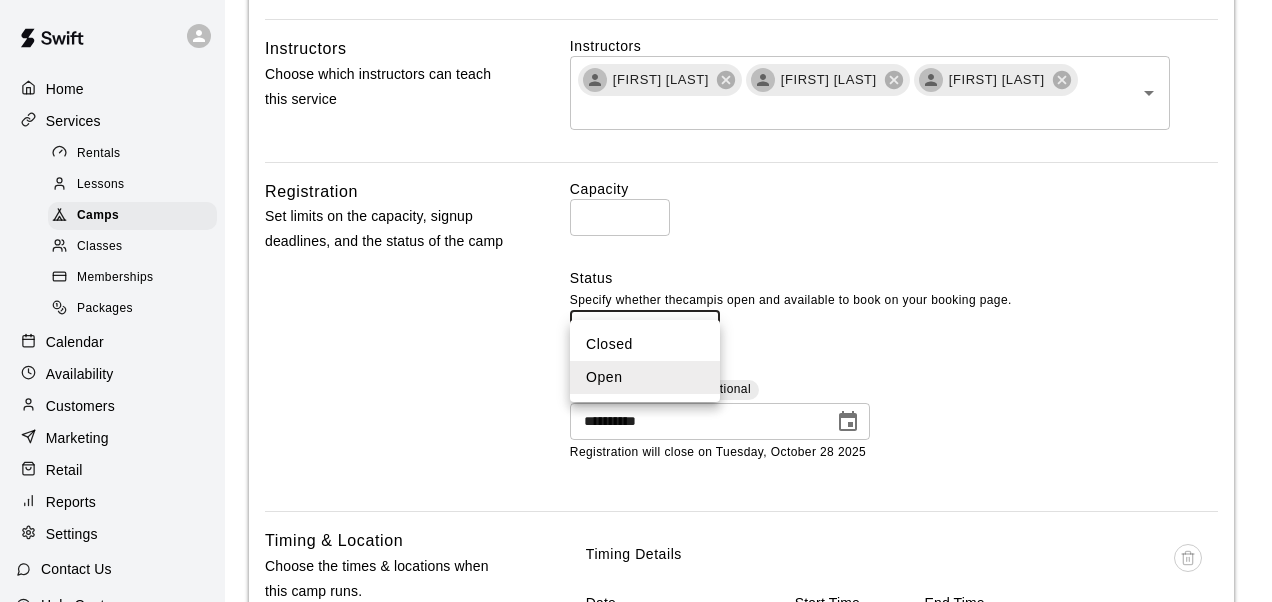 click at bounding box center (636, 301) 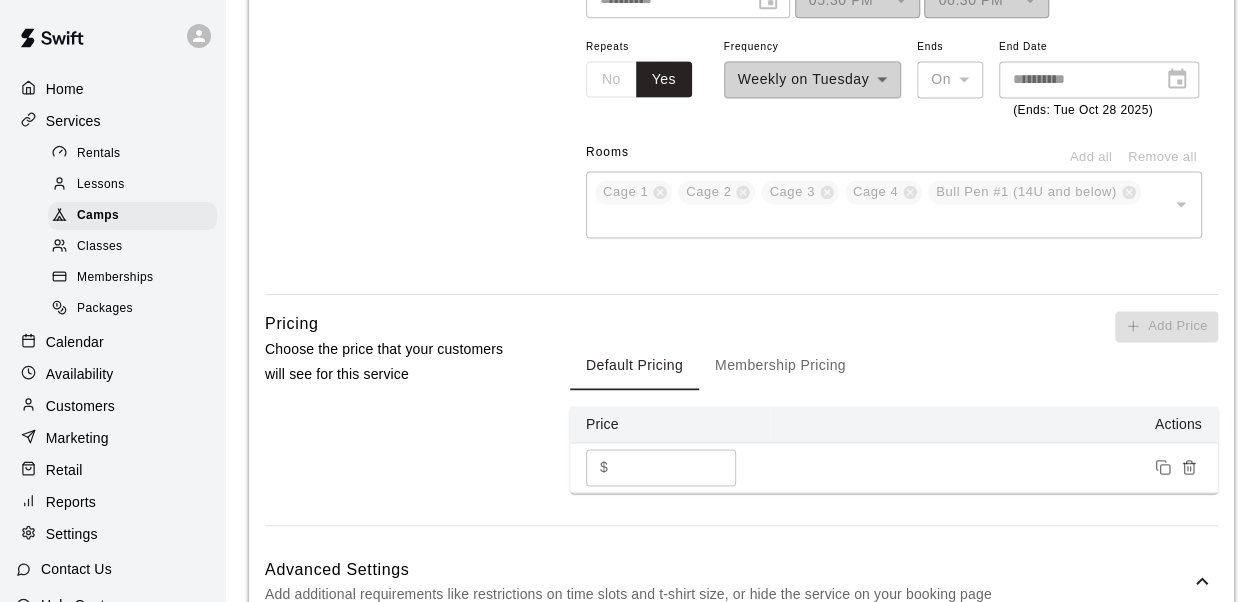 scroll, scrollTop: 1422, scrollLeft: 0, axis: vertical 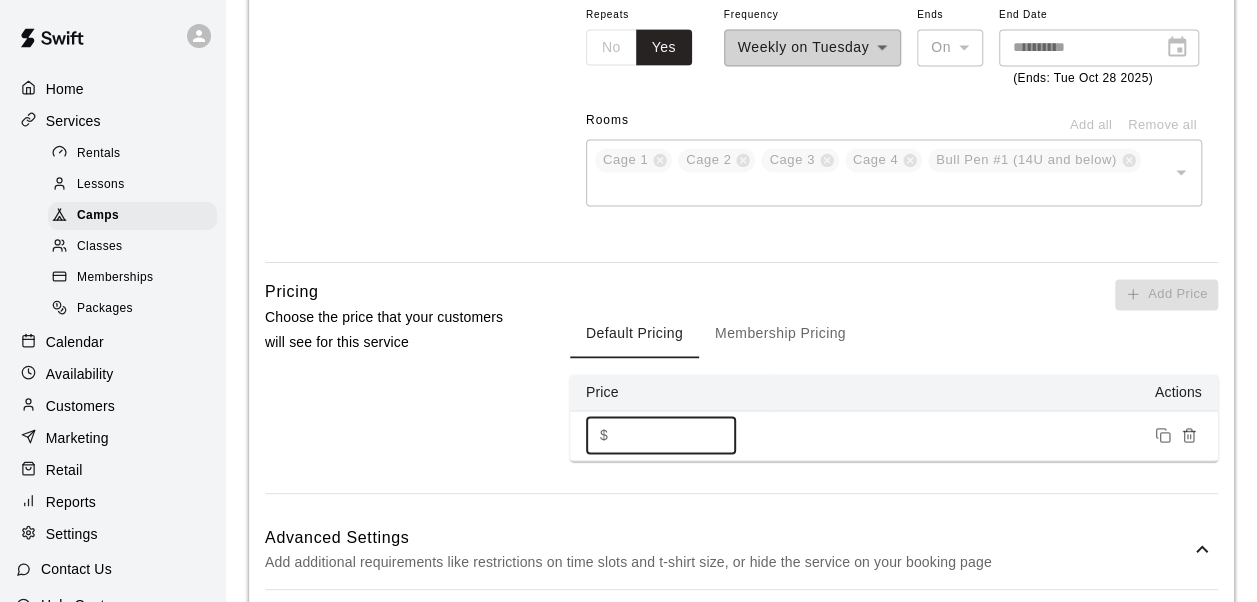 click on "***" at bounding box center [676, 435] 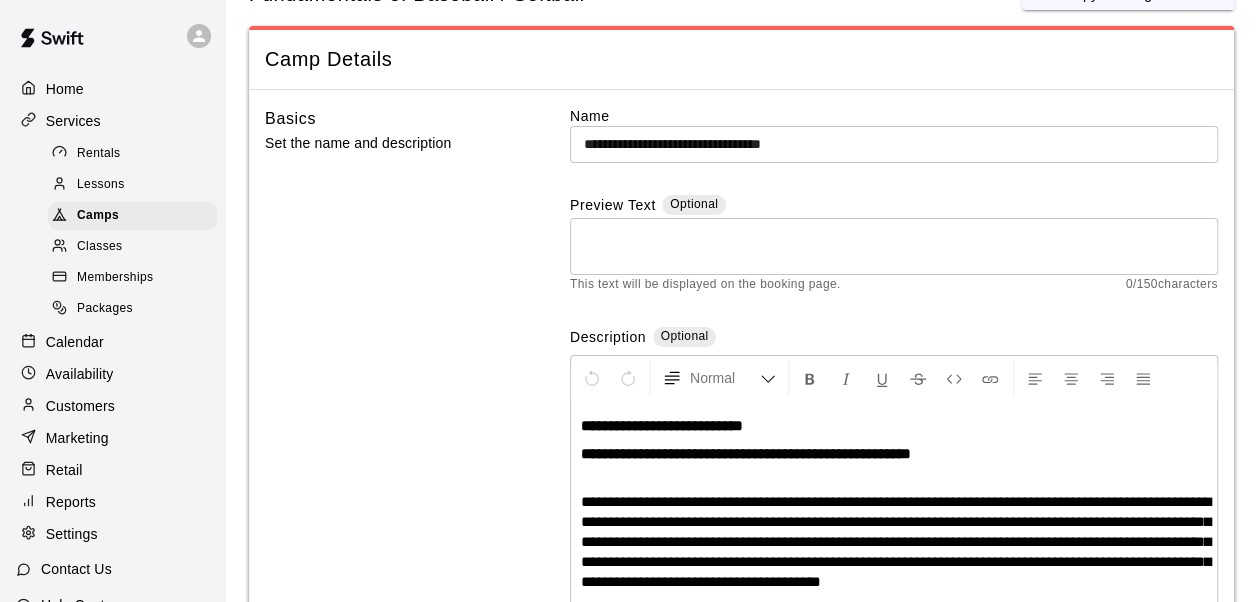 scroll, scrollTop: 0, scrollLeft: 0, axis: both 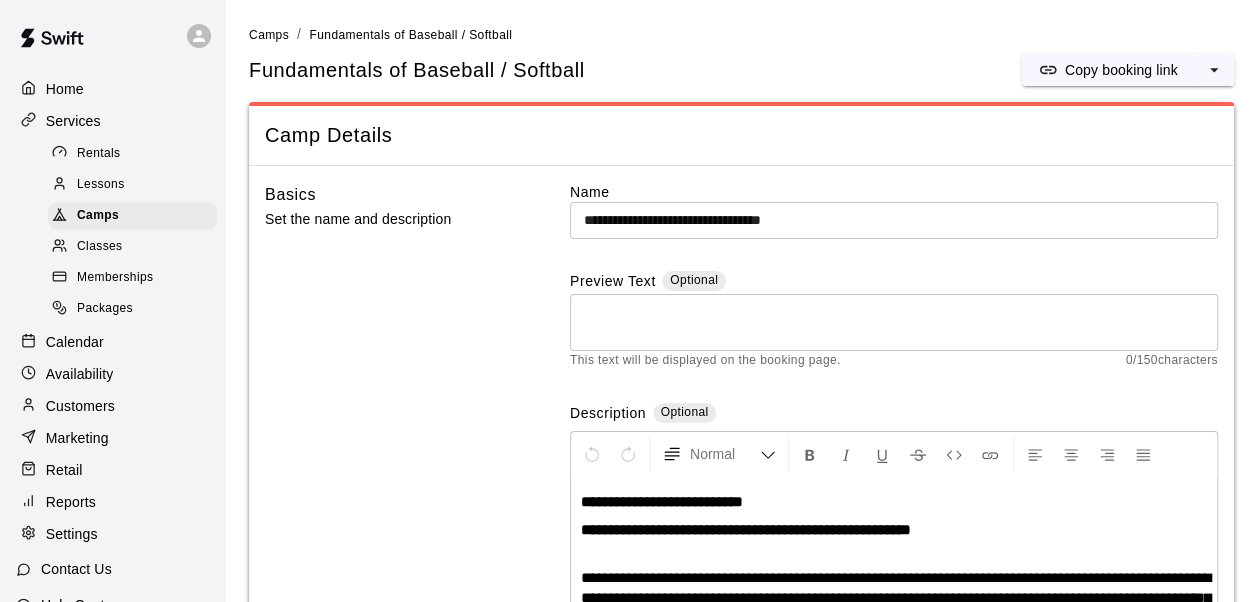 click on "Fundamentals of Baseball / Softball Copy booking link" at bounding box center (741, 70) 